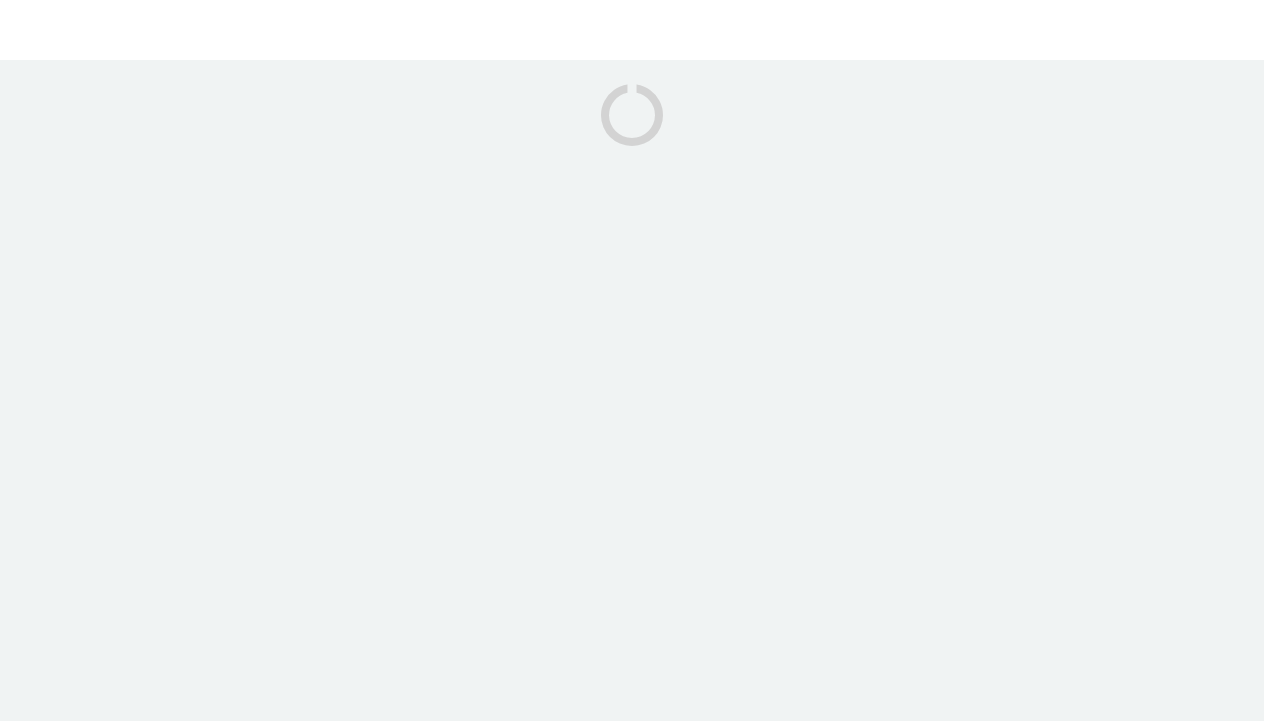 scroll, scrollTop: 0, scrollLeft: 0, axis: both 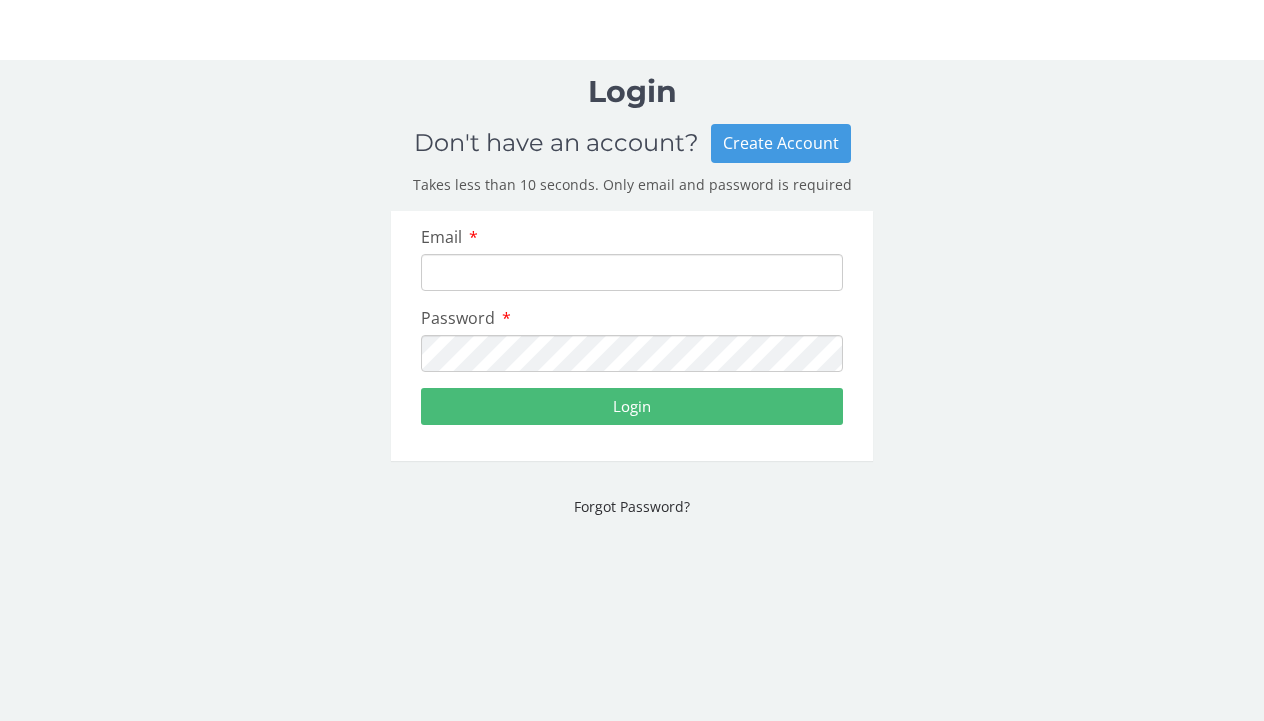 click on "Create Account" at bounding box center (781, 143) 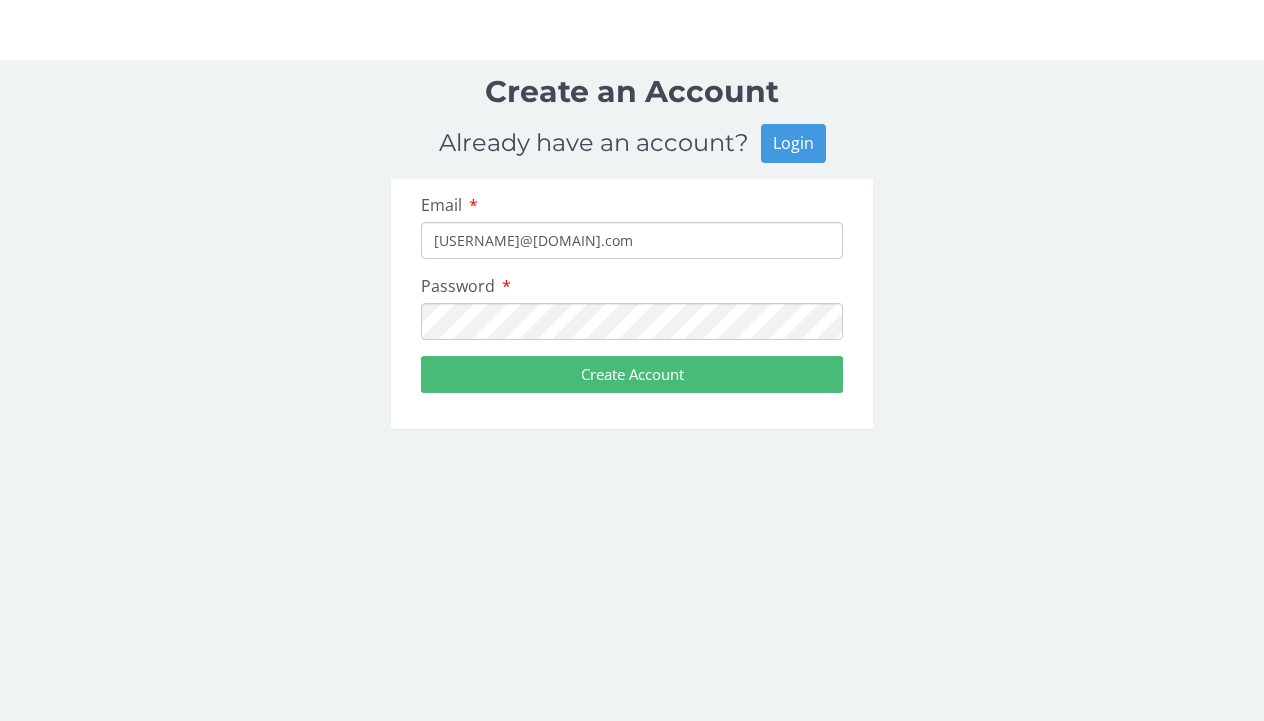 click on "Create Account" at bounding box center [632, 374] 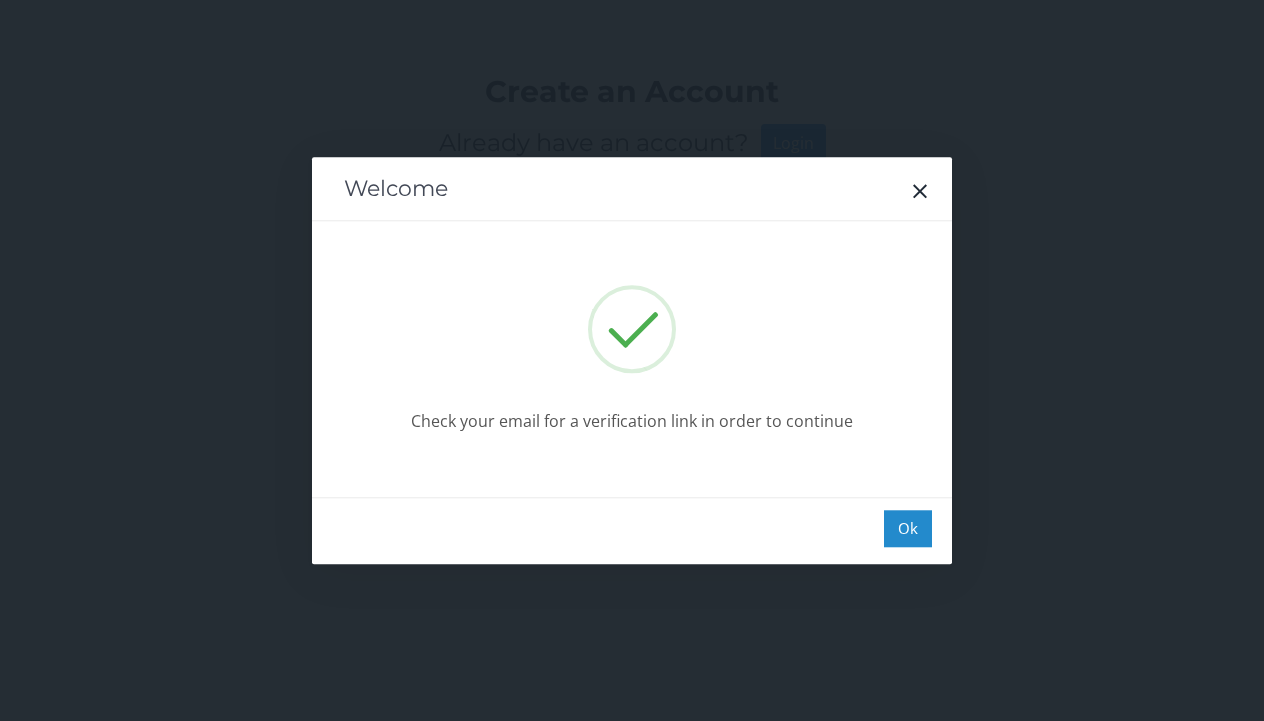 click on "Ok" at bounding box center [908, 528] 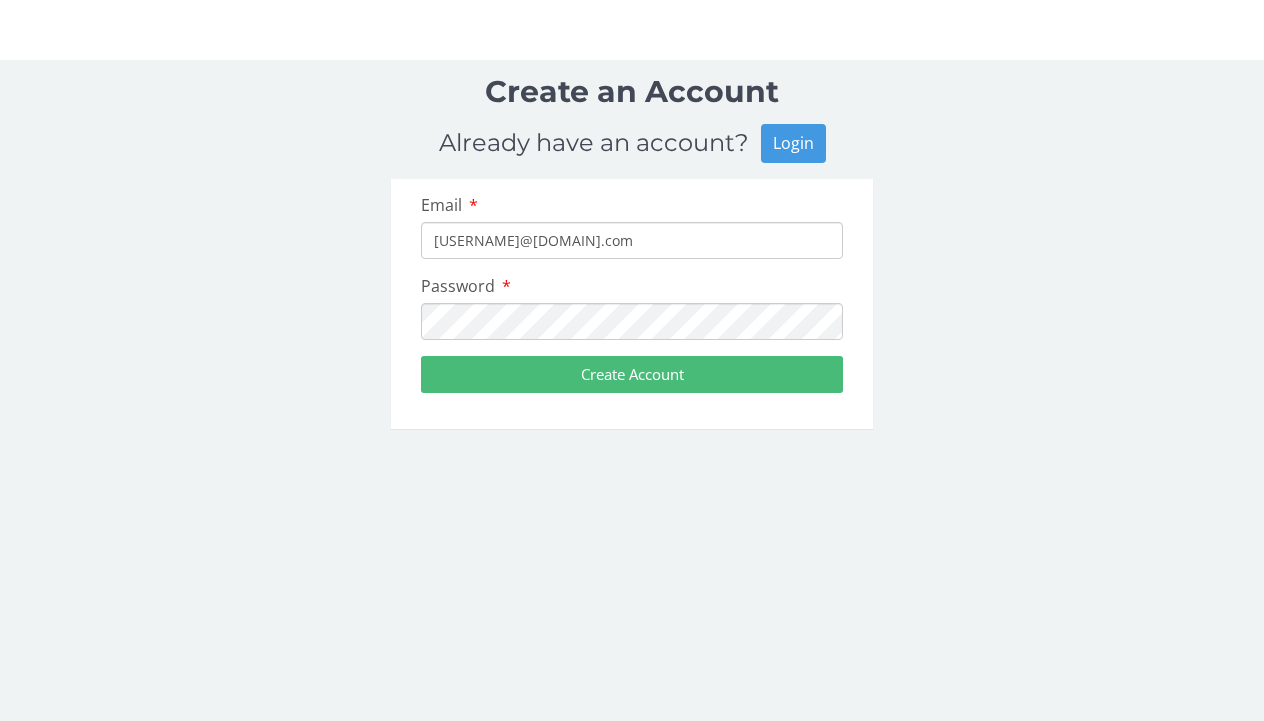 click on "Create Account" at bounding box center [632, 374] 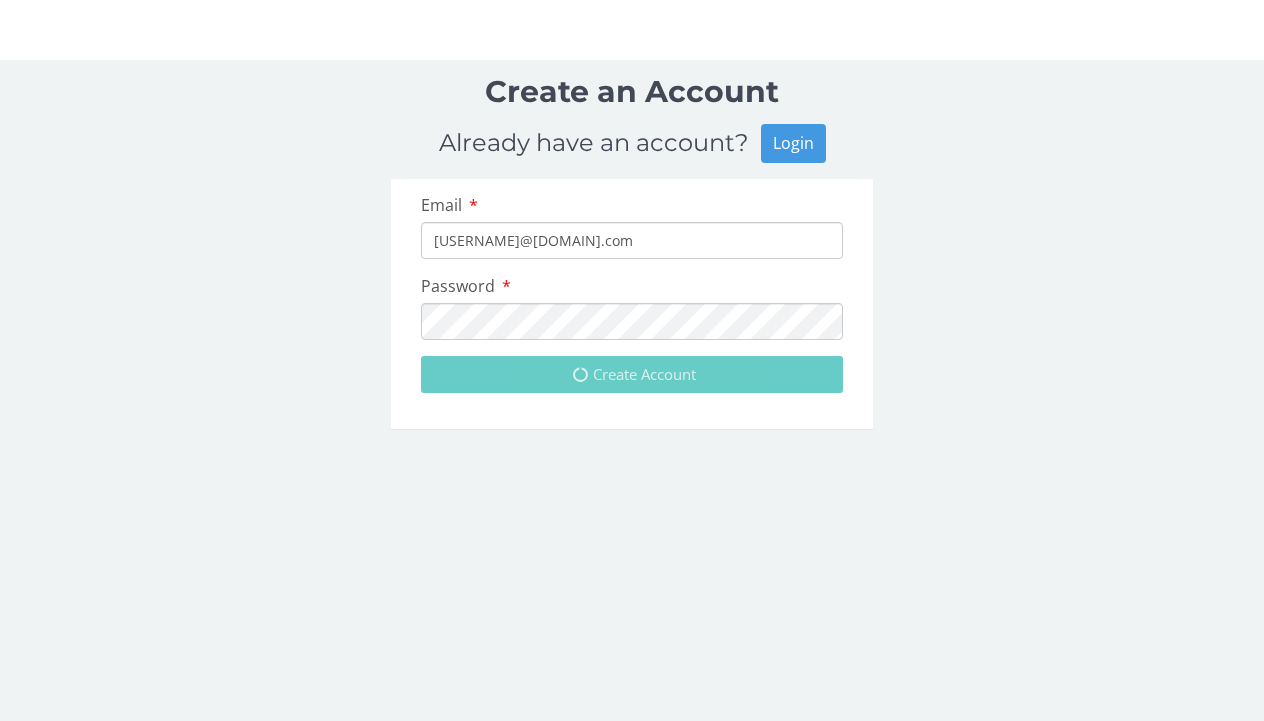 click on "chris.bergstrom.1988@gmail.com" at bounding box center [632, 240] 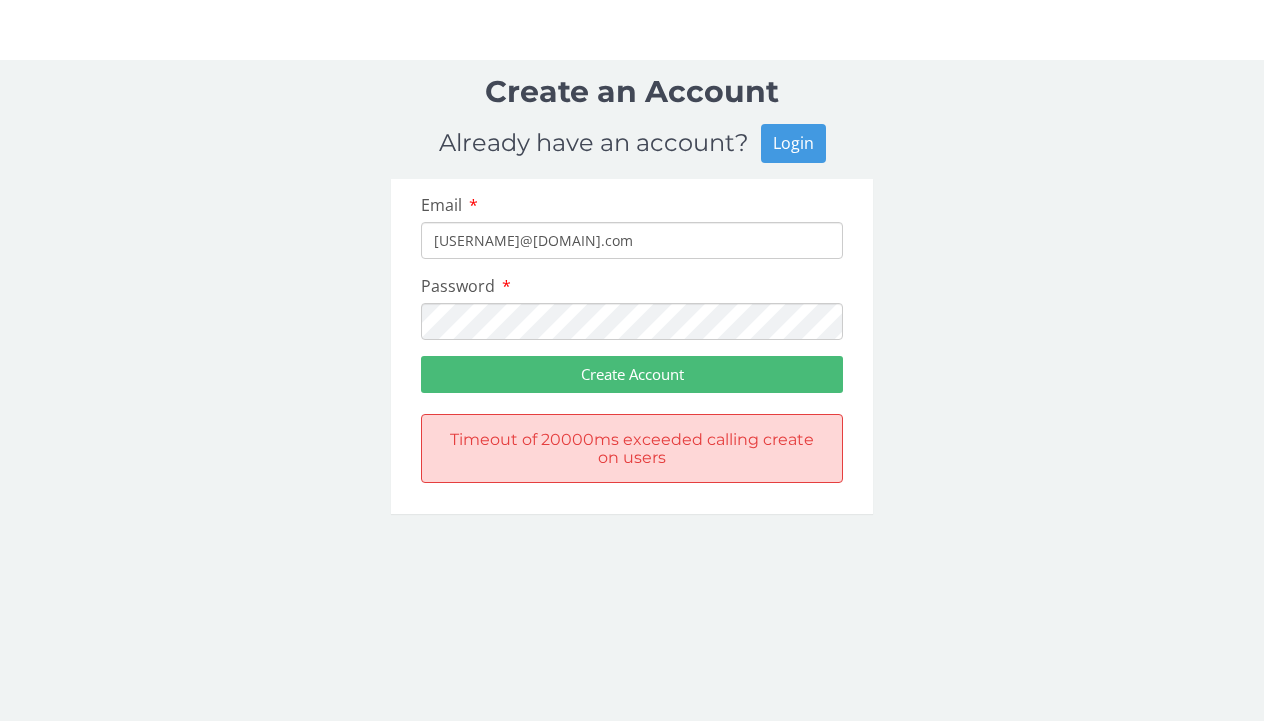 type on "devontaesmith36@gmail.com" 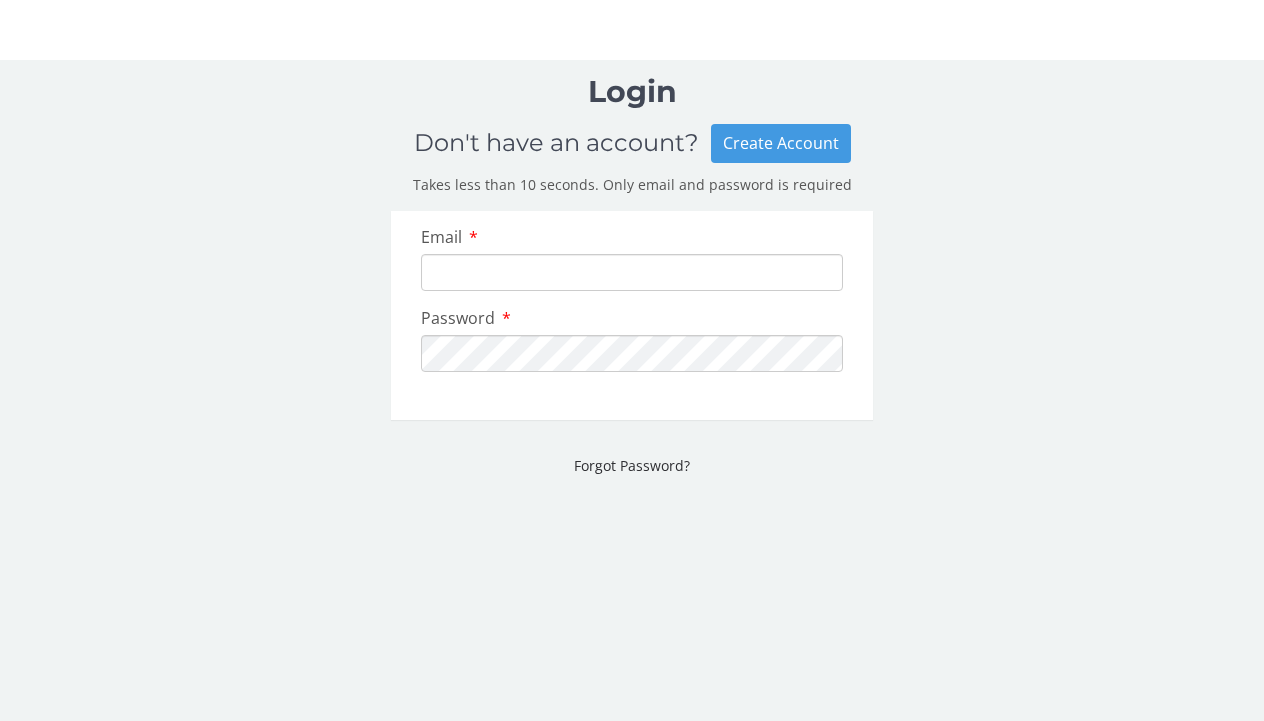 scroll, scrollTop: 0, scrollLeft: 0, axis: both 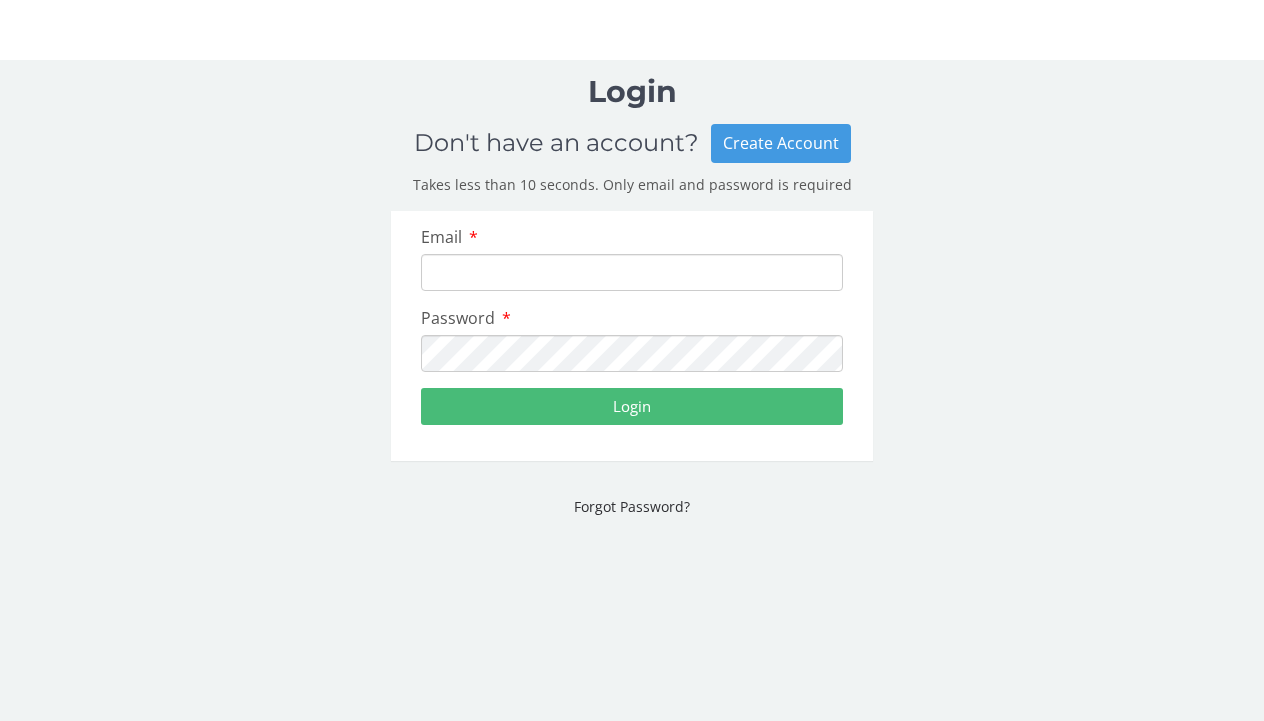 click on "Create Account" at bounding box center (781, 143) 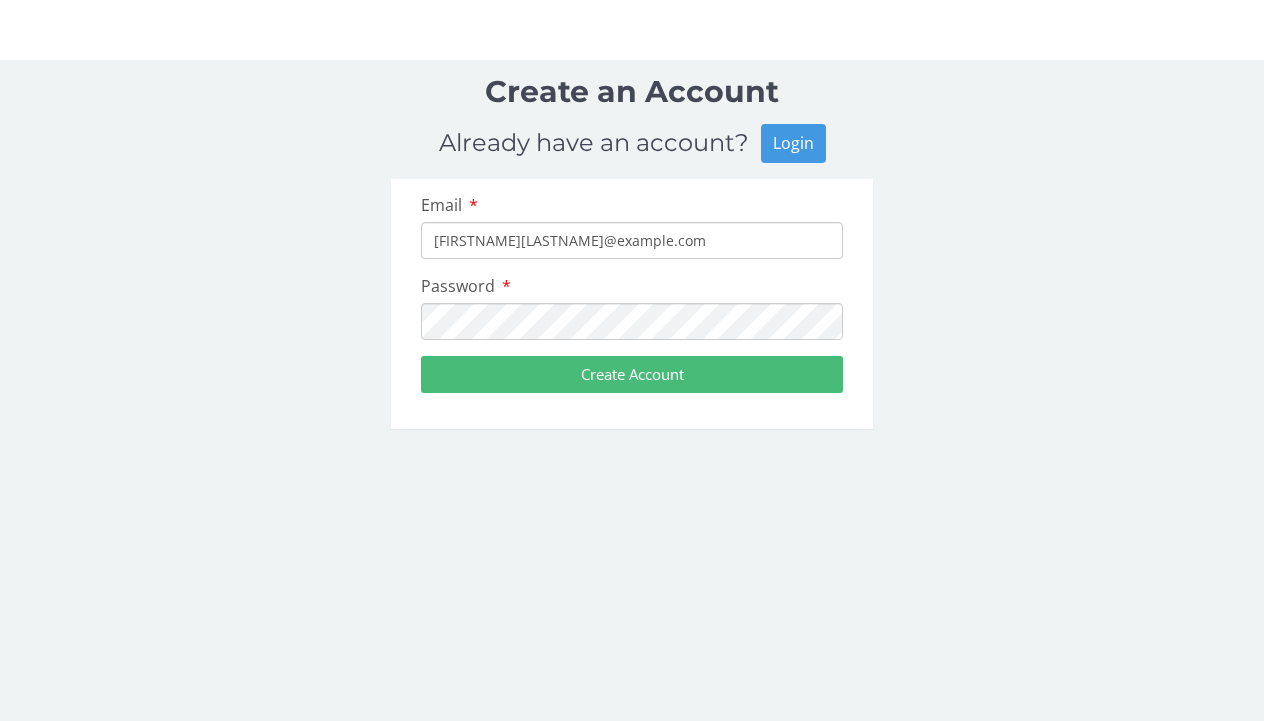 type on "[FIRSTNAME][LASTNAME]@example.com" 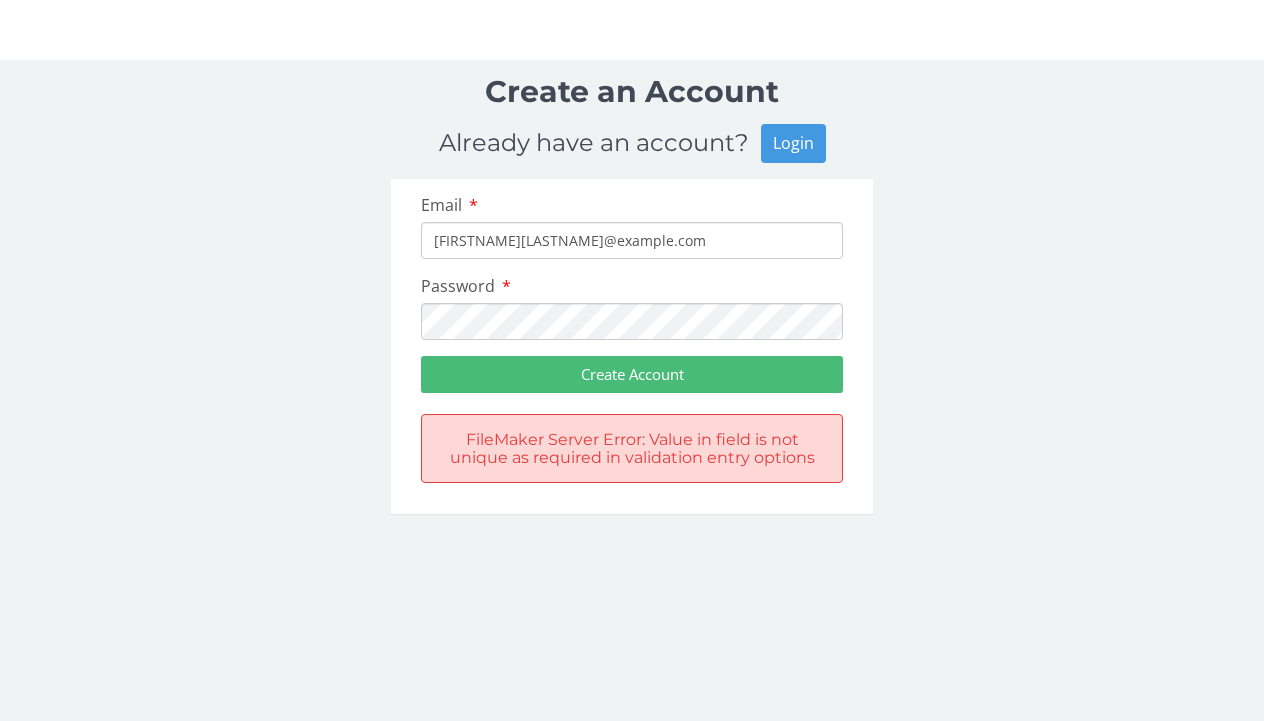click on "Create Account" at bounding box center (632, 374) 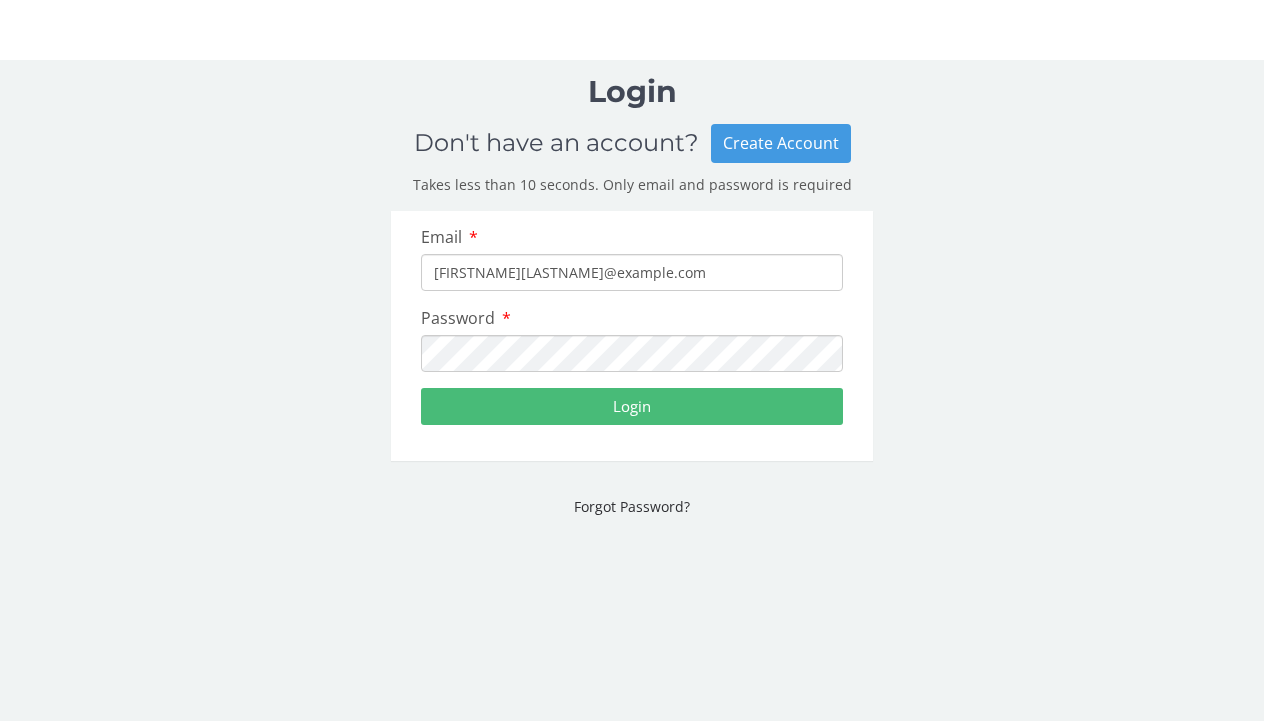 click on "Email     [FIRSTNAME][LASTNAME]@example.com       Password
Login" at bounding box center (632, 336) 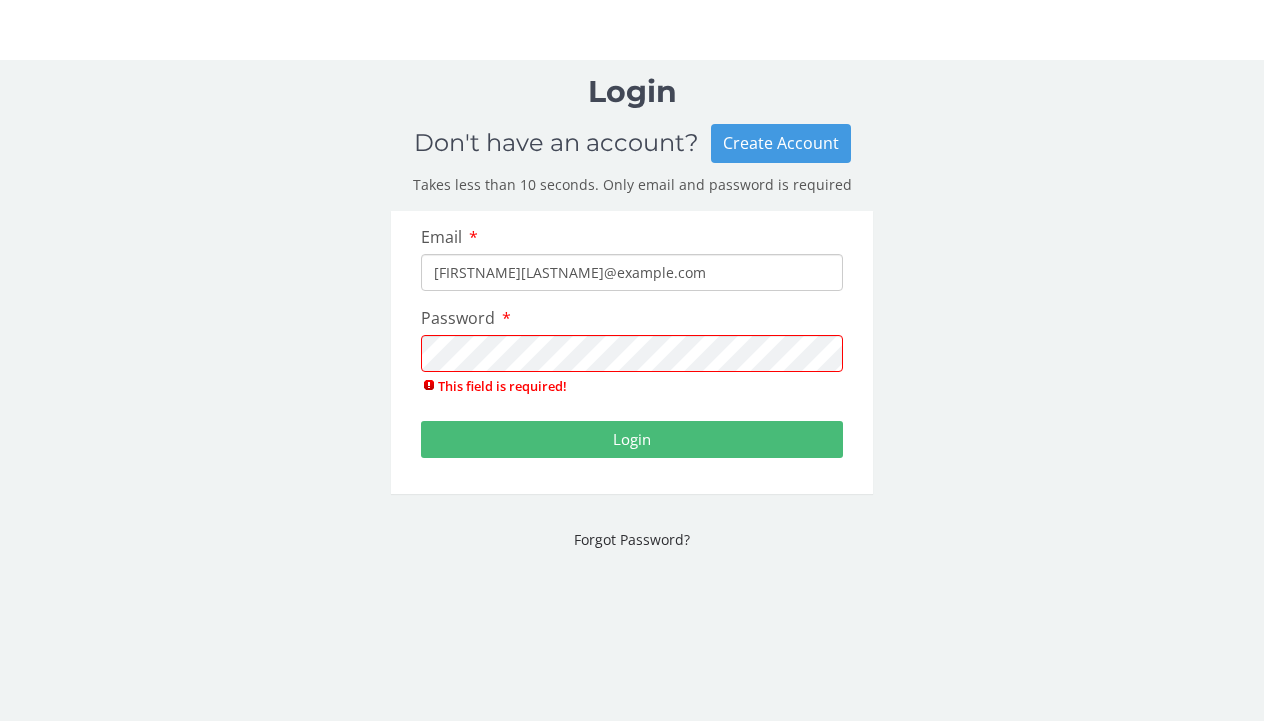 click on "Email     [FIRSTNAME][LASTNAME]@example.com       Password           This field is required!
Login" at bounding box center (632, 352) 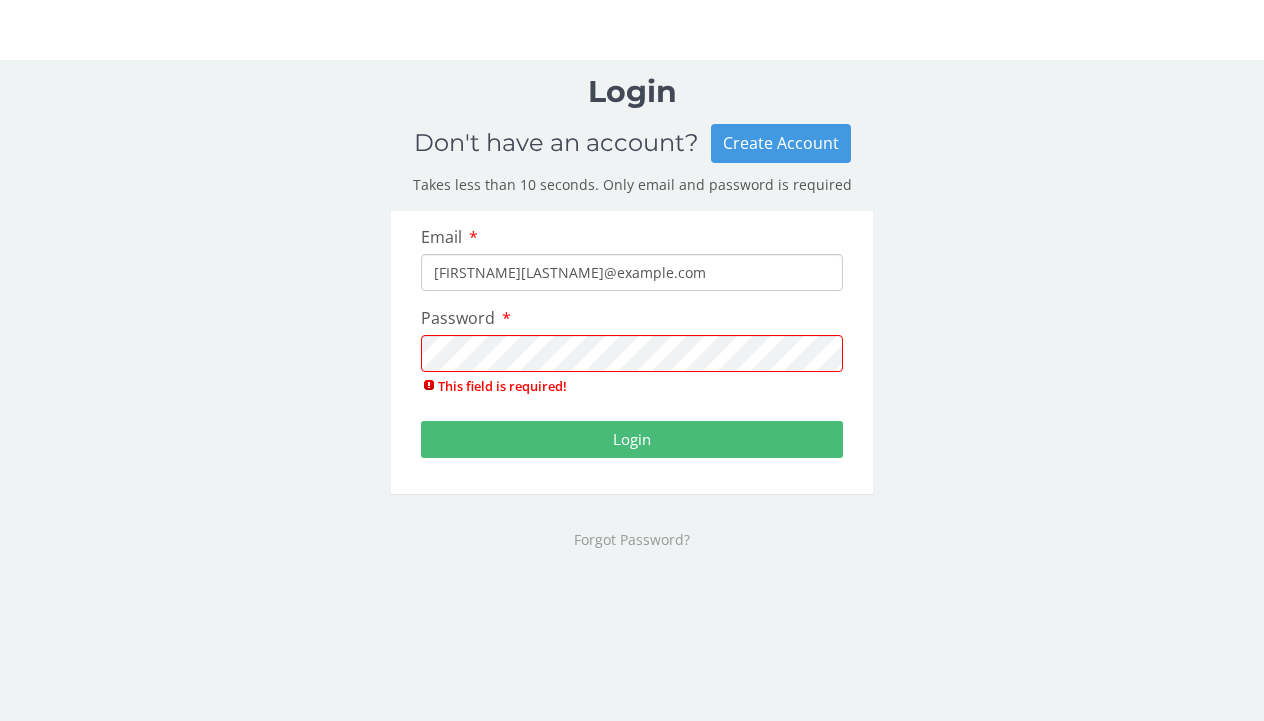 click on "Forgot Password?" at bounding box center (632, 539) 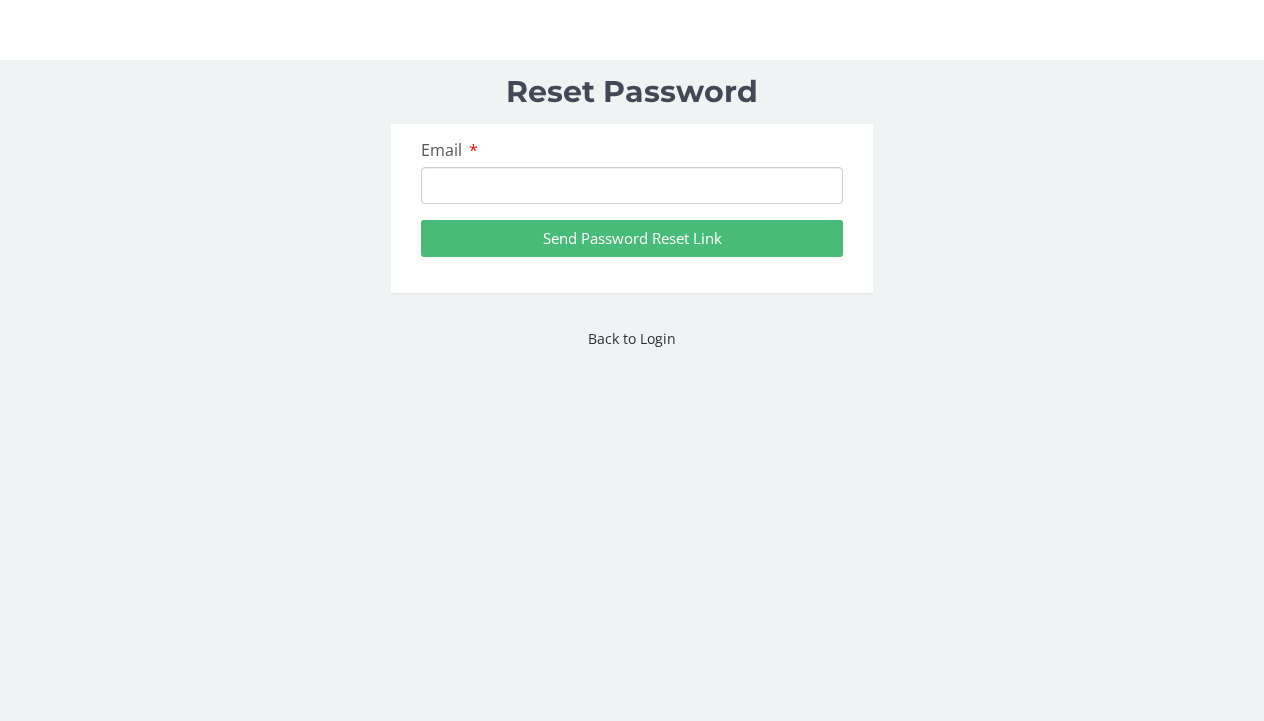 click on "Email" at bounding box center [632, 185] 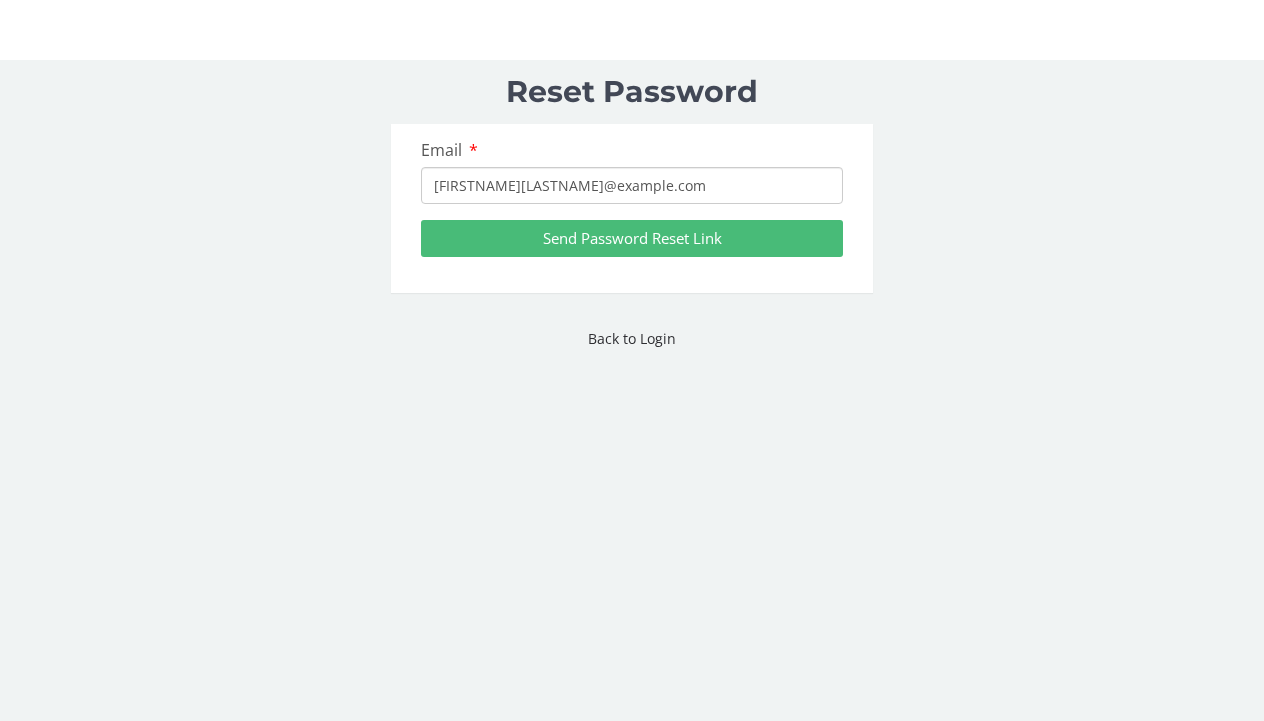 type on "[FIRSTNAME][LASTNAME]@example.com" 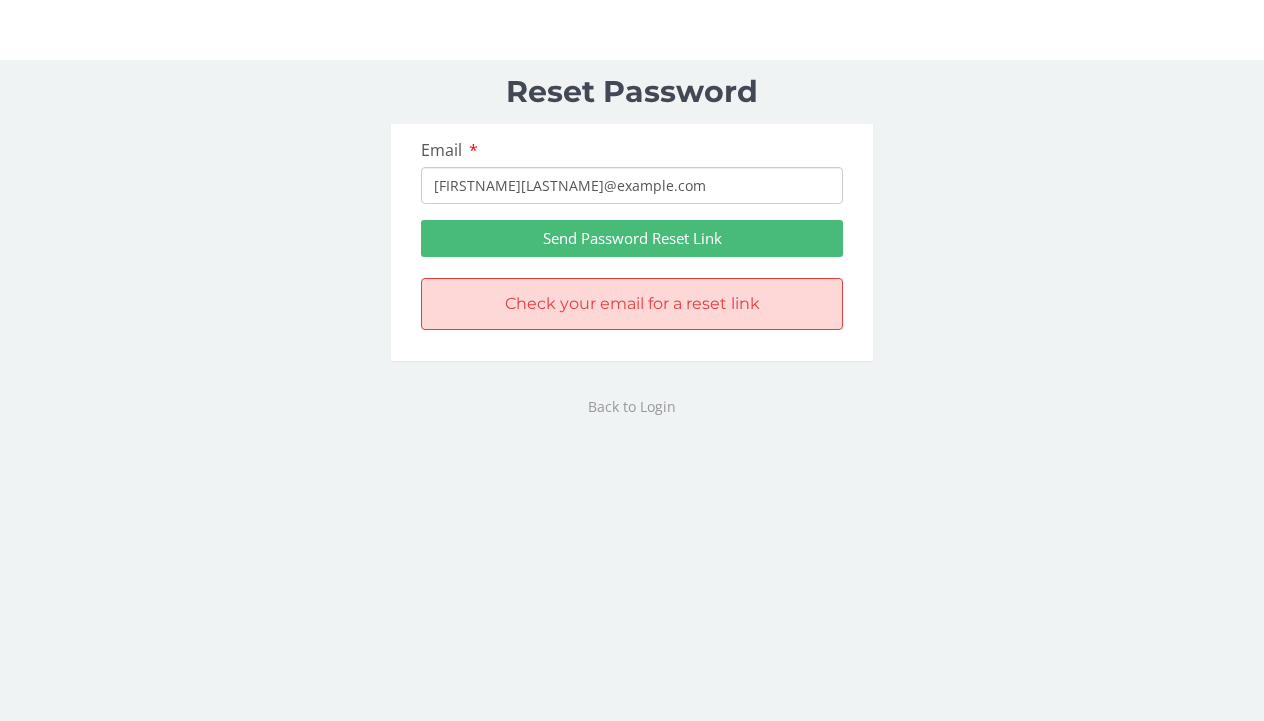 click on "Back to Login" at bounding box center [632, 406] 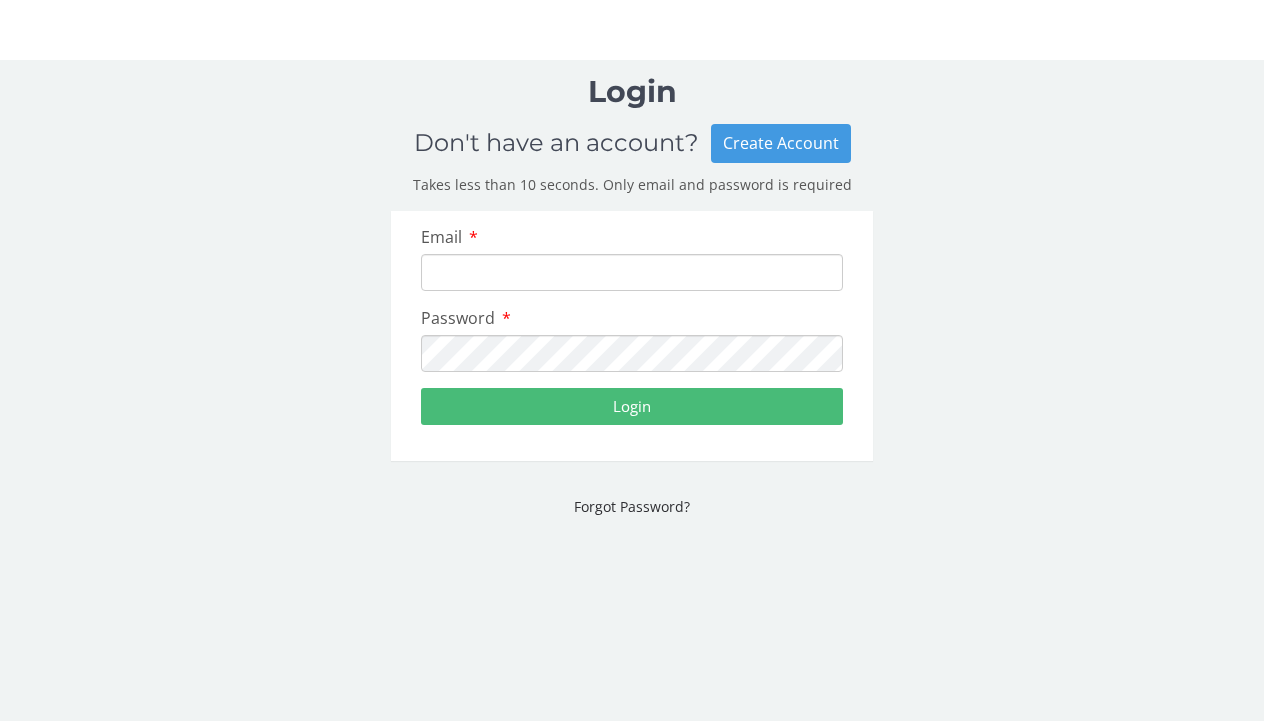 click on "Create Account" at bounding box center [781, 143] 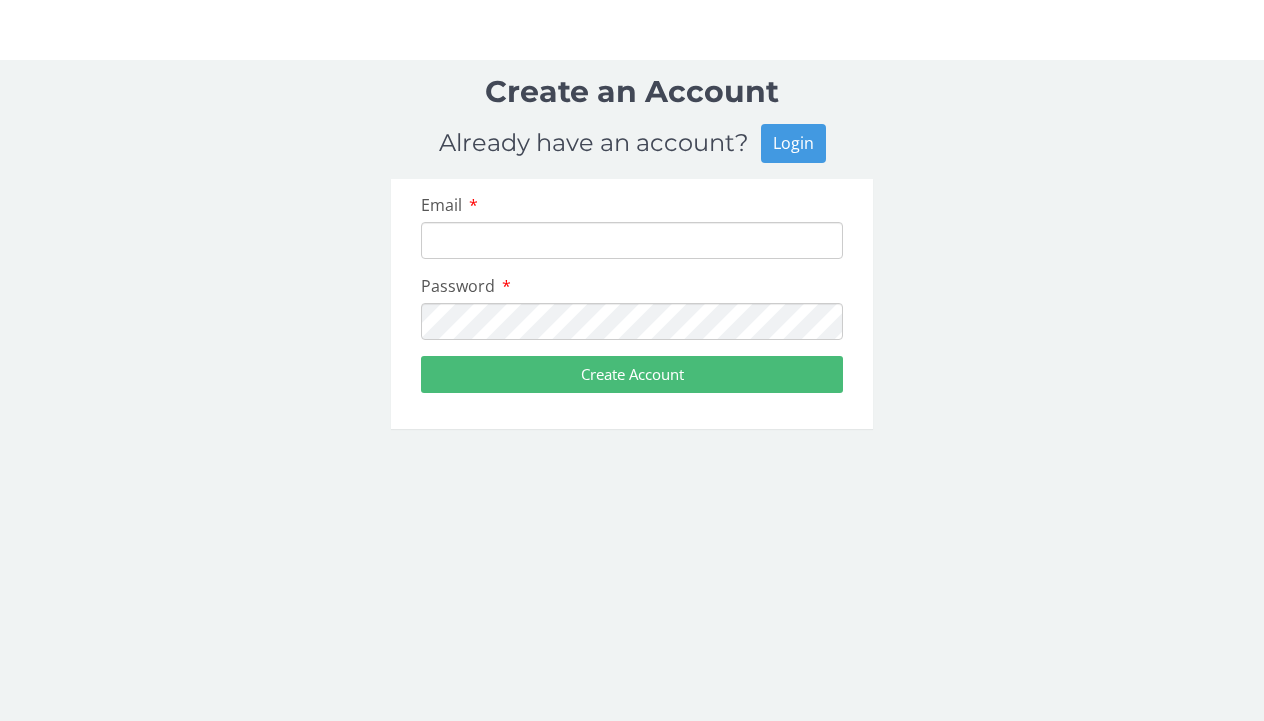 click on "Login" at bounding box center [793, 143] 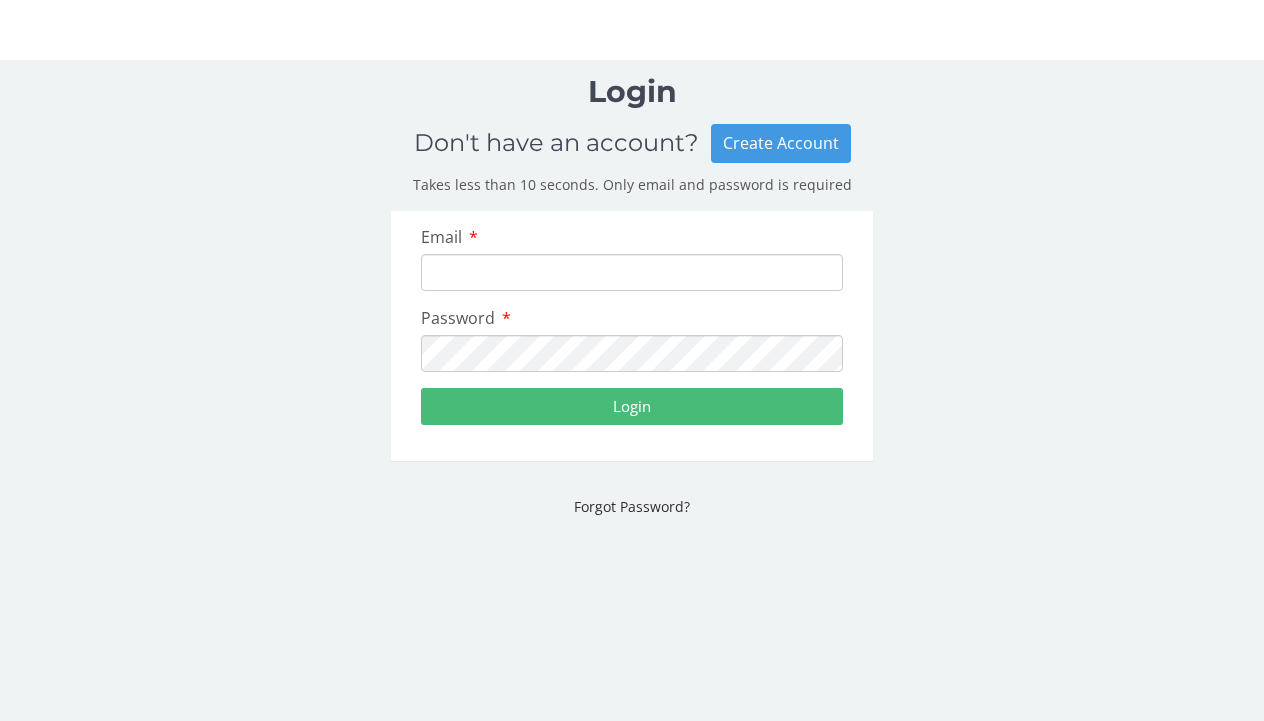click on "Email           Password
Login" at bounding box center (632, 336) 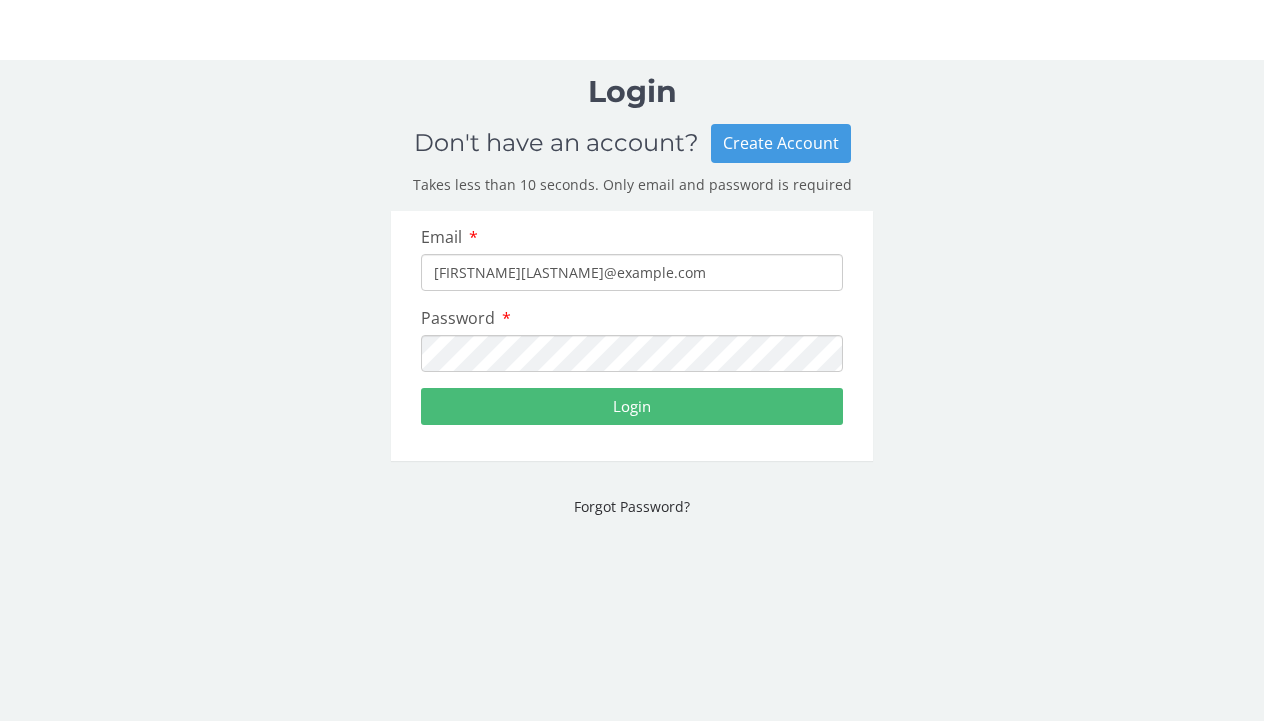 click on "[FIRSTNAME][LASTNAME]@example.com" at bounding box center (632, 272) 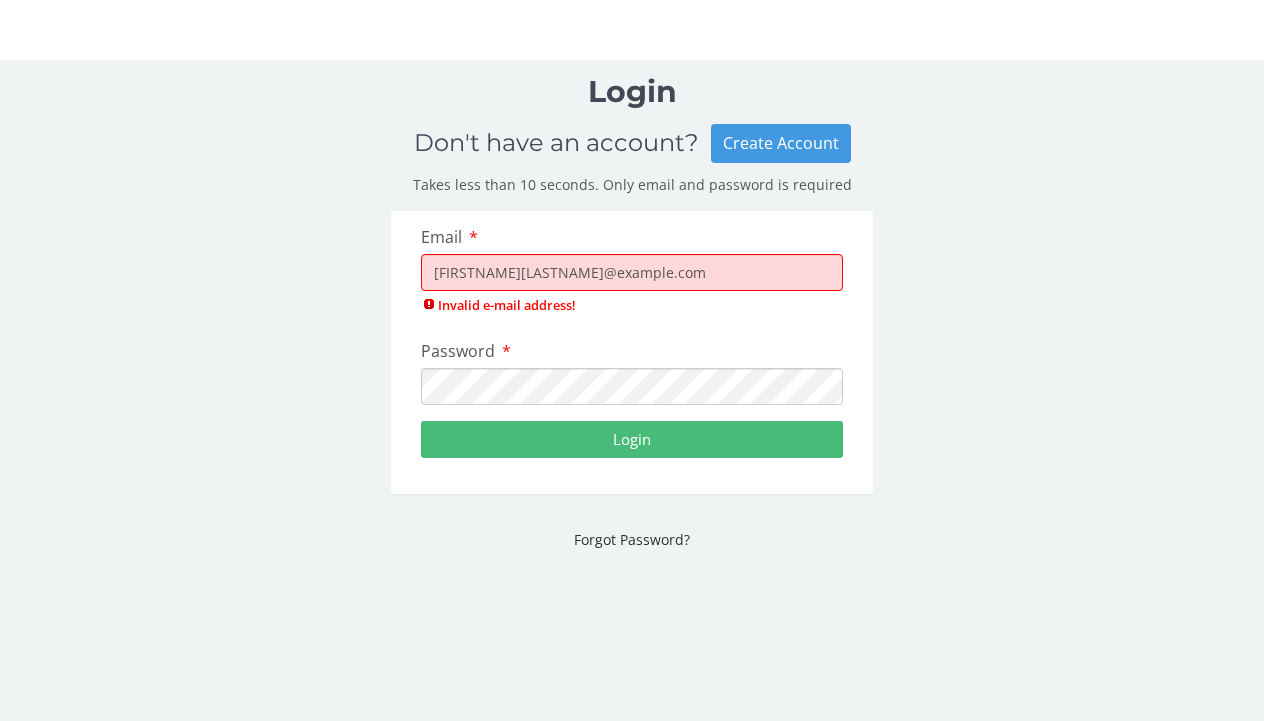 click on "[FIRSTNAME][LASTNAME]@example.com" at bounding box center [632, 272] 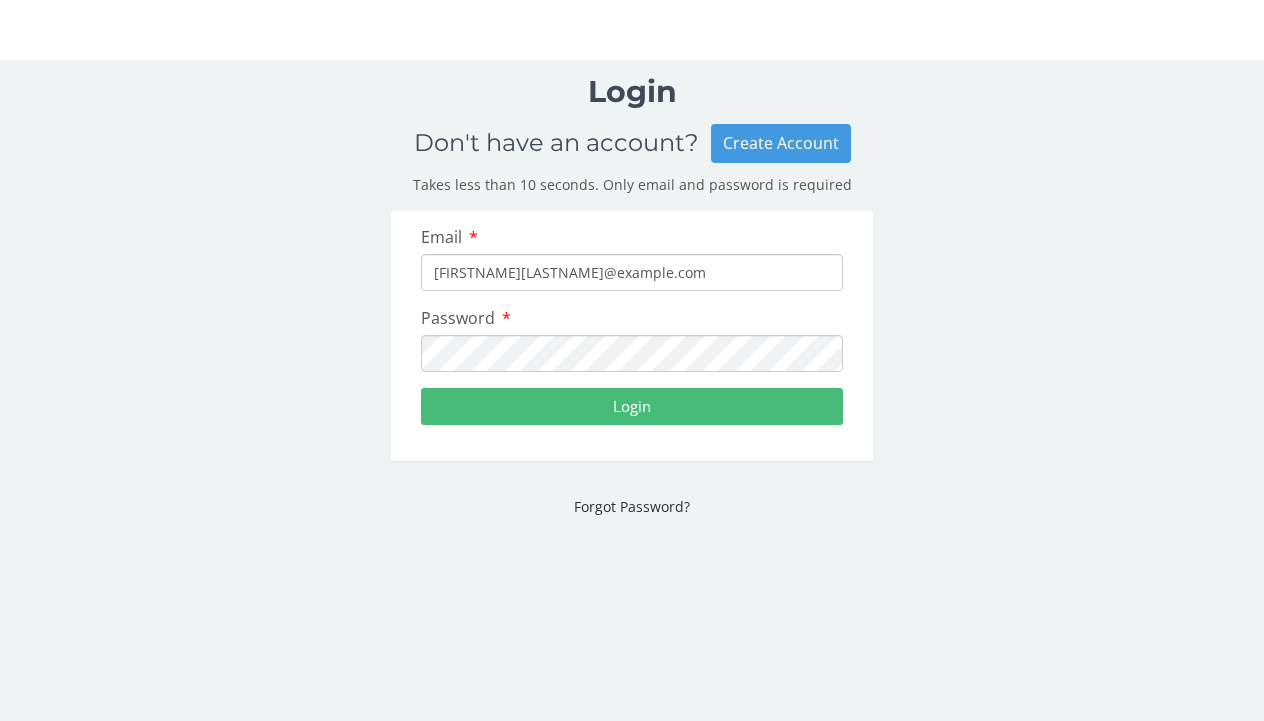 type on "[FIRSTNAME][LASTNAME]@example.com" 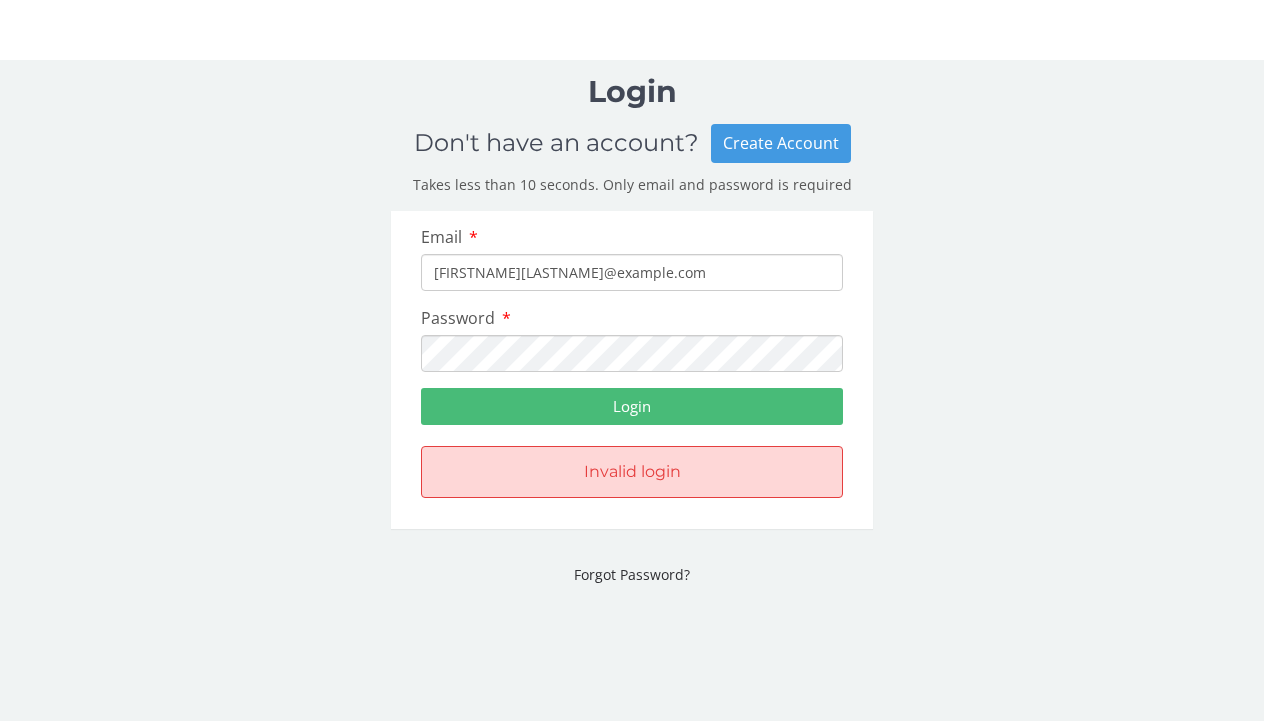 click on "Login" at bounding box center [632, 406] 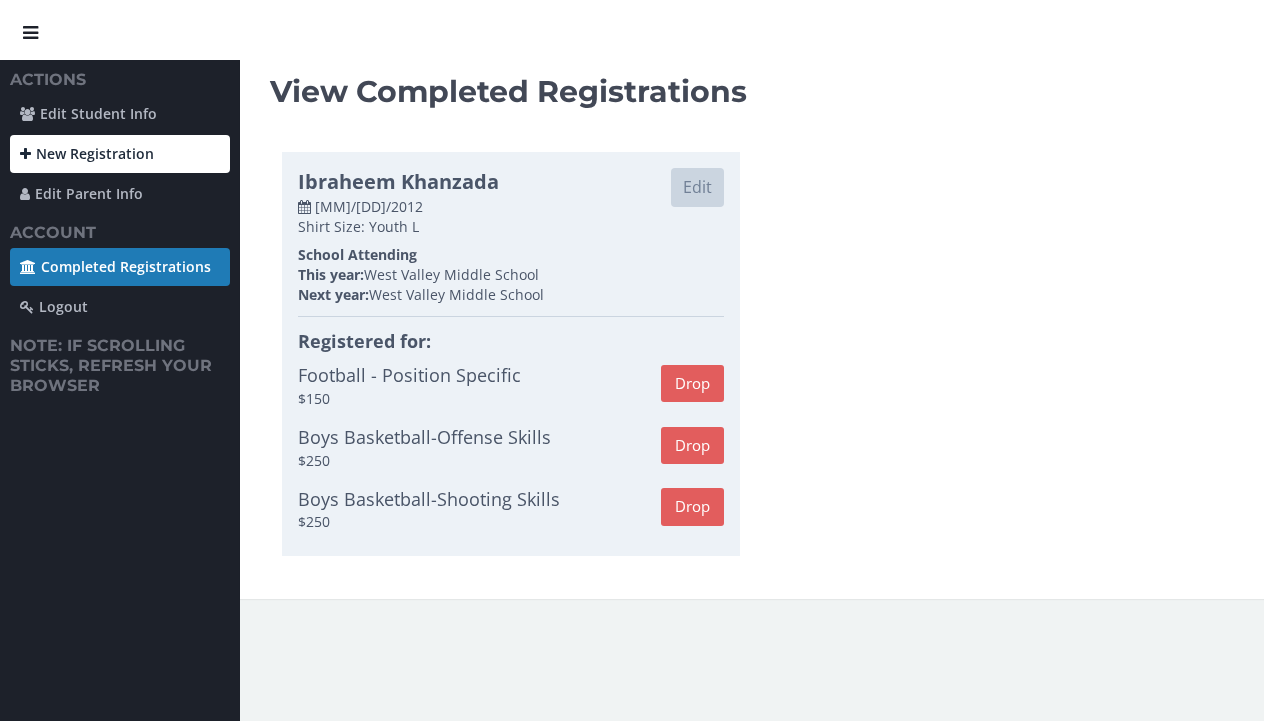 click on "New Registration" at bounding box center [120, 154] 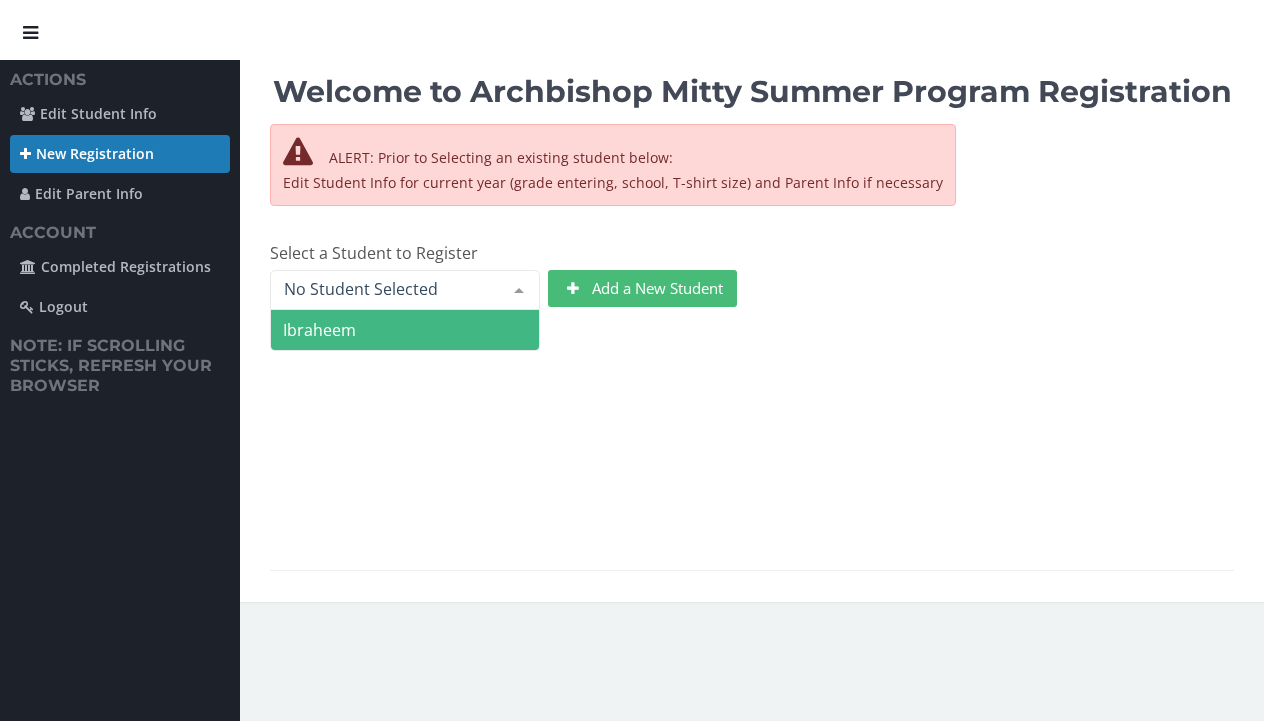 click on "Ibraheem" at bounding box center [319, 330] 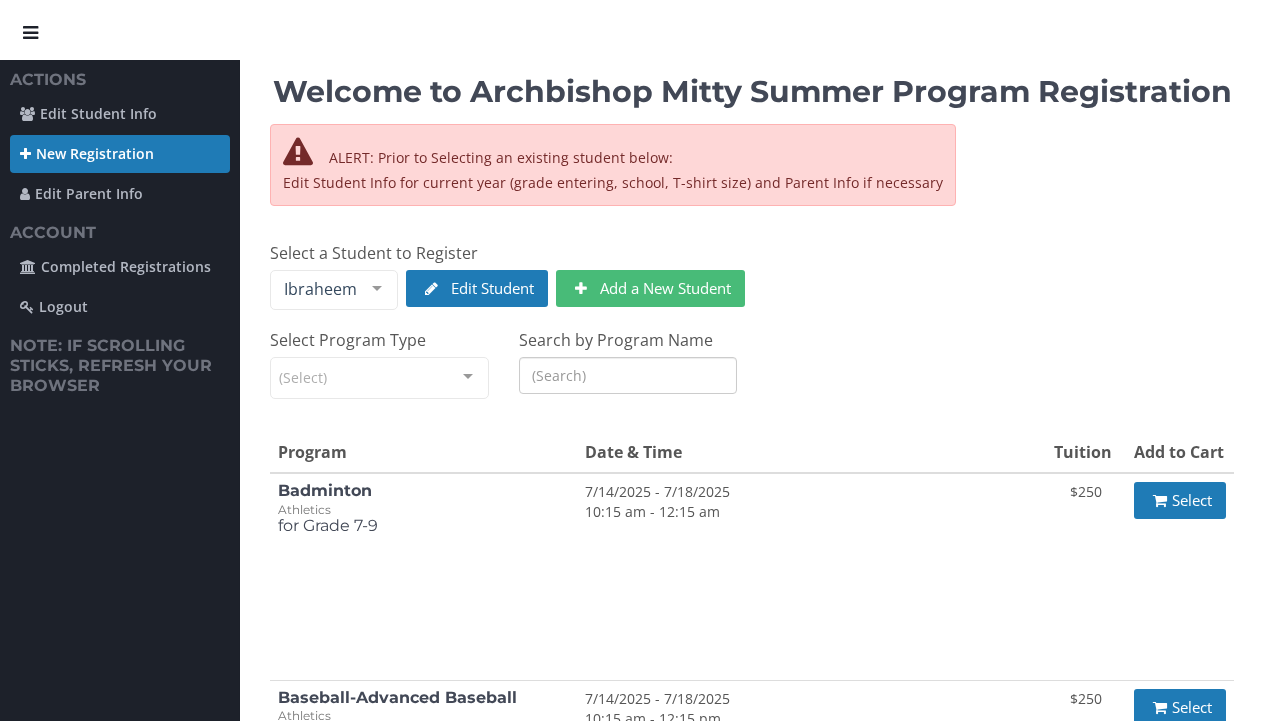 scroll, scrollTop: 0, scrollLeft: 0, axis: both 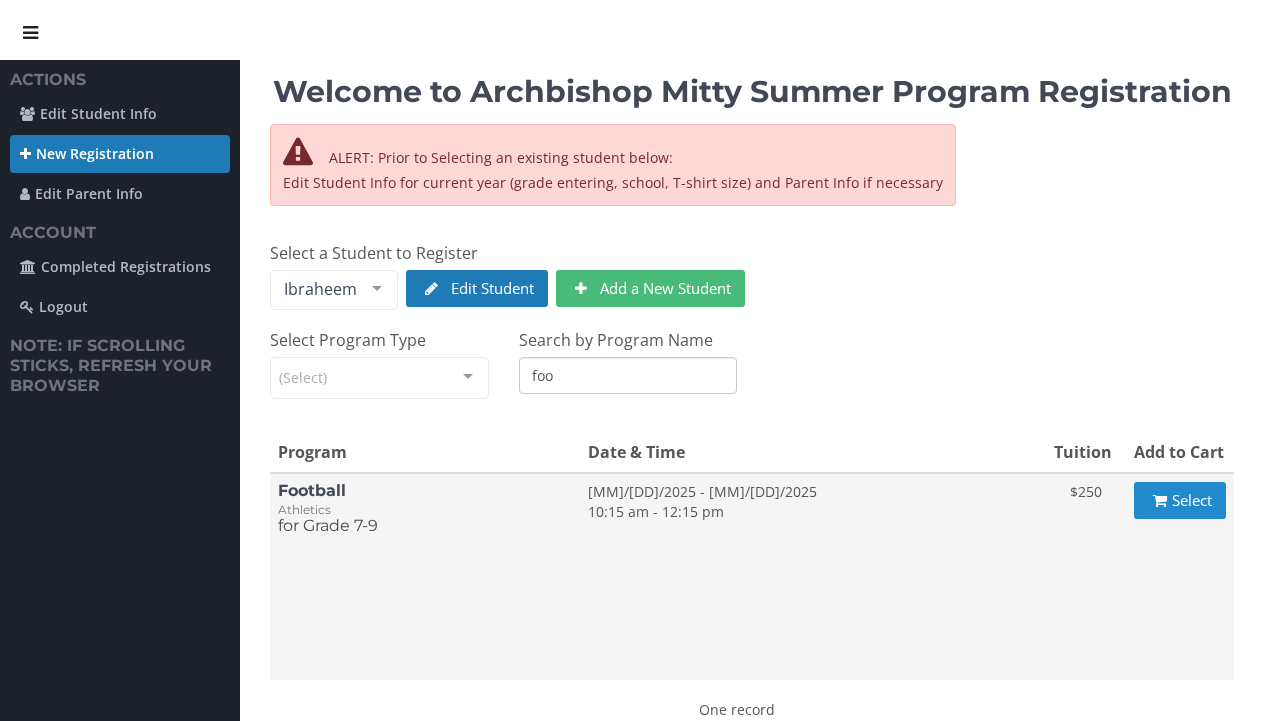 type on "foo" 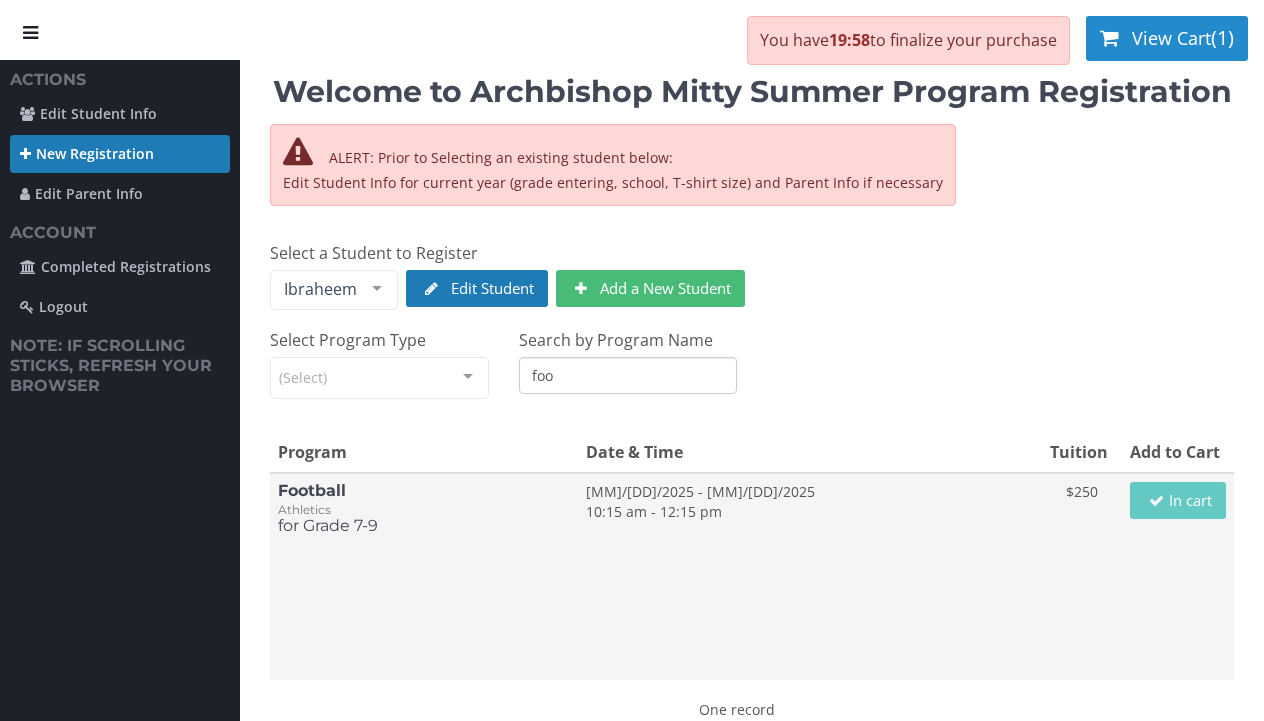 click on "View Cart" at bounding box center (1171, 38) 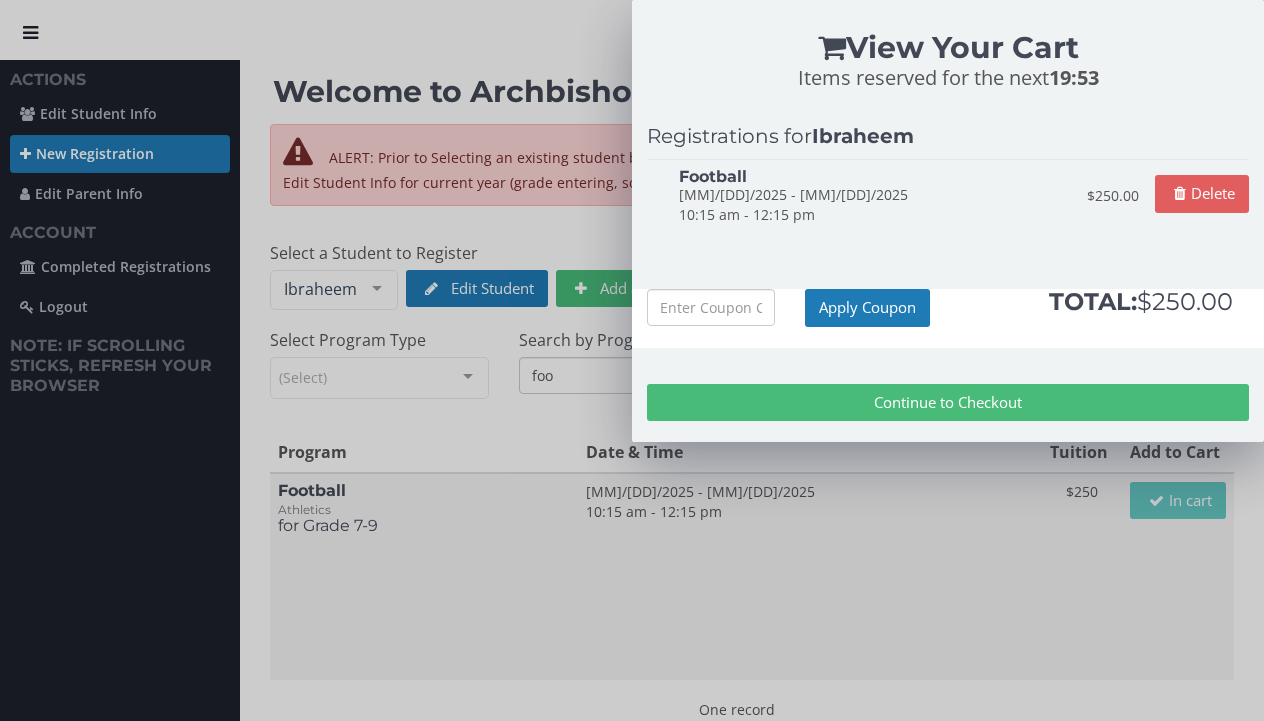 click on "Continue to Checkout" at bounding box center (948, 402) 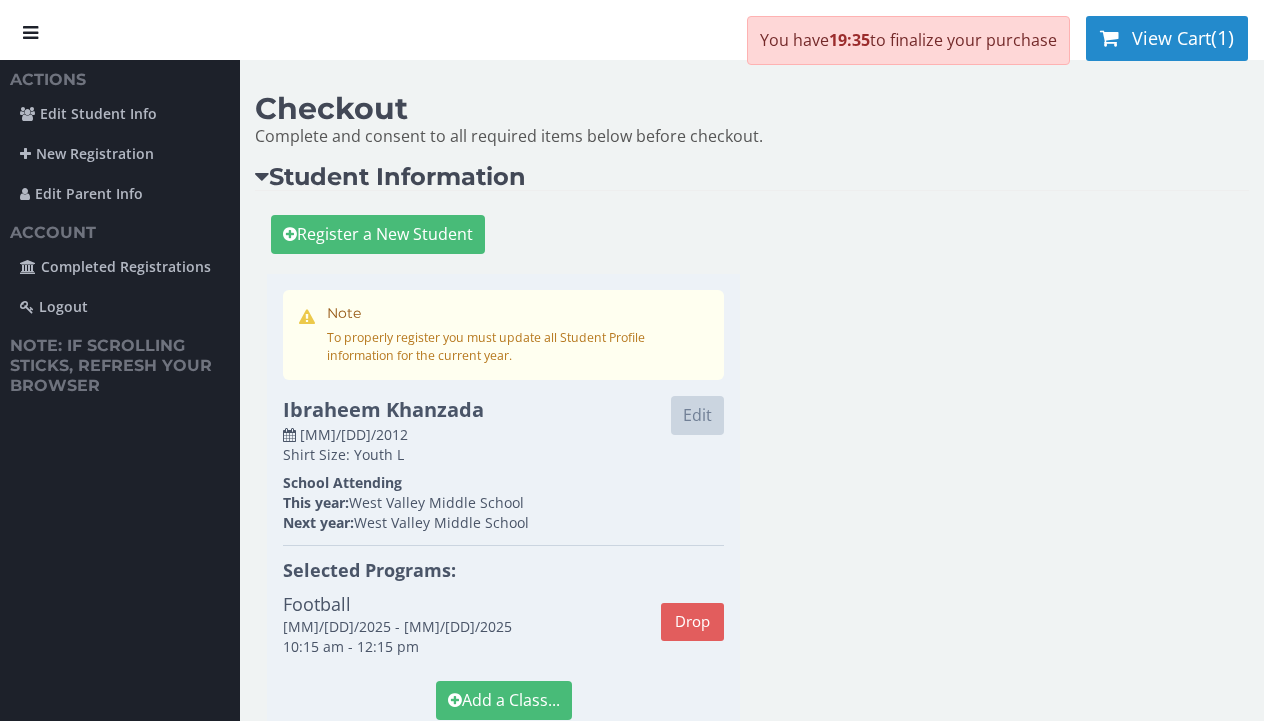 click on "View Cart" at bounding box center [1171, 38] 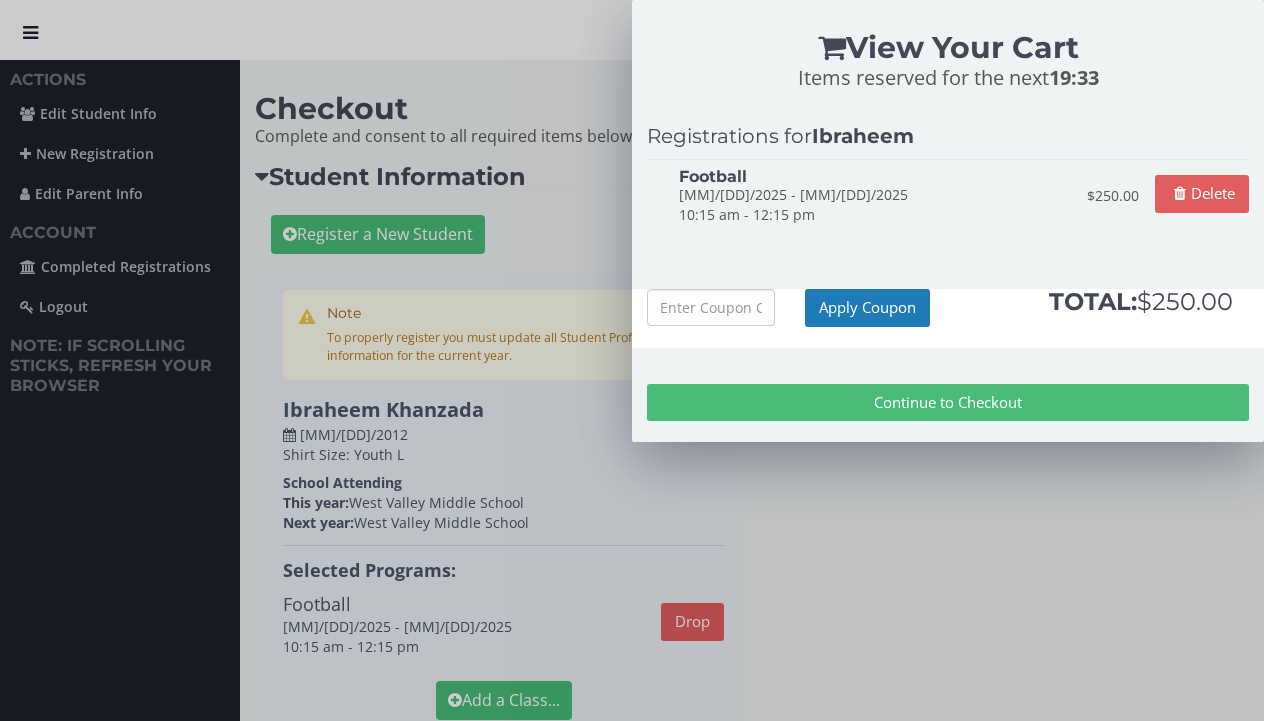click on "Continue to Checkout" at bounding box center [948, 402] 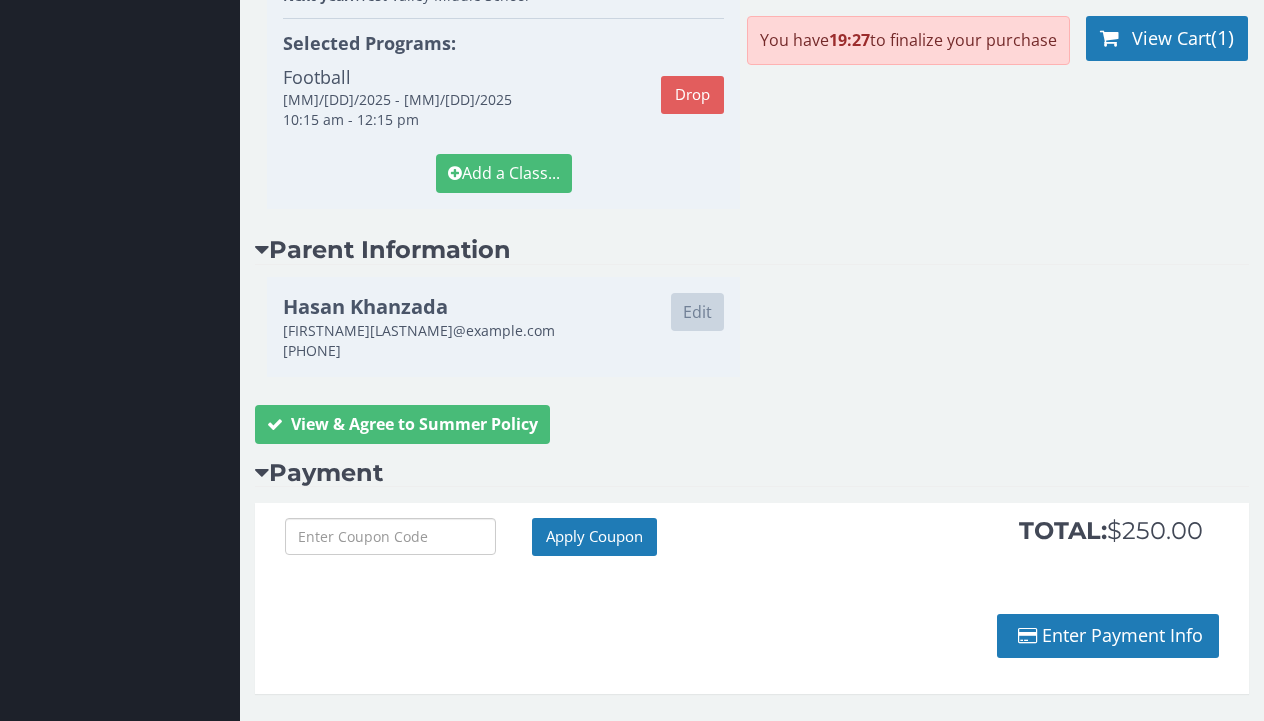 scroll, scrollTop: 526, scrollLeft: 0, axis: vertical 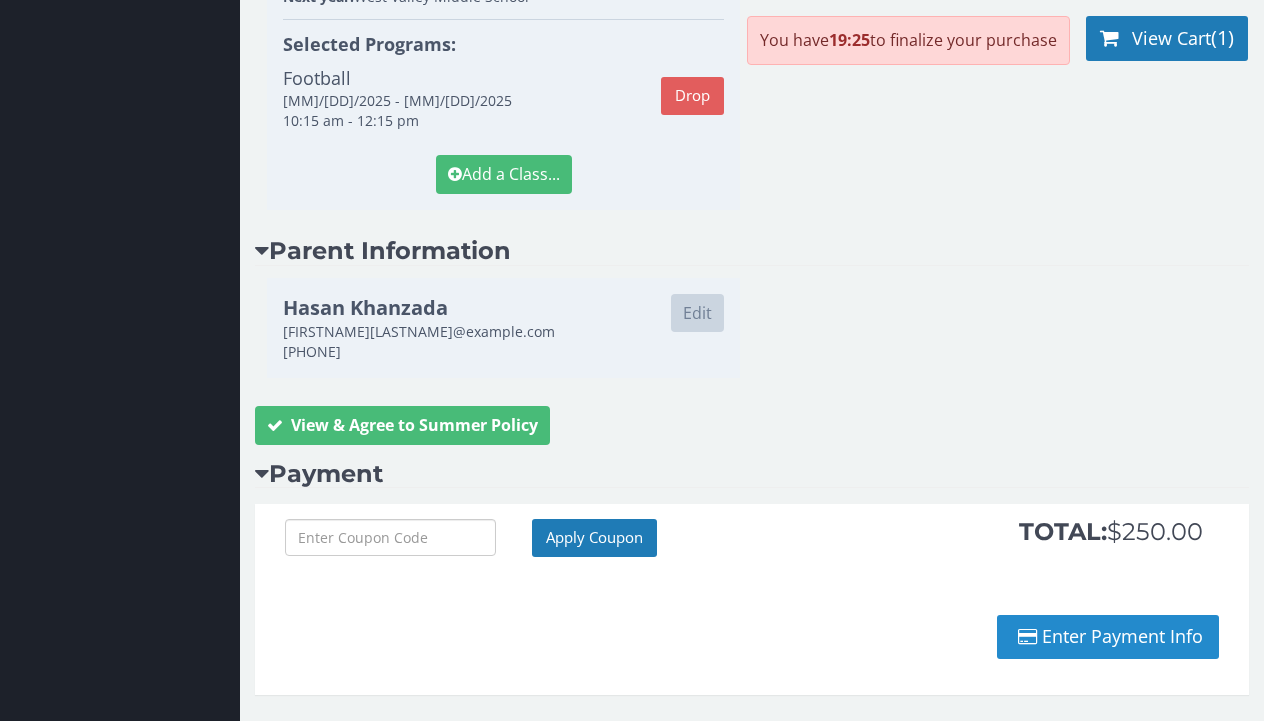 click on "Enter Payment Info" at bounding box center [1108, 637] 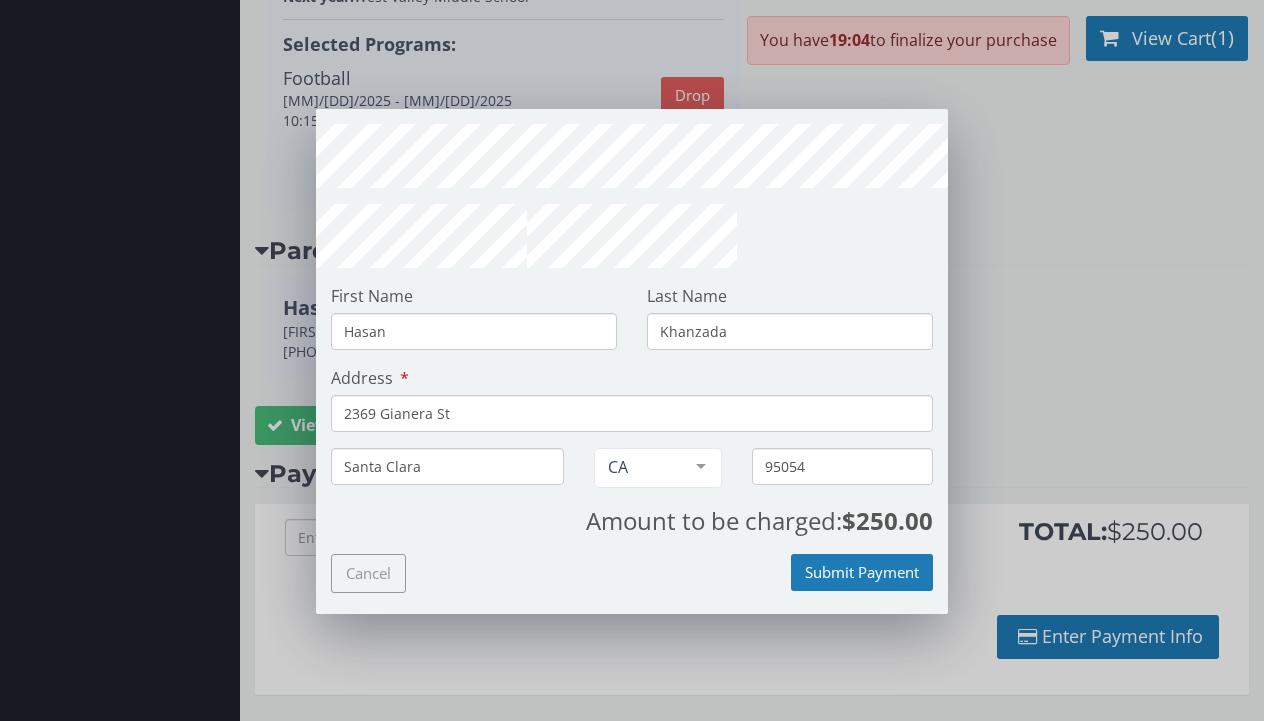 click on "Hasan" at bounding box center [474, 331] 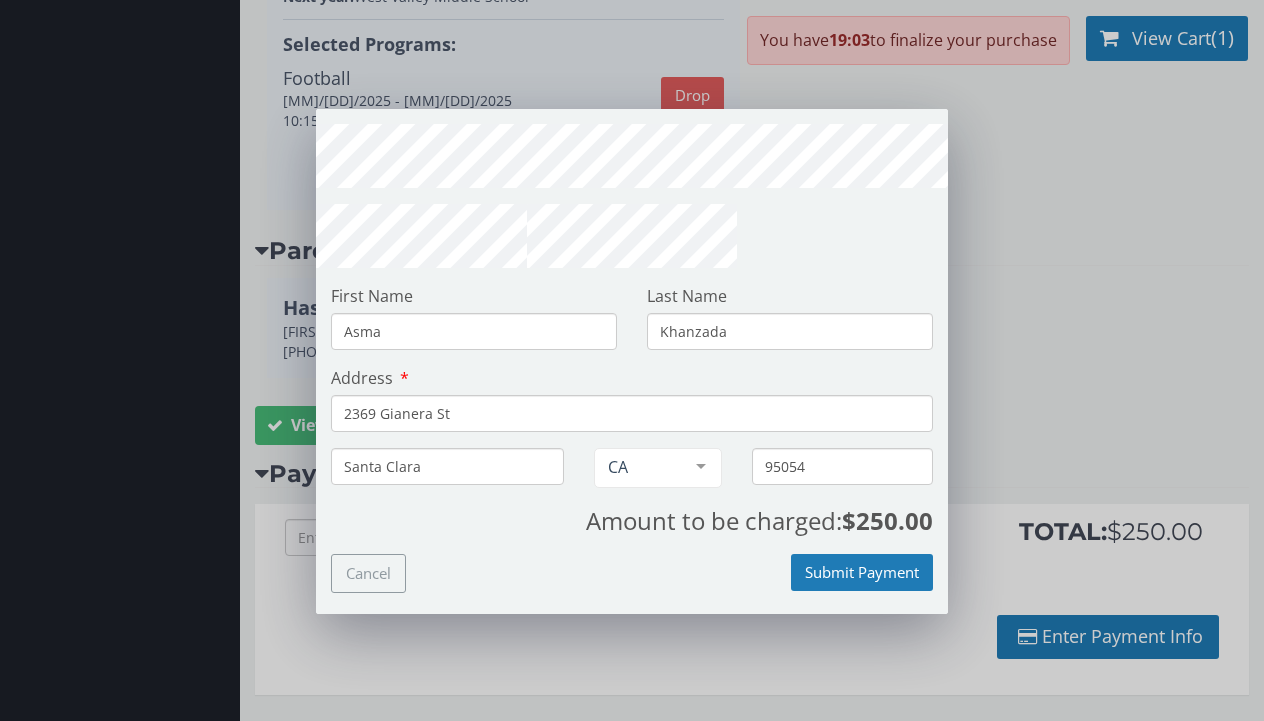 type on "Asma" 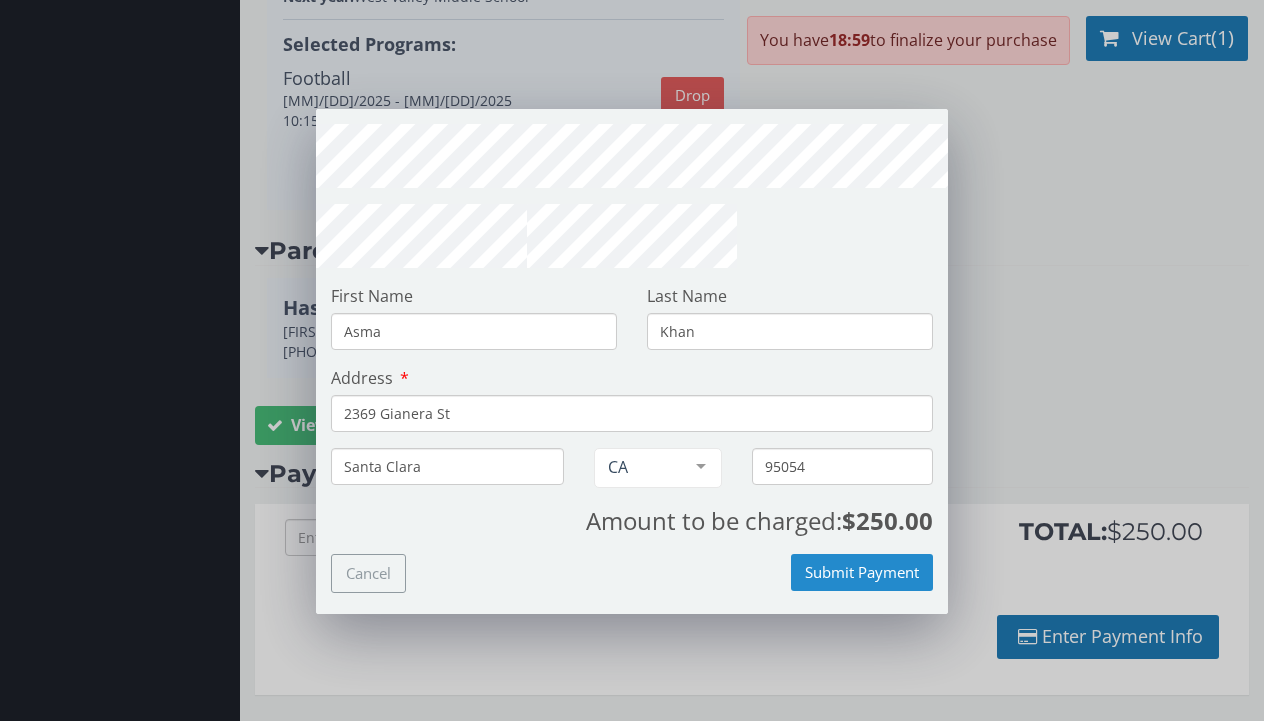 type on "Khan" 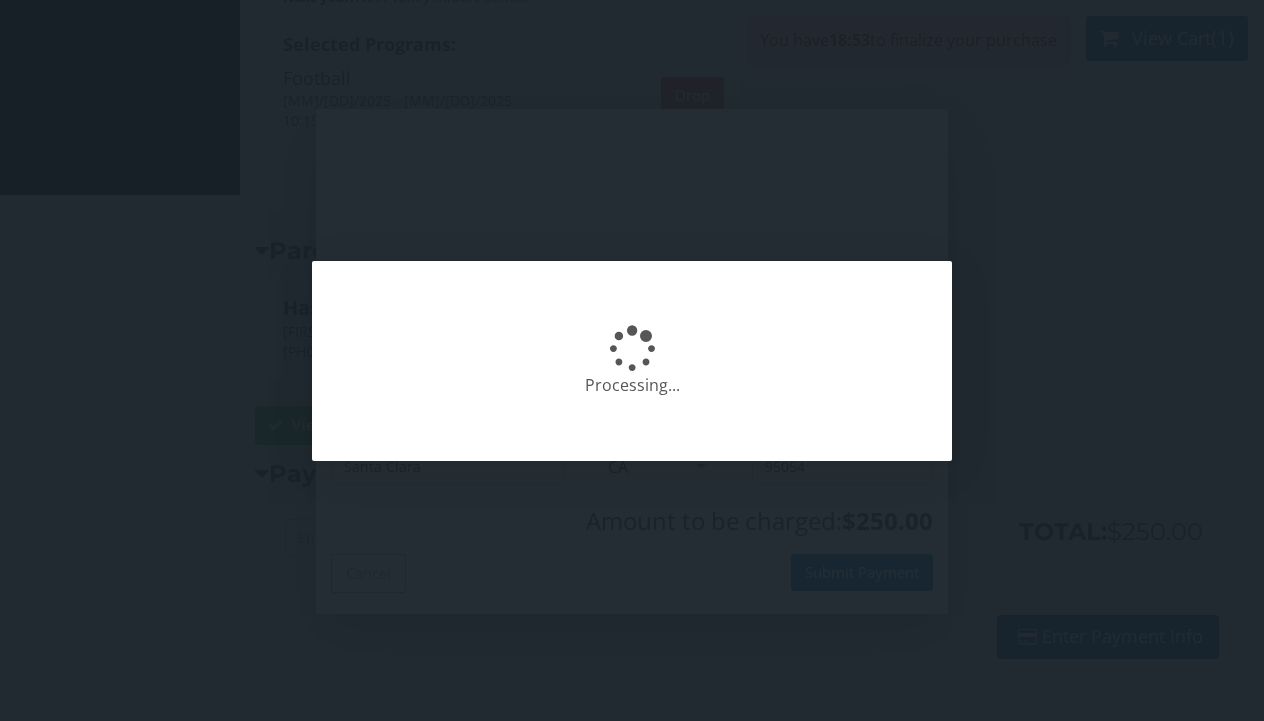 scroll, scrollTop: 0, scrollLeft: 0, axis: both 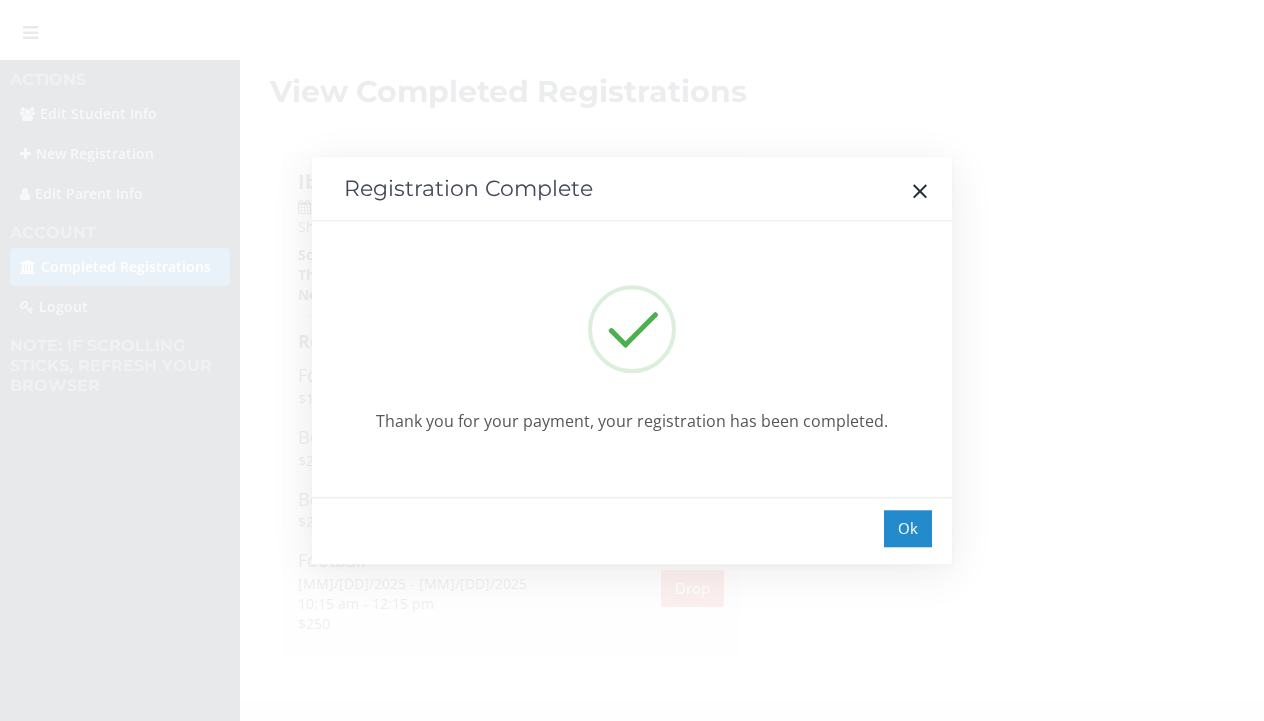 click on "Ok" at bounding box center [908, 528] 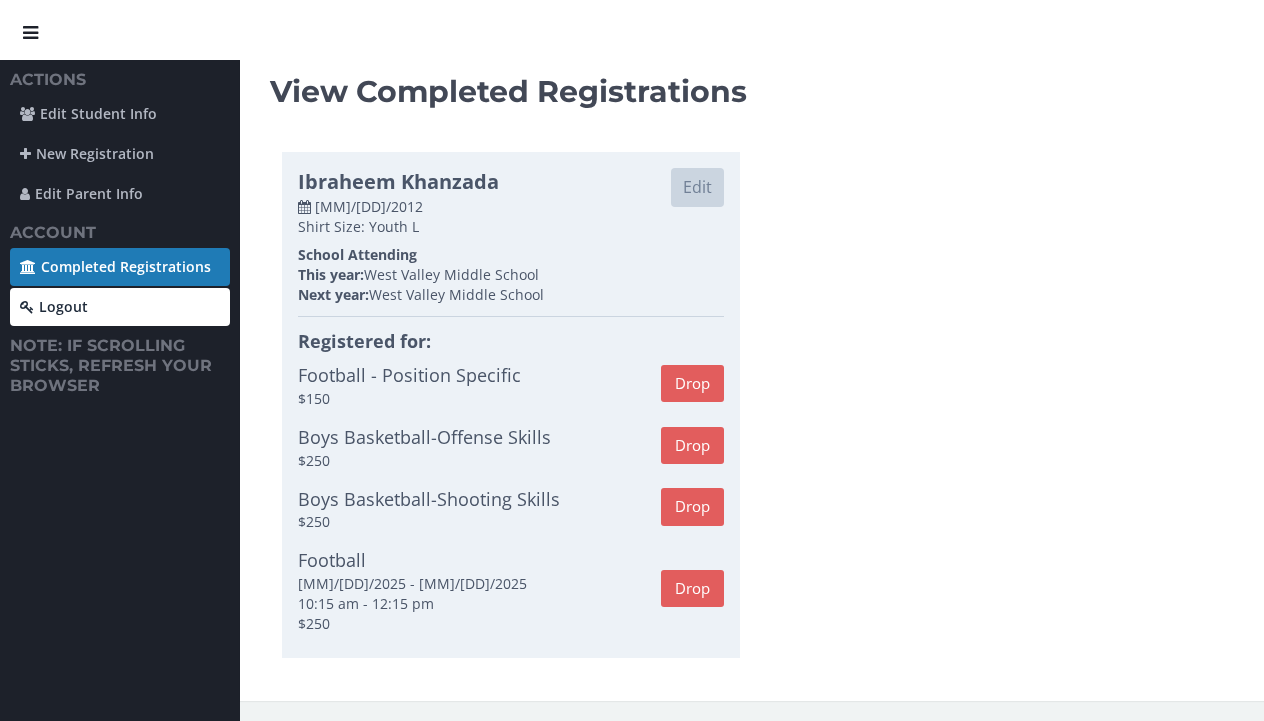 click on "Logout" at bounding box center (120, 307) 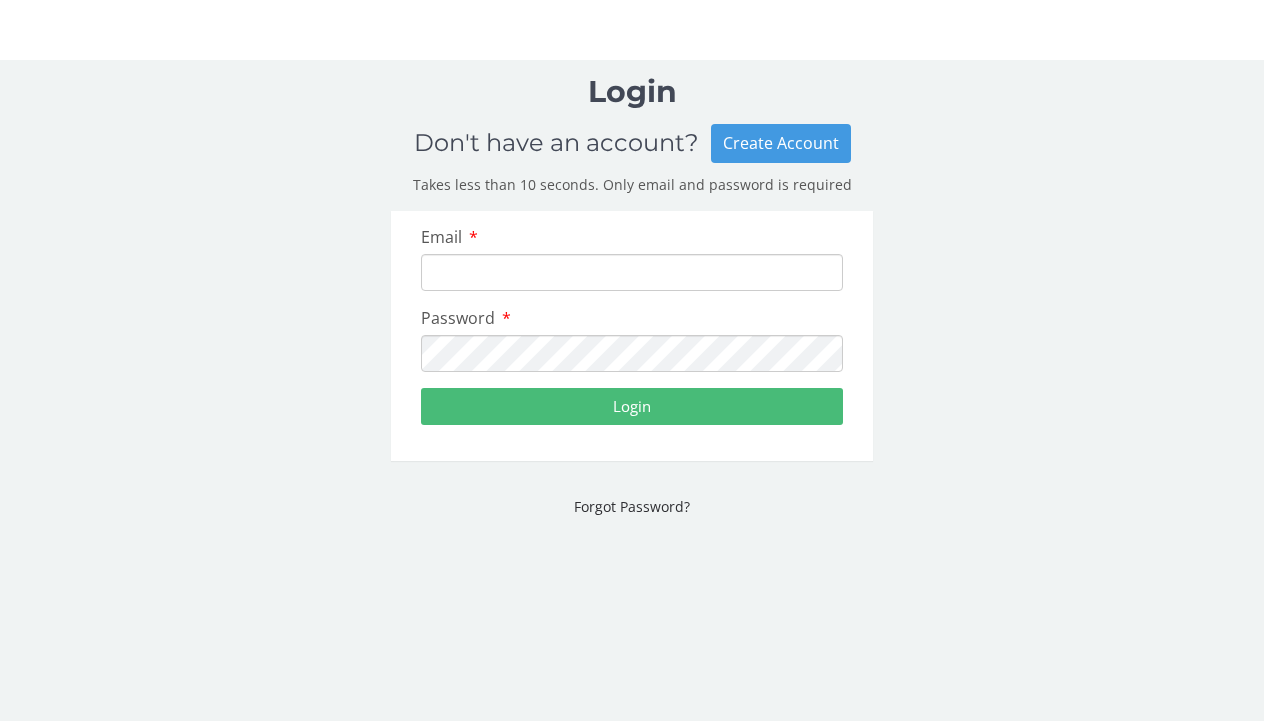 click on "Create Account" at bounding box center (781, 143) 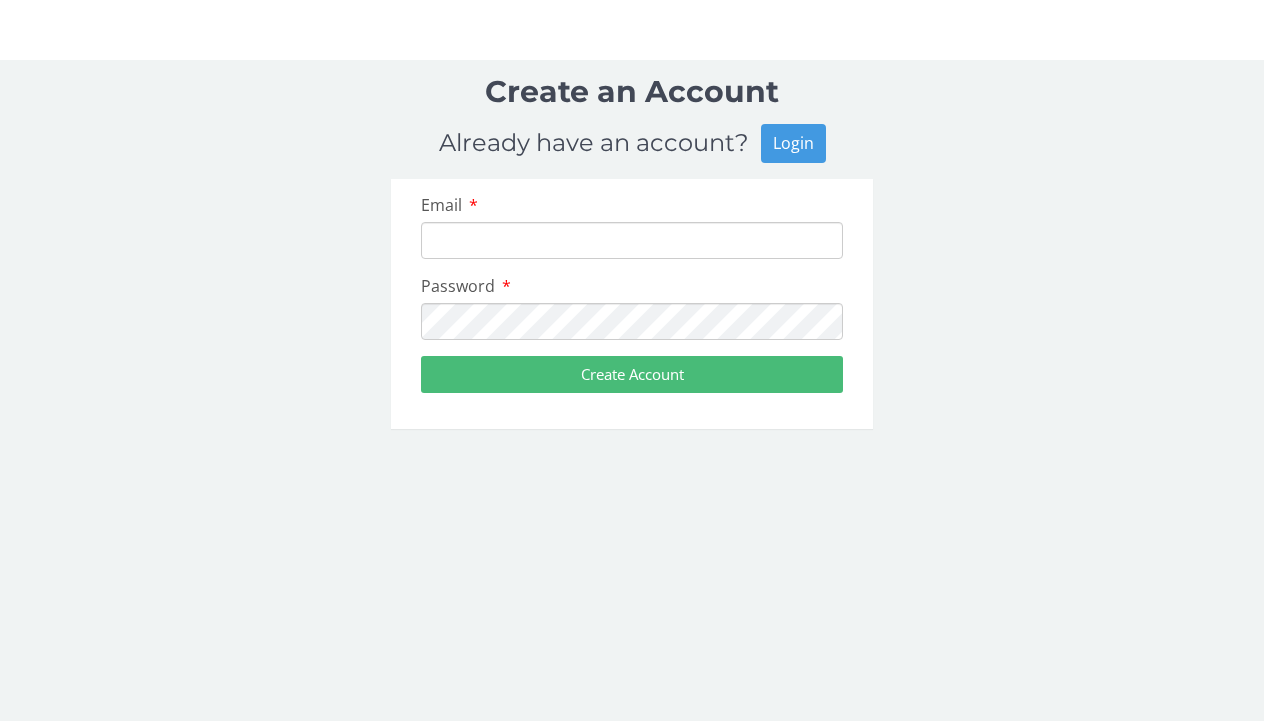 click on "Email" at bounding box center (632, 240) 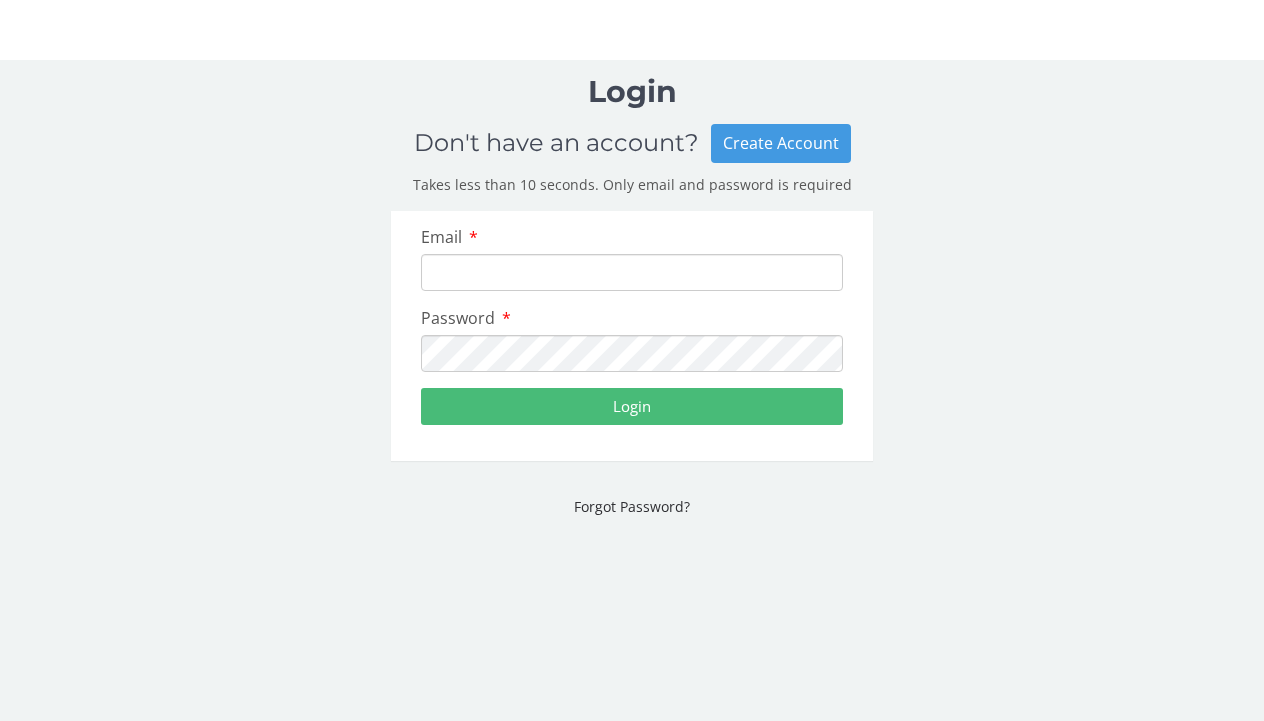 click on "Create Account" at bounding box center [781, 143] 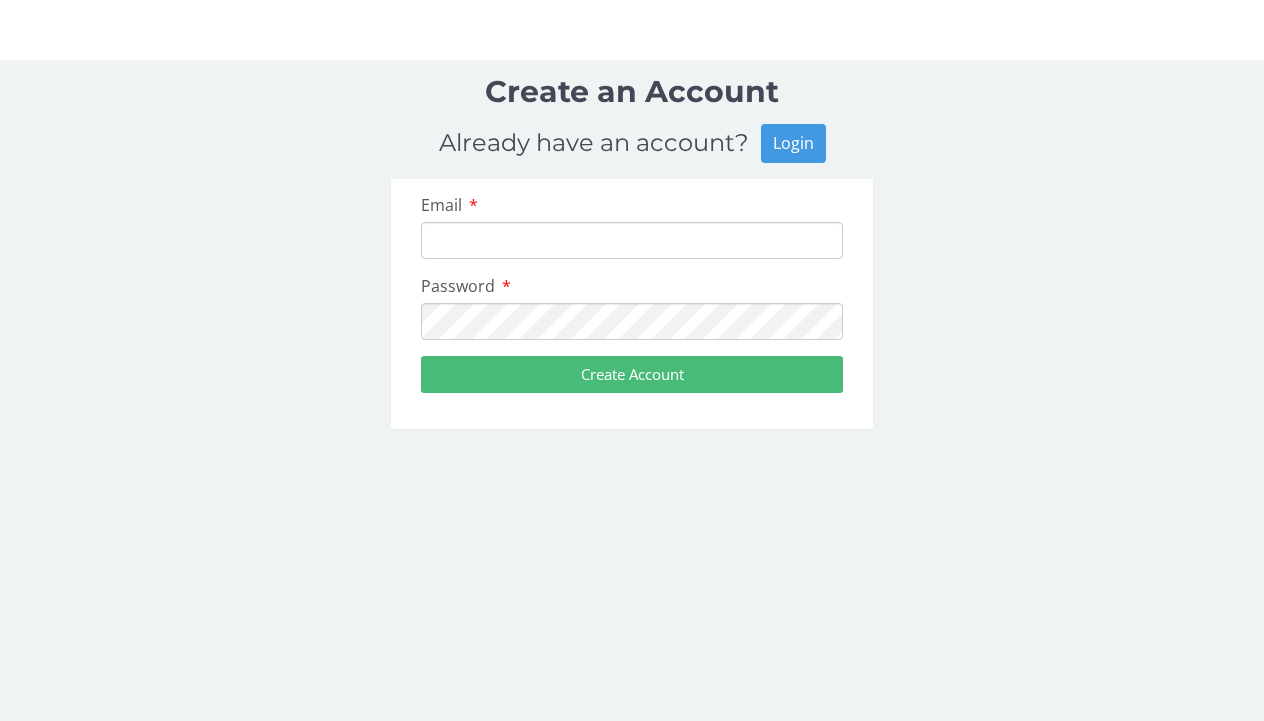 click on "Email" at bounding box center (632, 240) 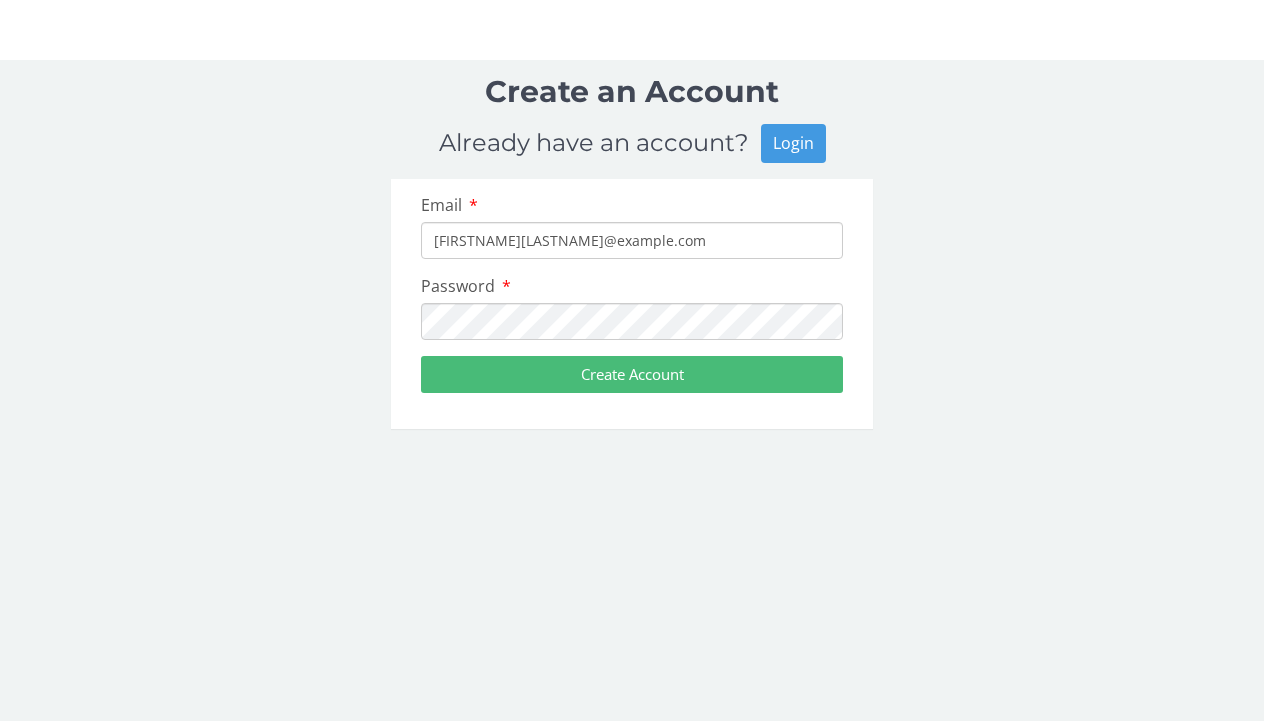 type on "[FIRSTNAME][LASTNAME]@example.com" 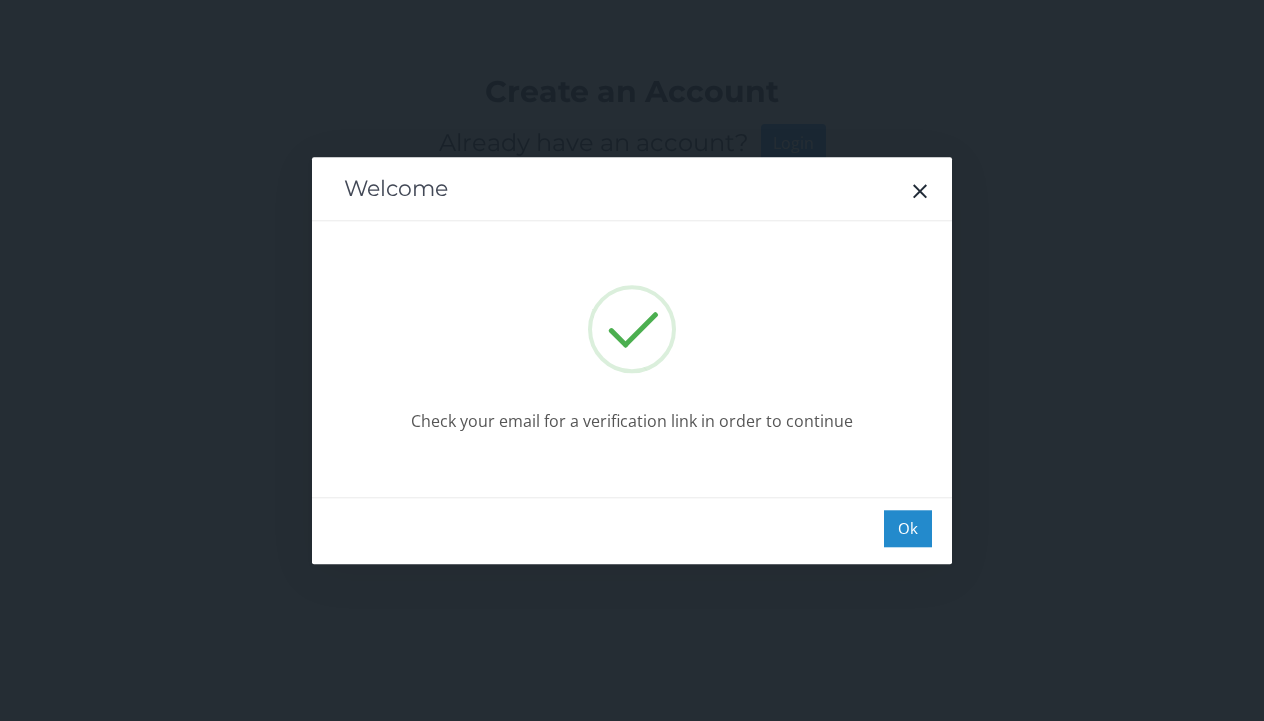 click on "Ok" at bounding box center [908, 528] 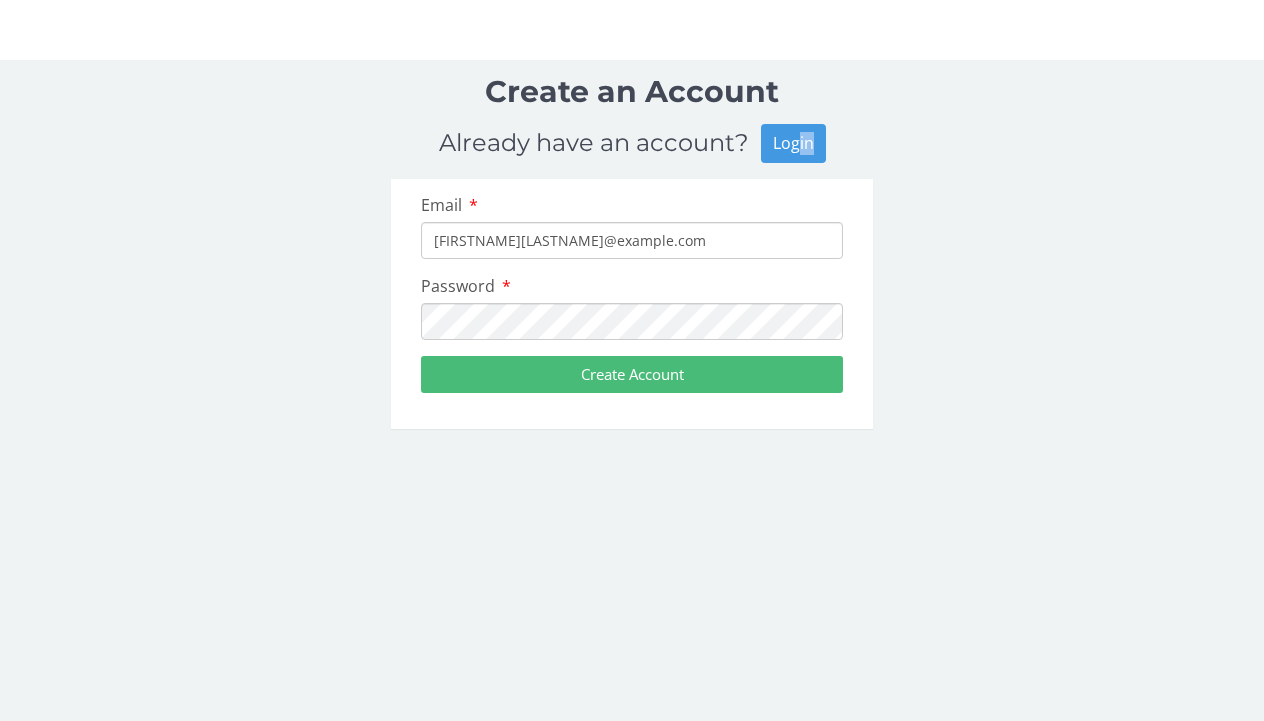 click on "Login" at bounding box center (793, 143) 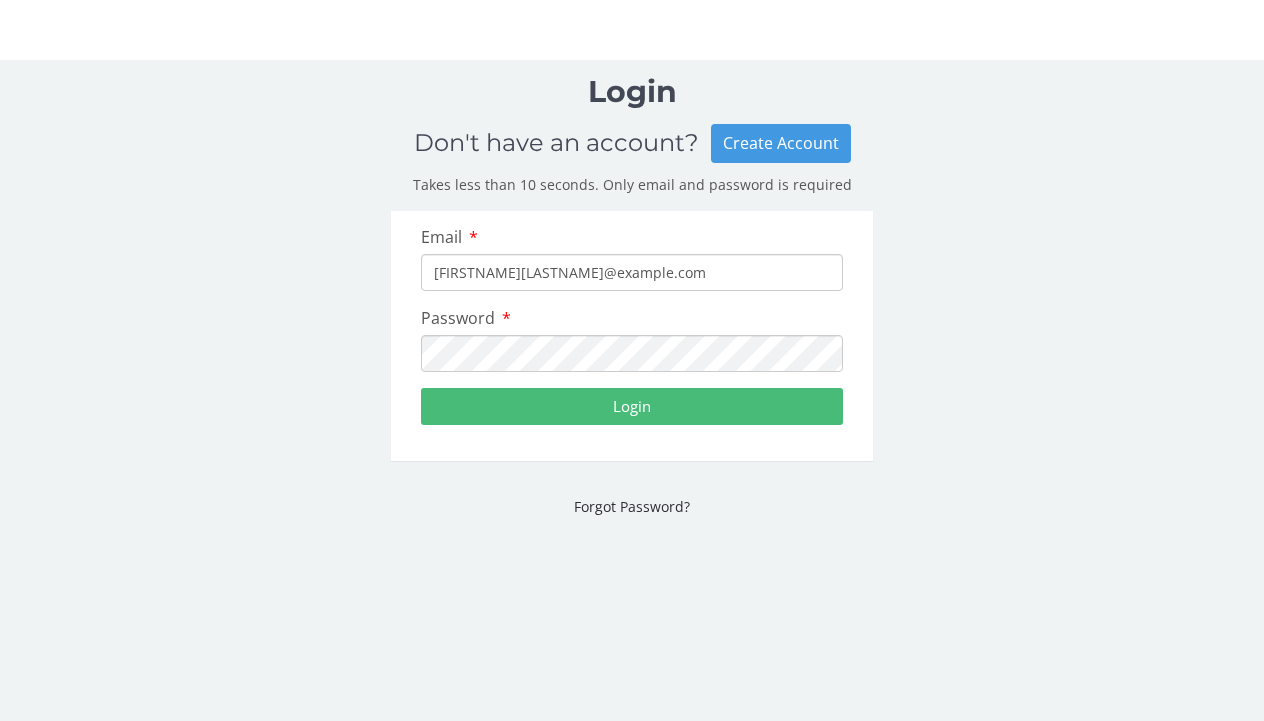 click on "Login" at bounding box center [632, 406] 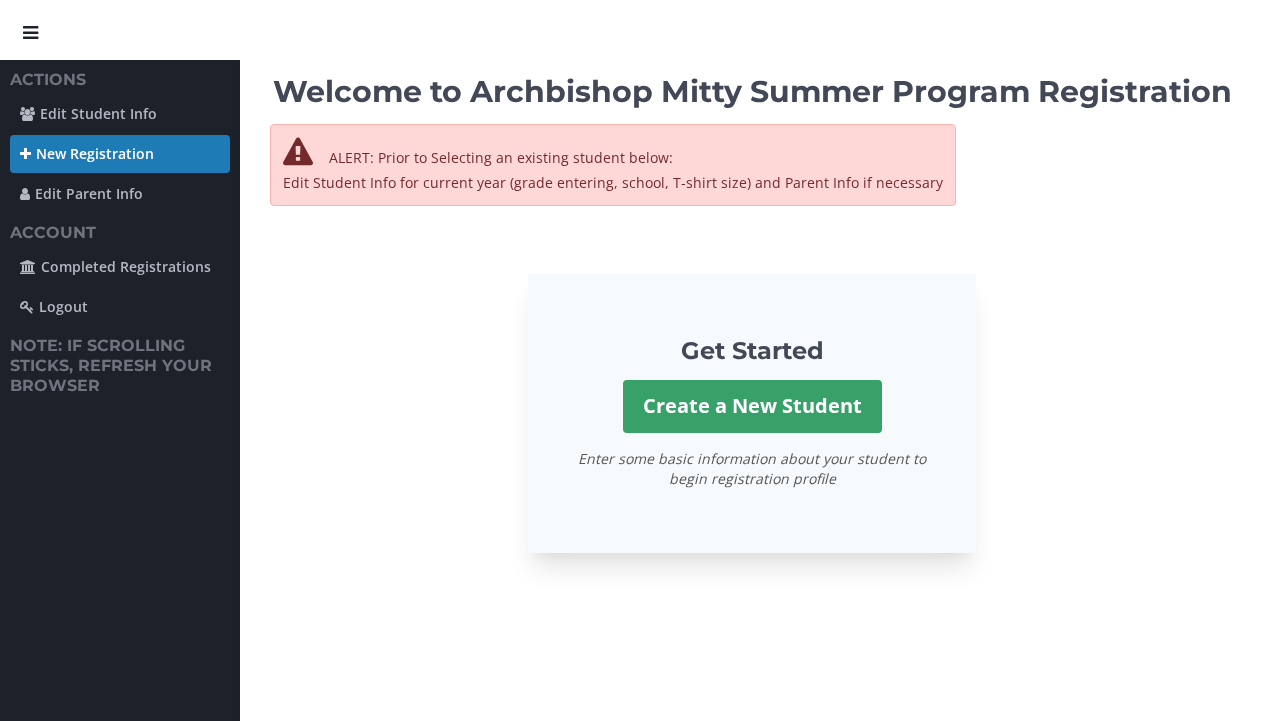 click on "Create a New Student" at bounding box center (752, 406) 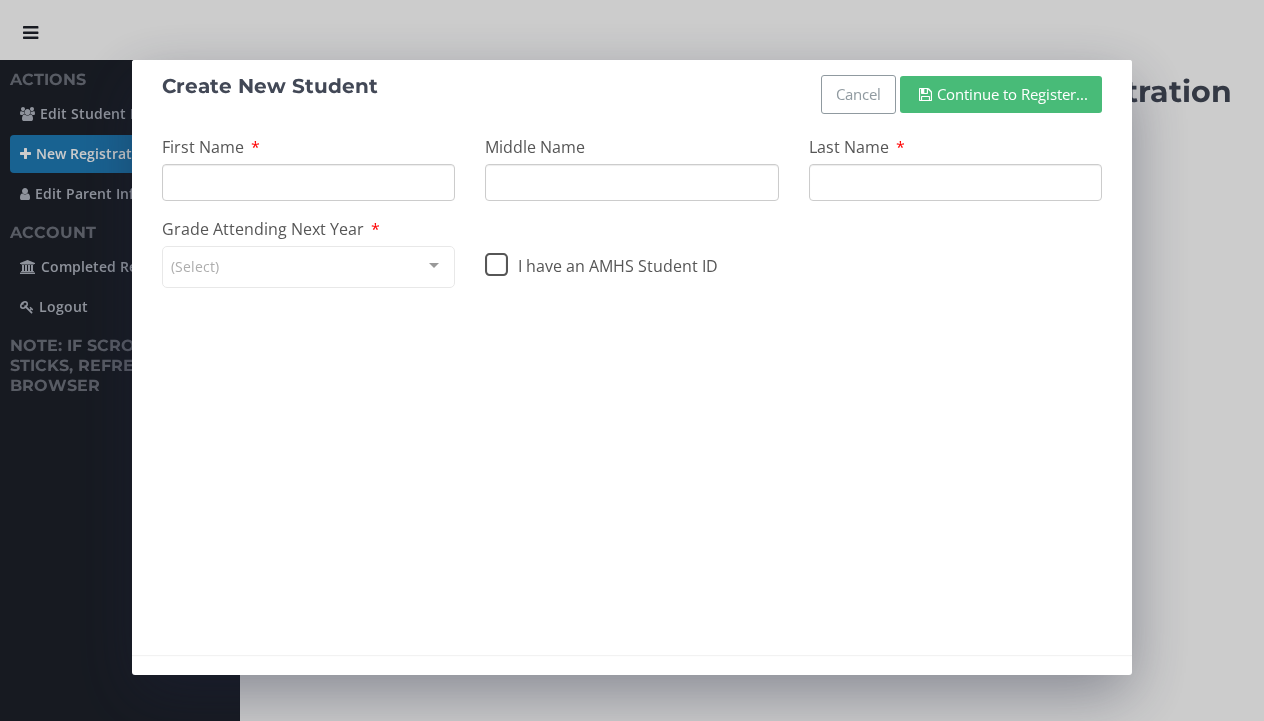 drag, startPoint x: 439, startPoint y: 207, endPoint x: 435, endPoint y: 197, distance: 10.770329 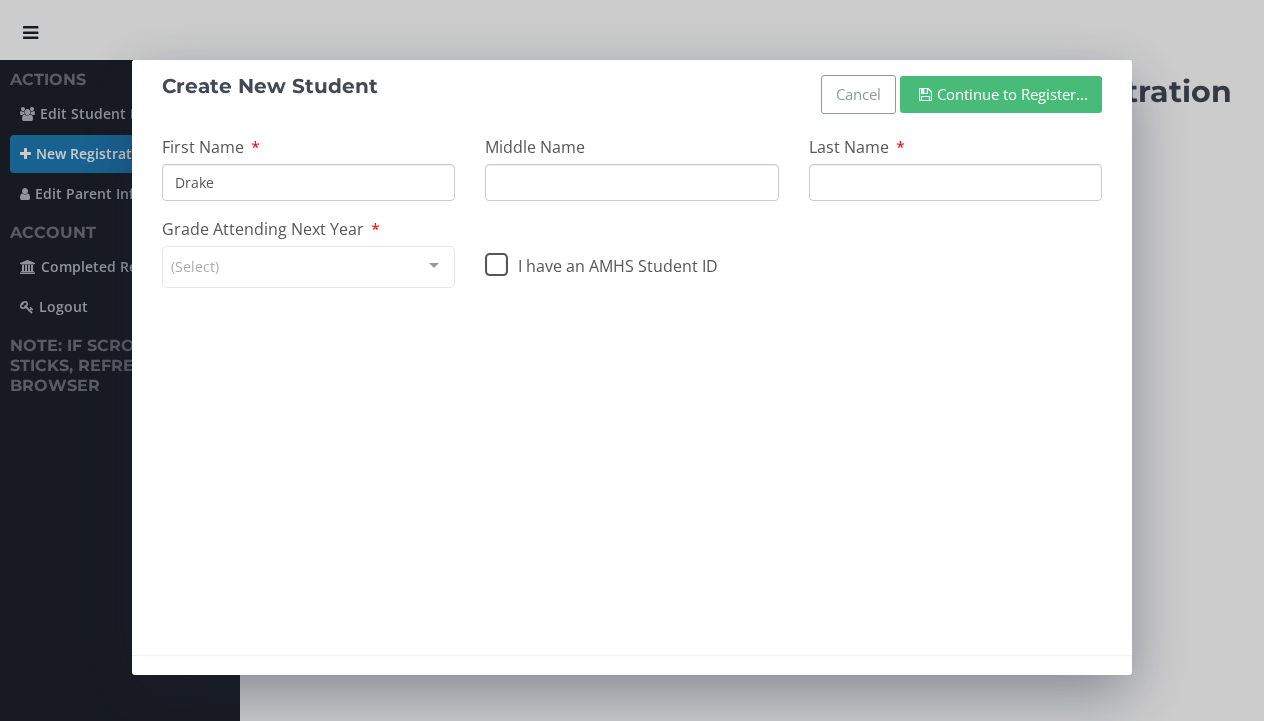 type on "Drake" 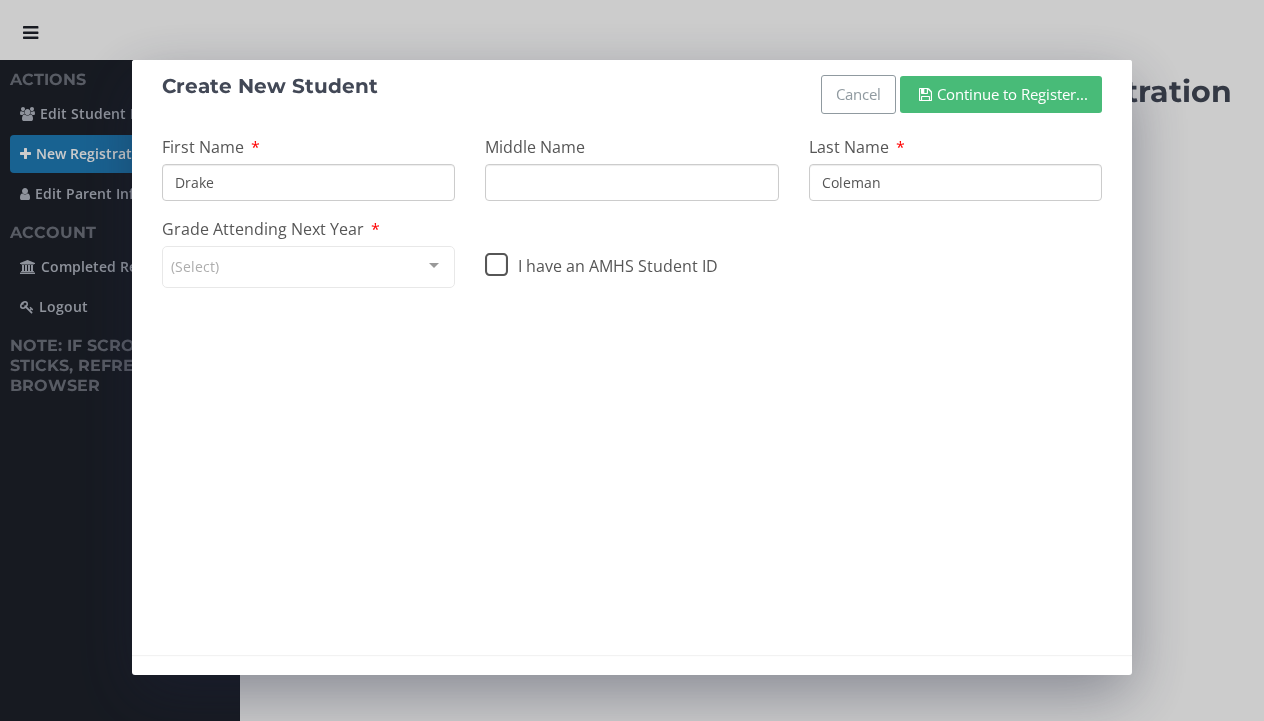 type on "Coleman" 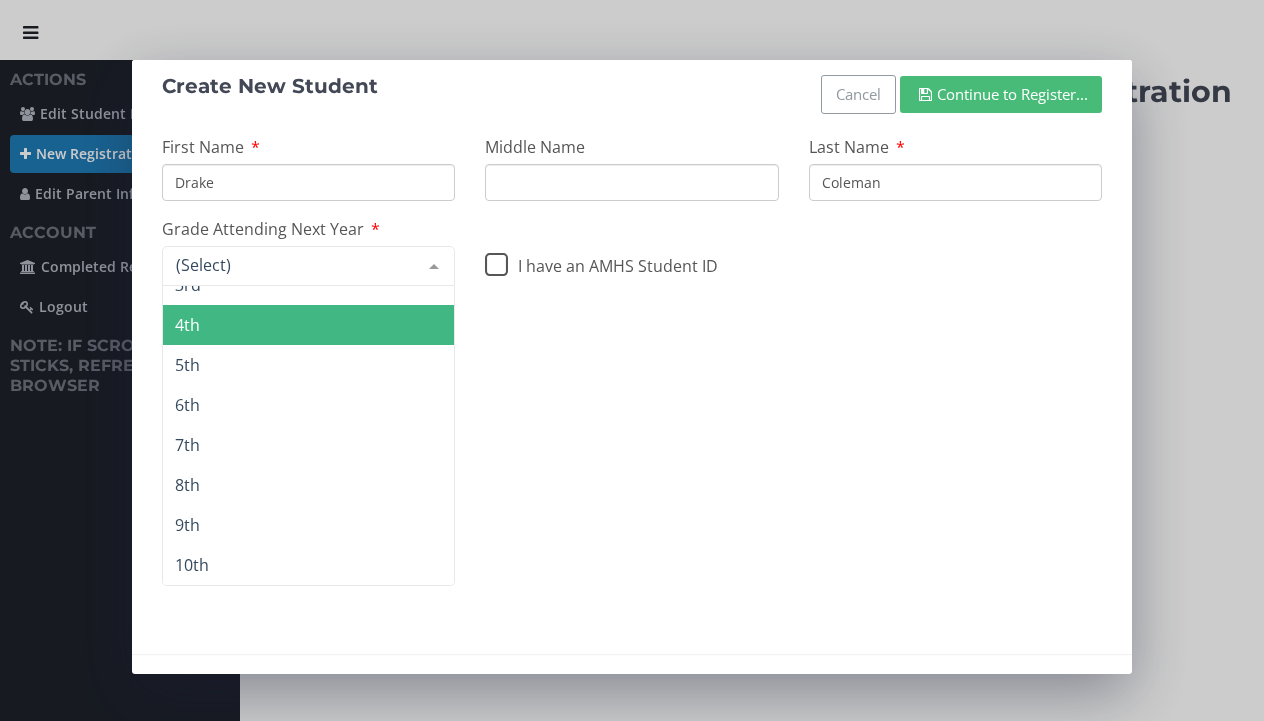 scroll, scrollTop: 109, scrollLeft: 0, axis: vertical 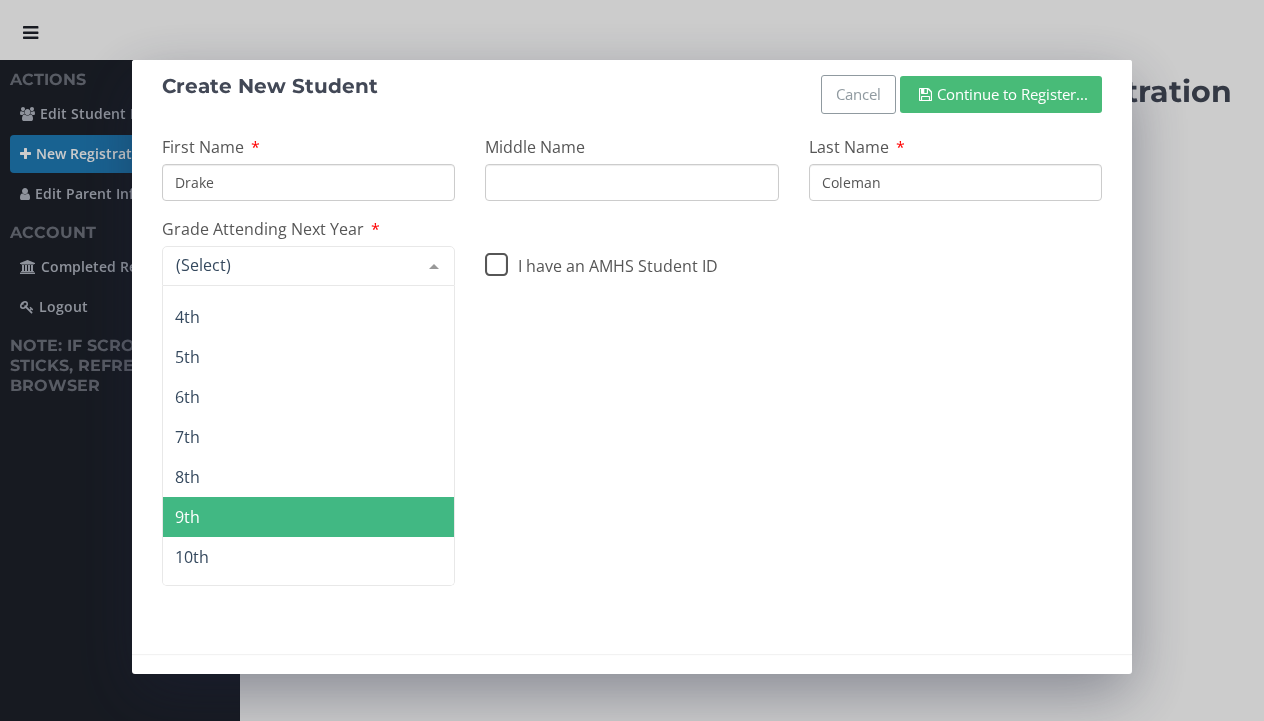 click on "9th" at bounding box center [308, 517] 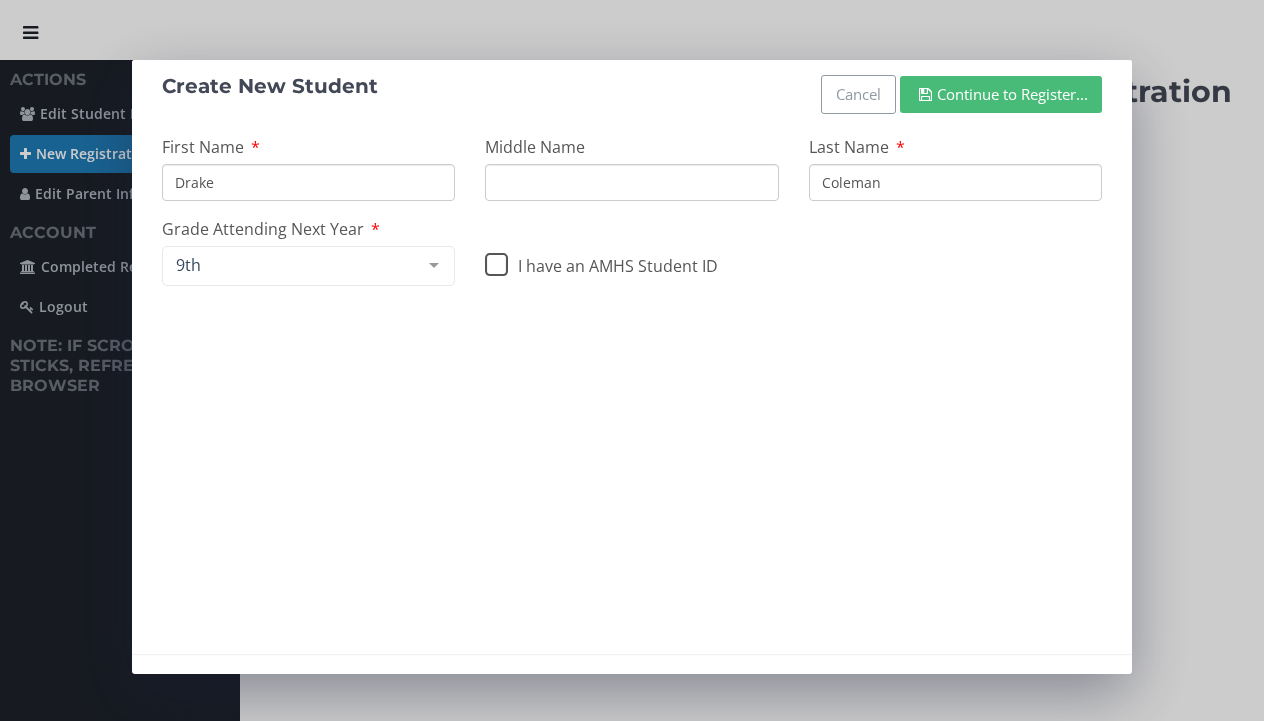 click on "Continue to Register..." at bounding box center [1001, 94] 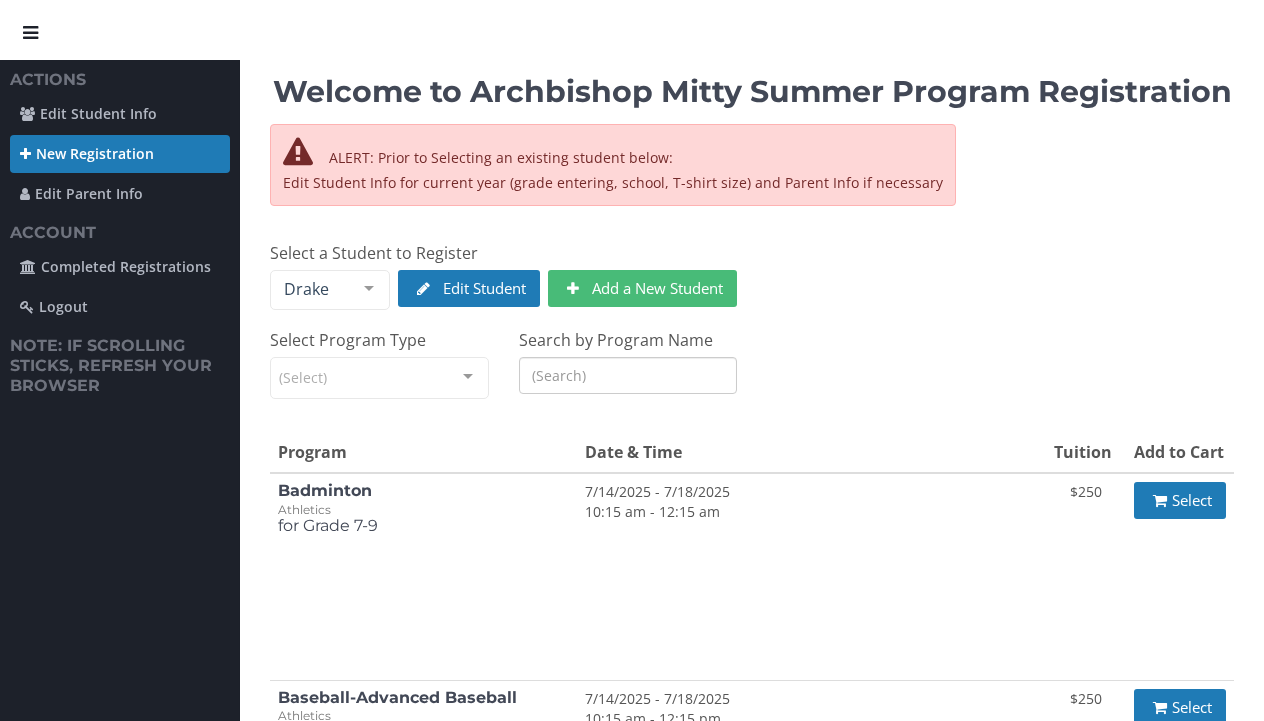 click on "Search by Program Name" at bounding box center (628, 375) 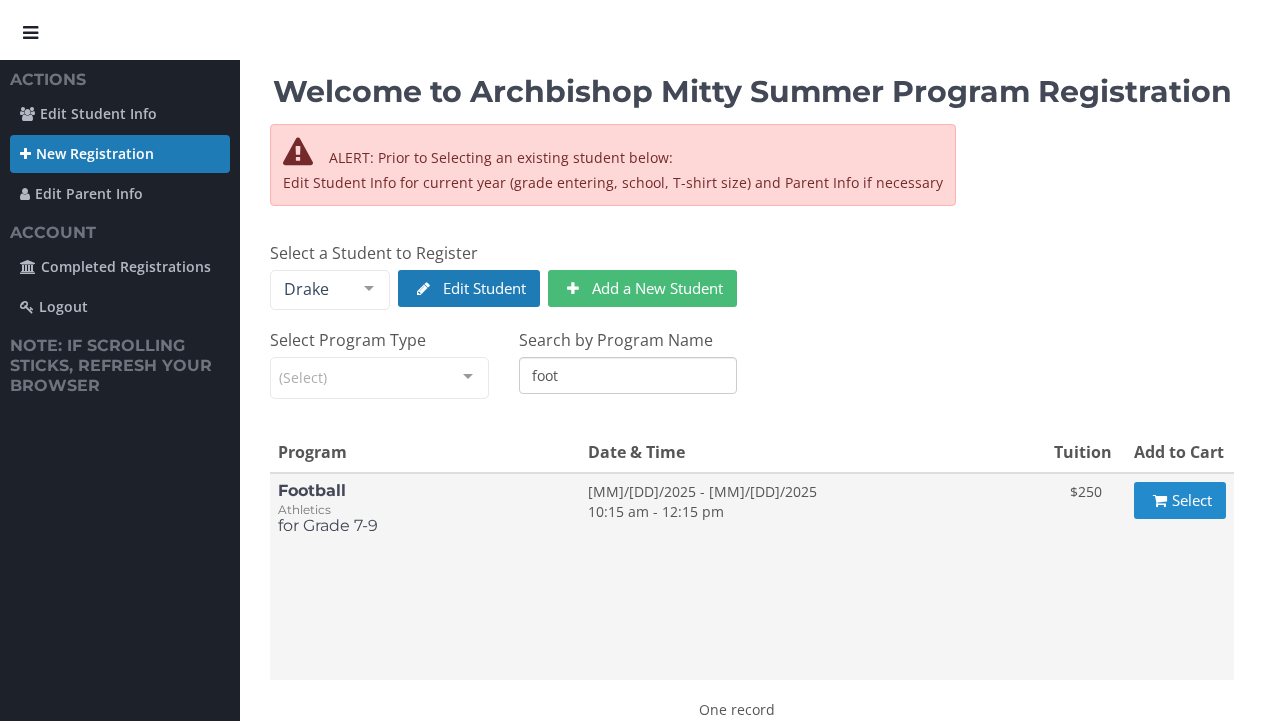 type on "foot" 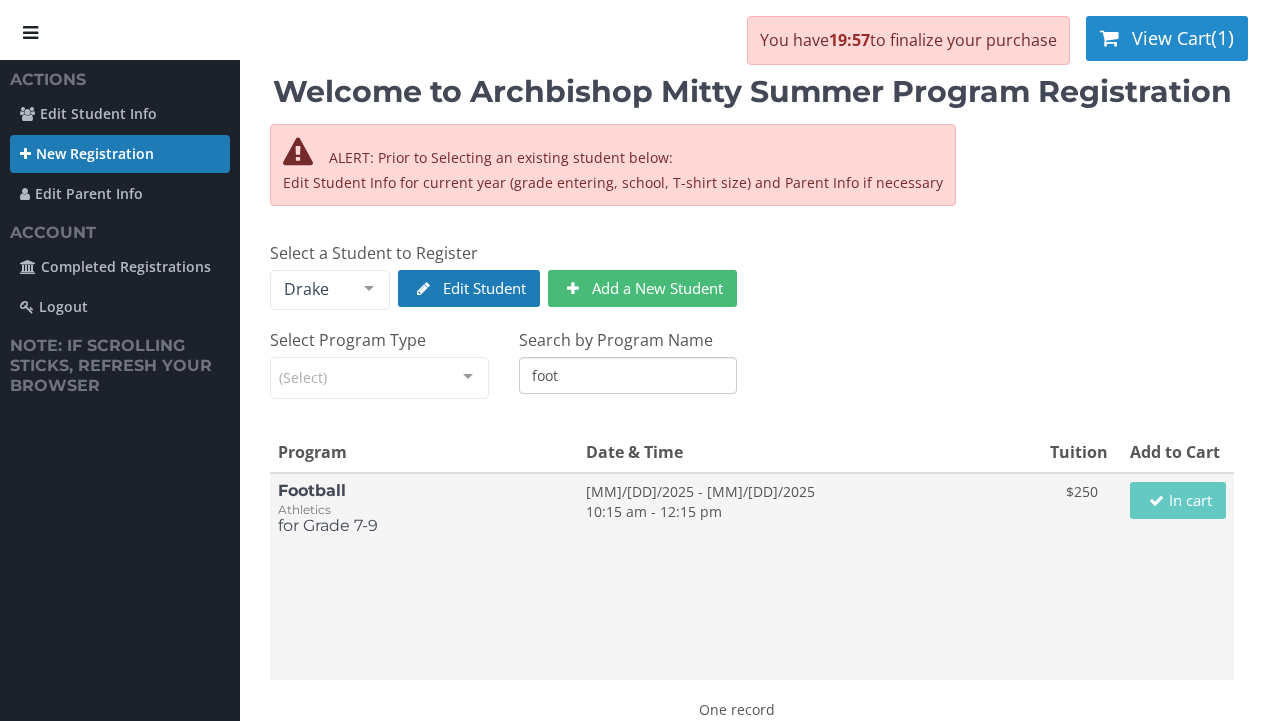 click on "View Cart" at bounding box center (1171, 38) 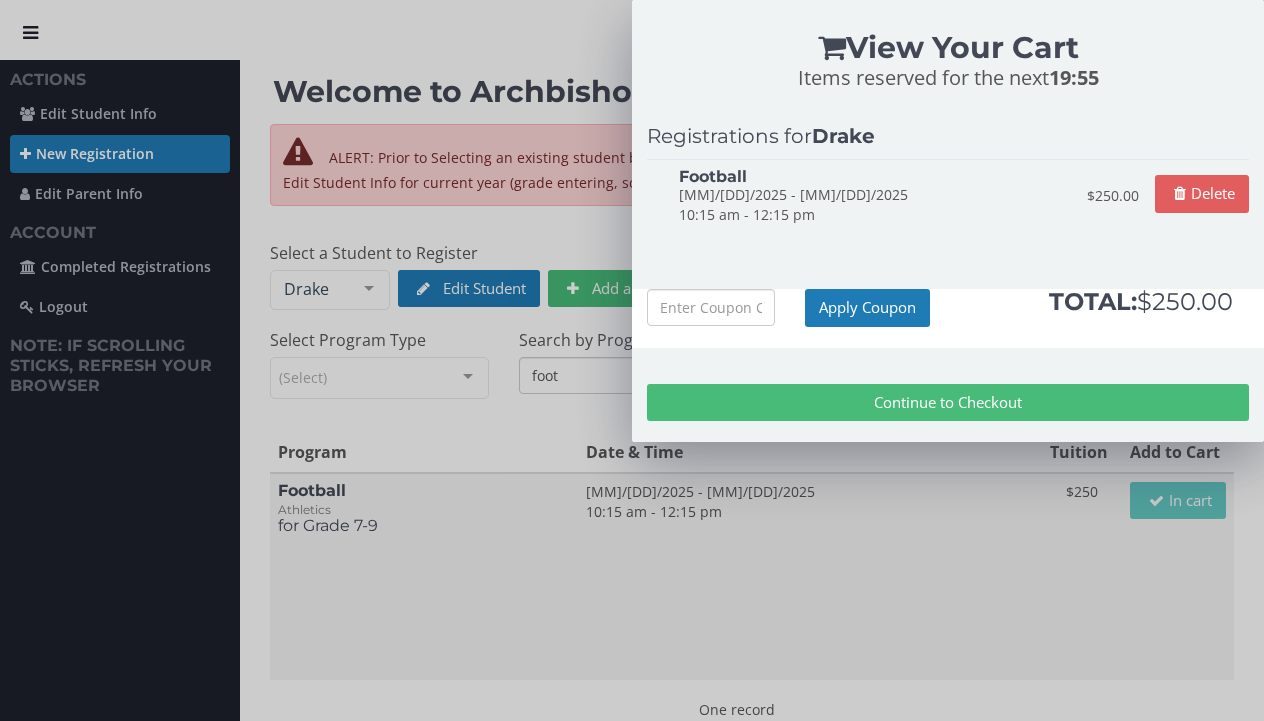 click on "Continue to Checkout" at bounding box center [948, 402] 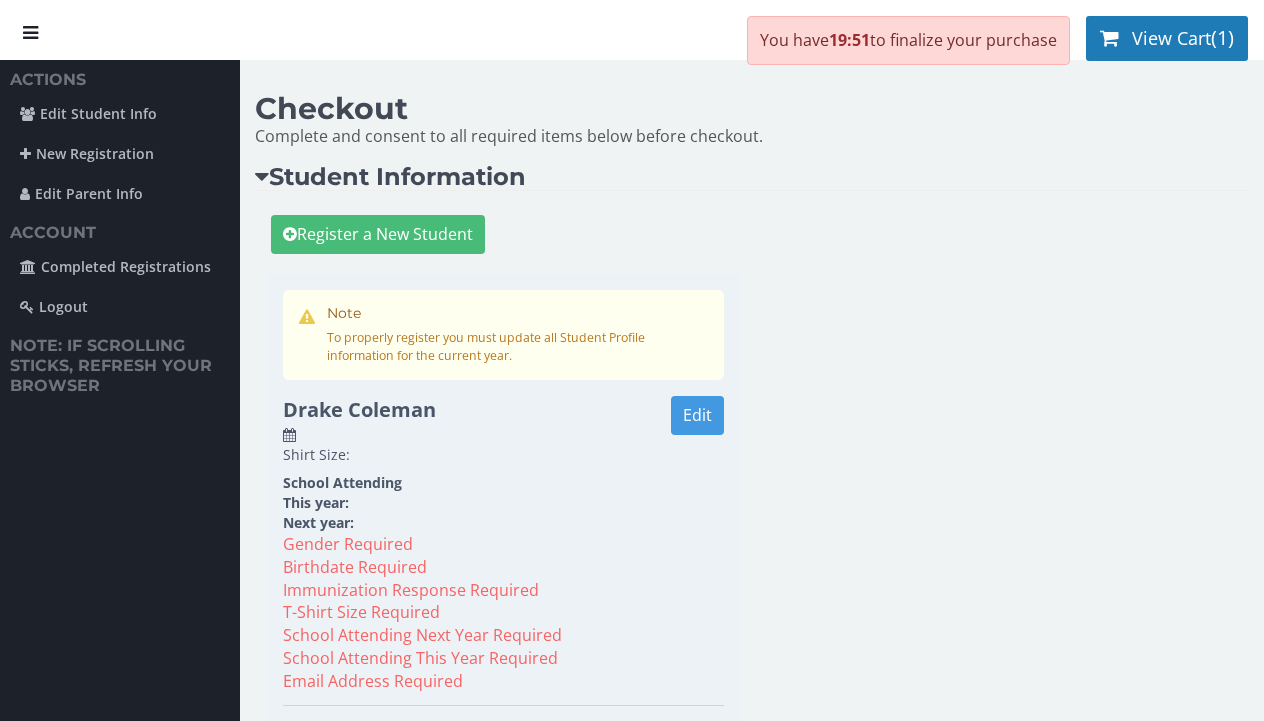 click on "Edit" at bounding box center [697, 415] 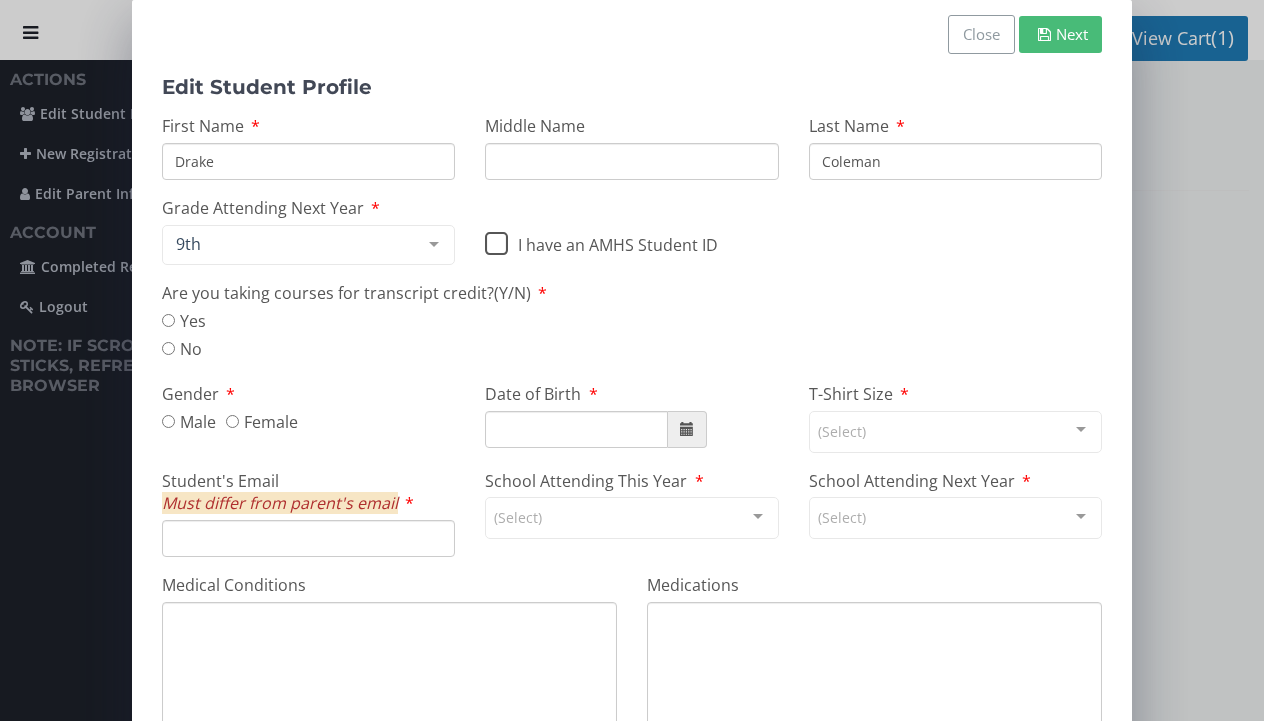 click on "No" at bounding box center [184, 349] 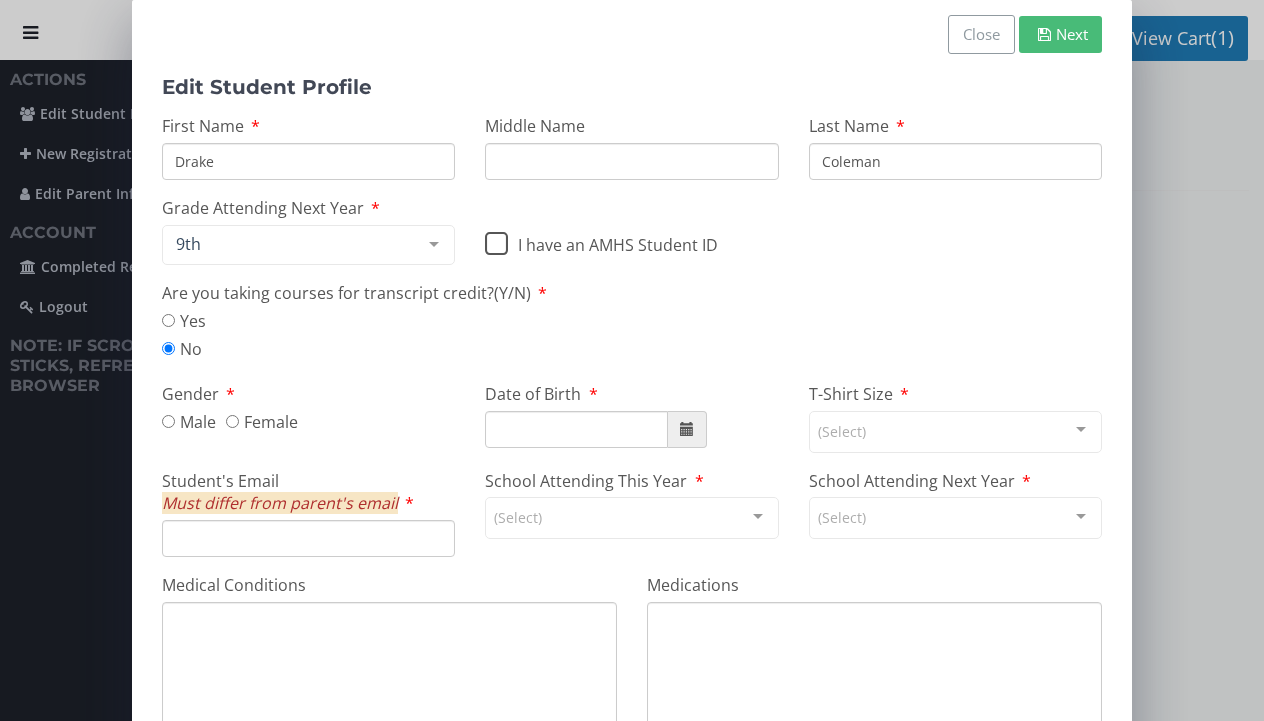 click on "Male" at bounding box center [189, 422] 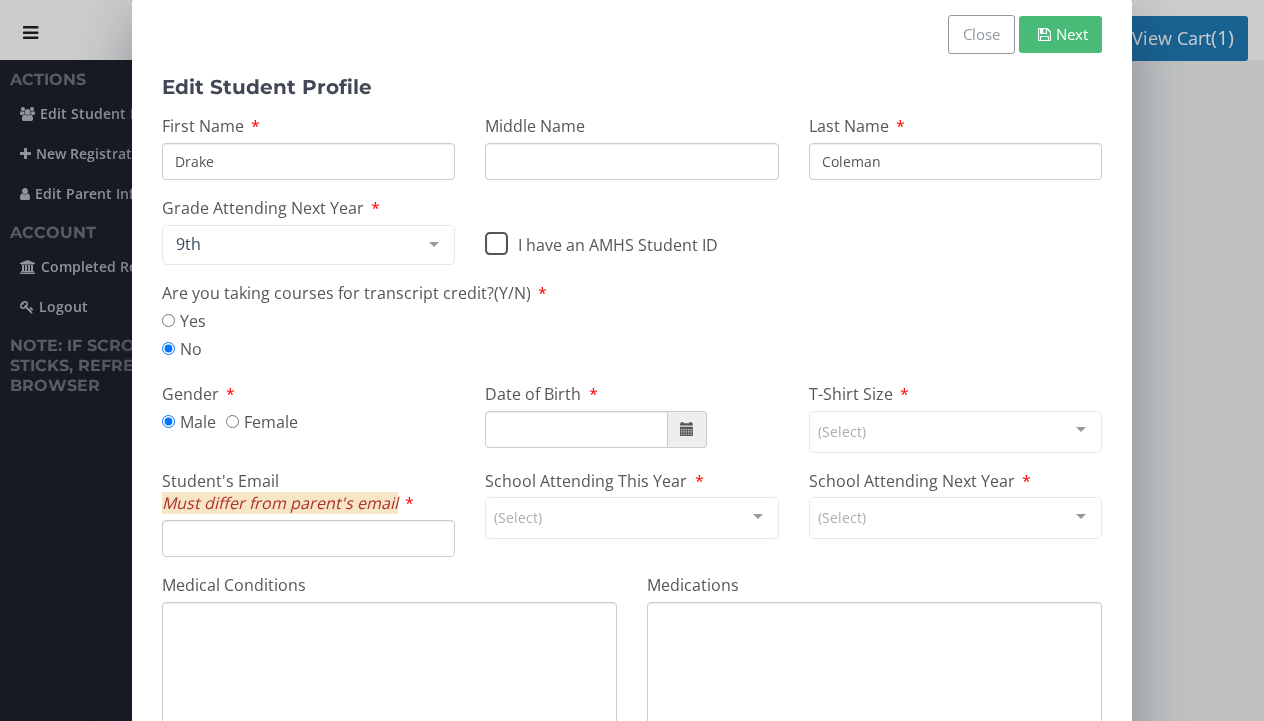 click on "Date of Birth" at bounding box center [576, 429] 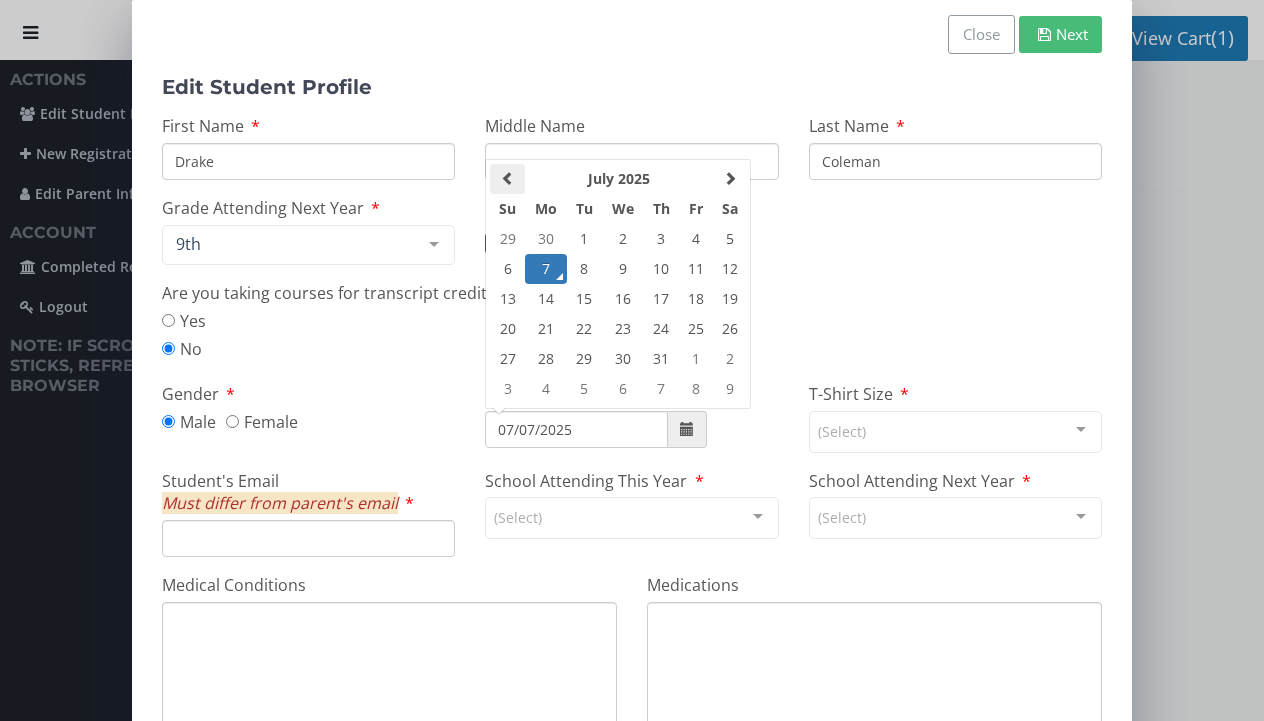 click at bounding box center [507, 179] 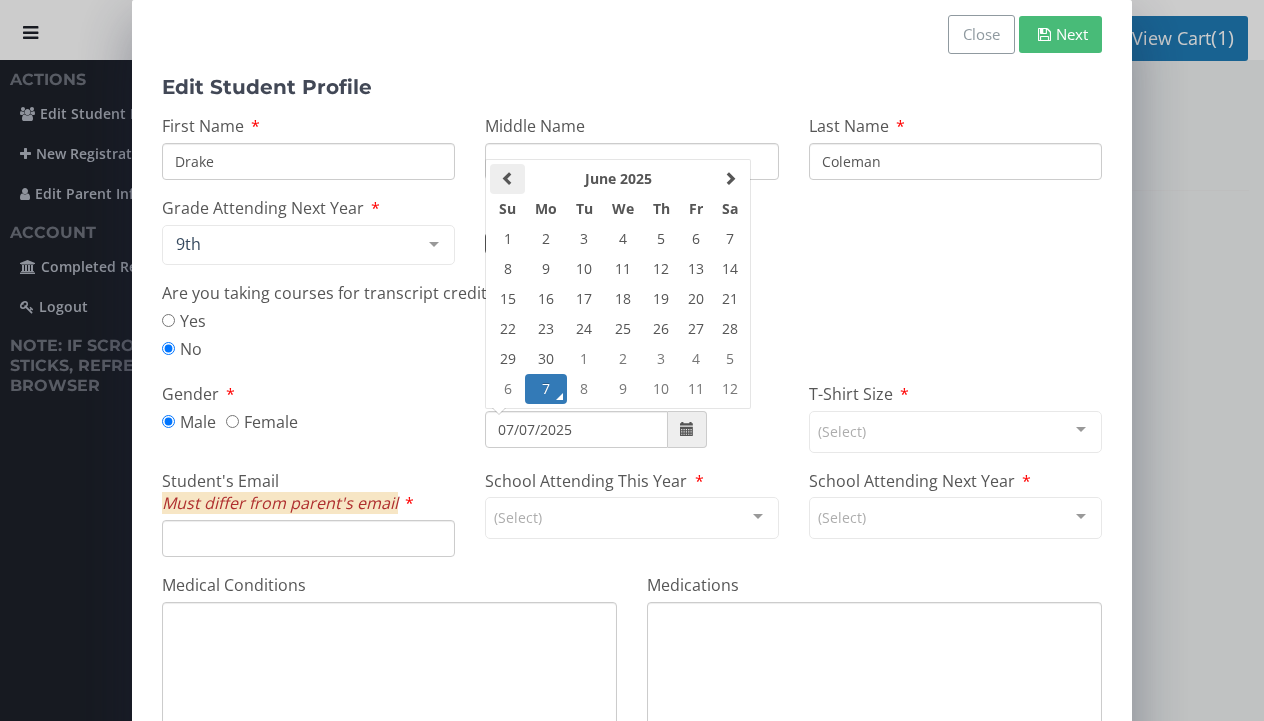 click at bounding box center (507, 179) 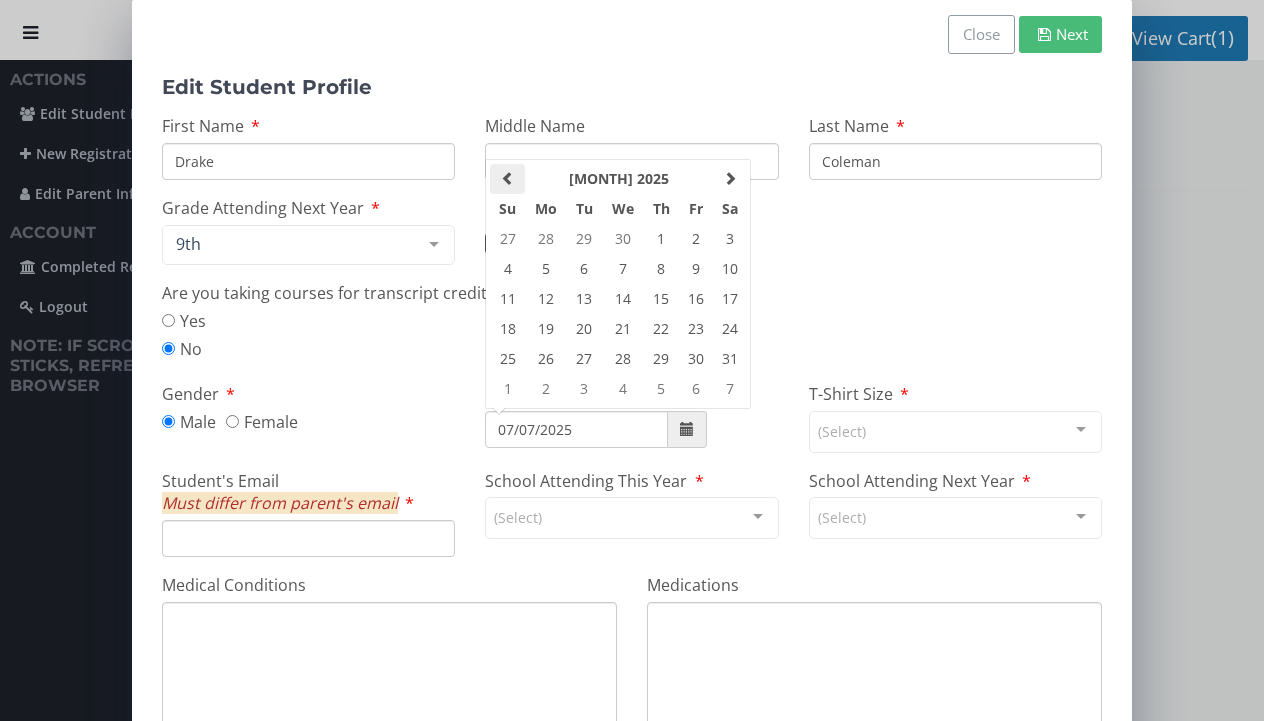 click at bounding box center (507, 179) 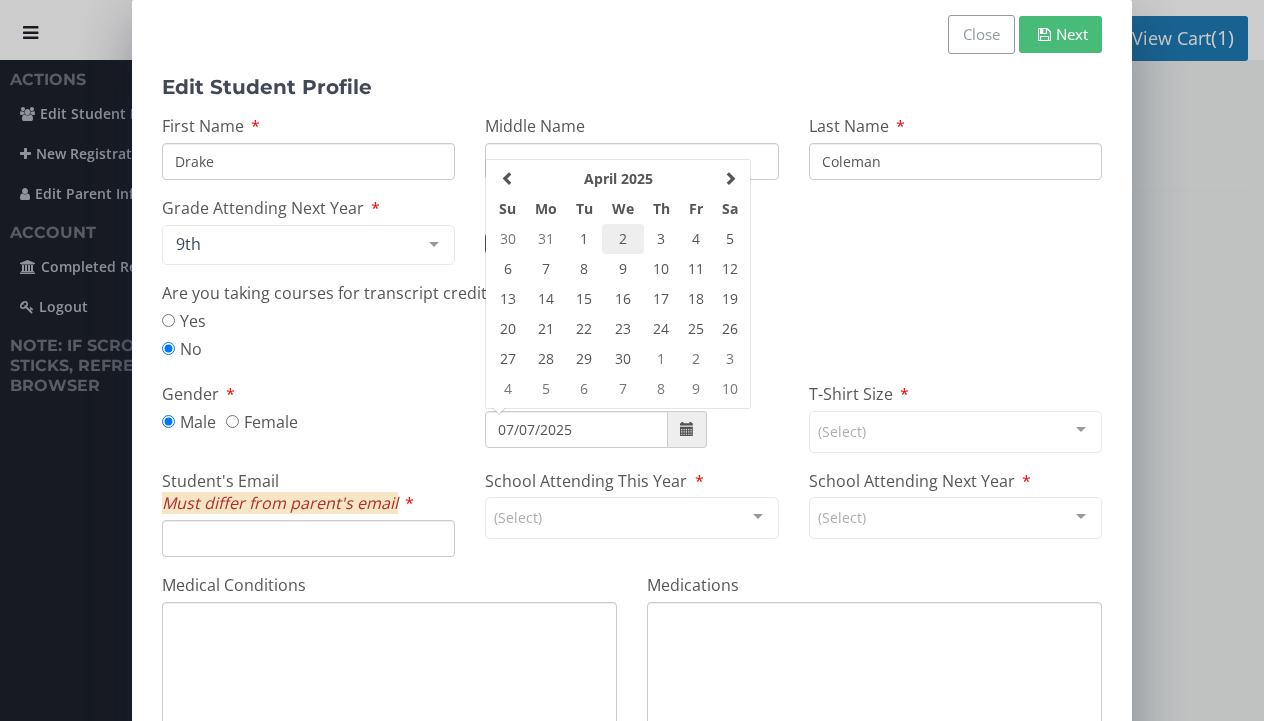 click on "2" at bounding box center (623, 239) 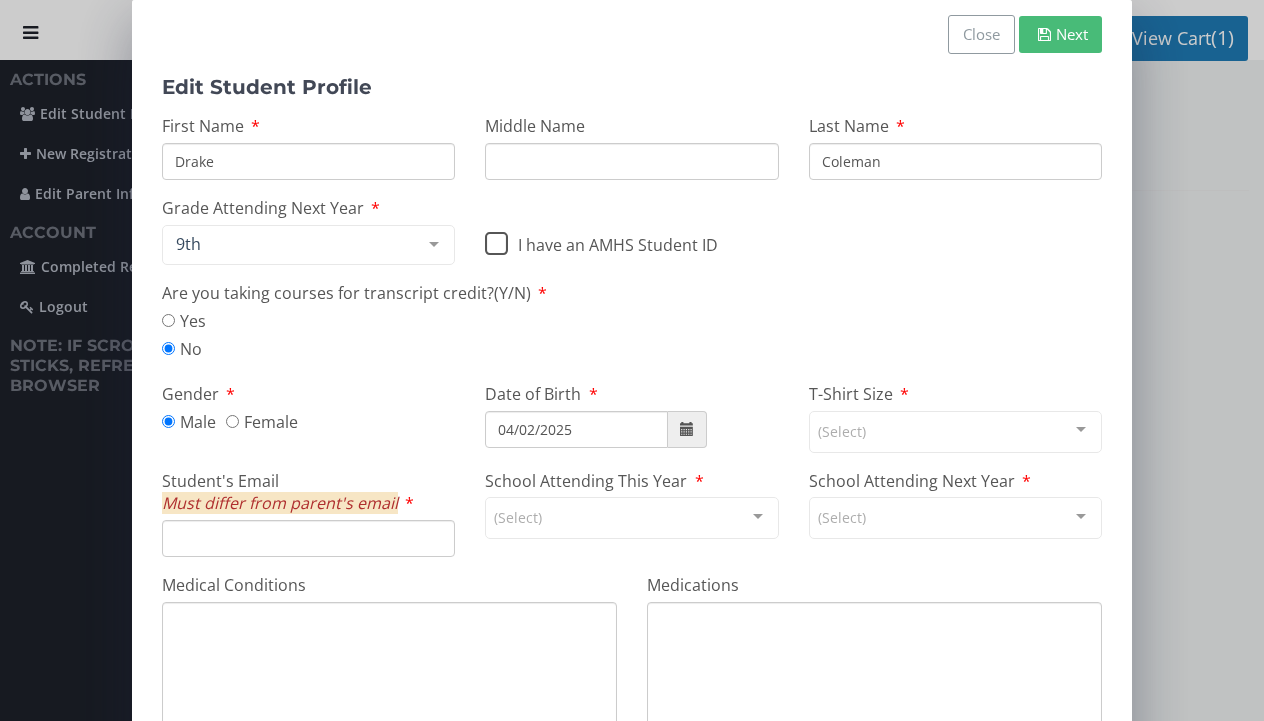 click at bounding box center (687, 429) 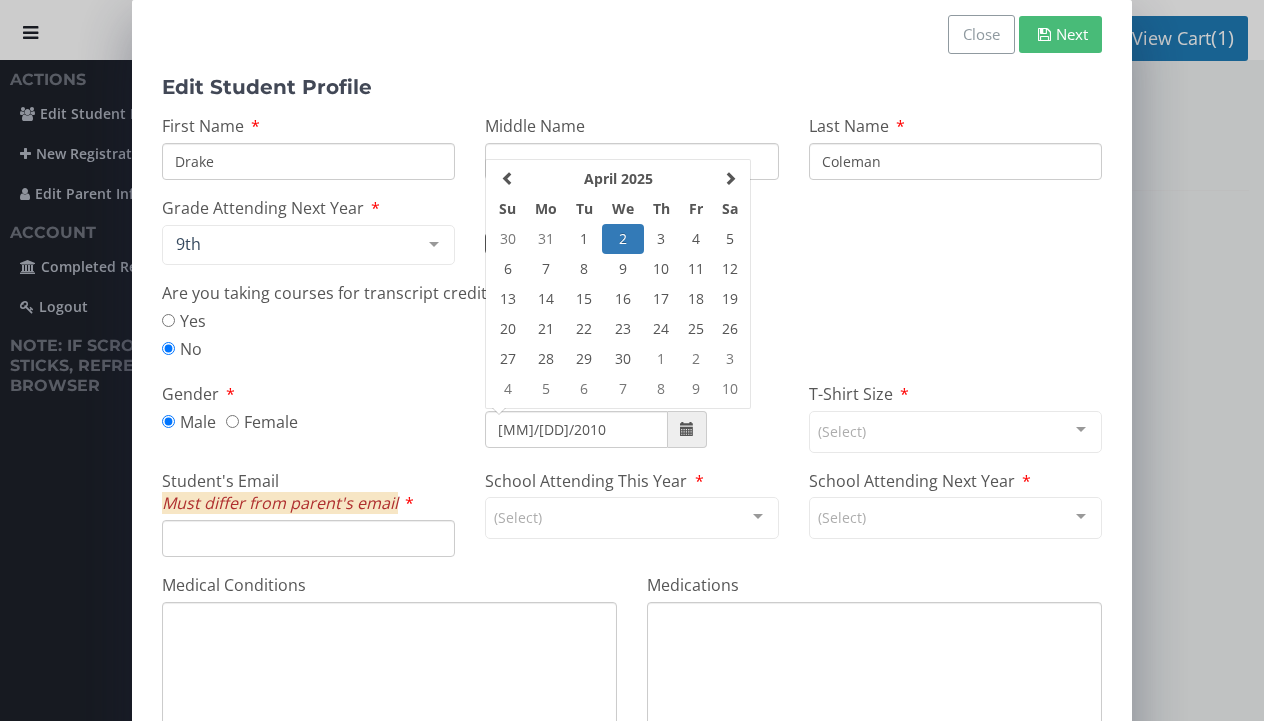 type on "[MM]/[DD]/2010" 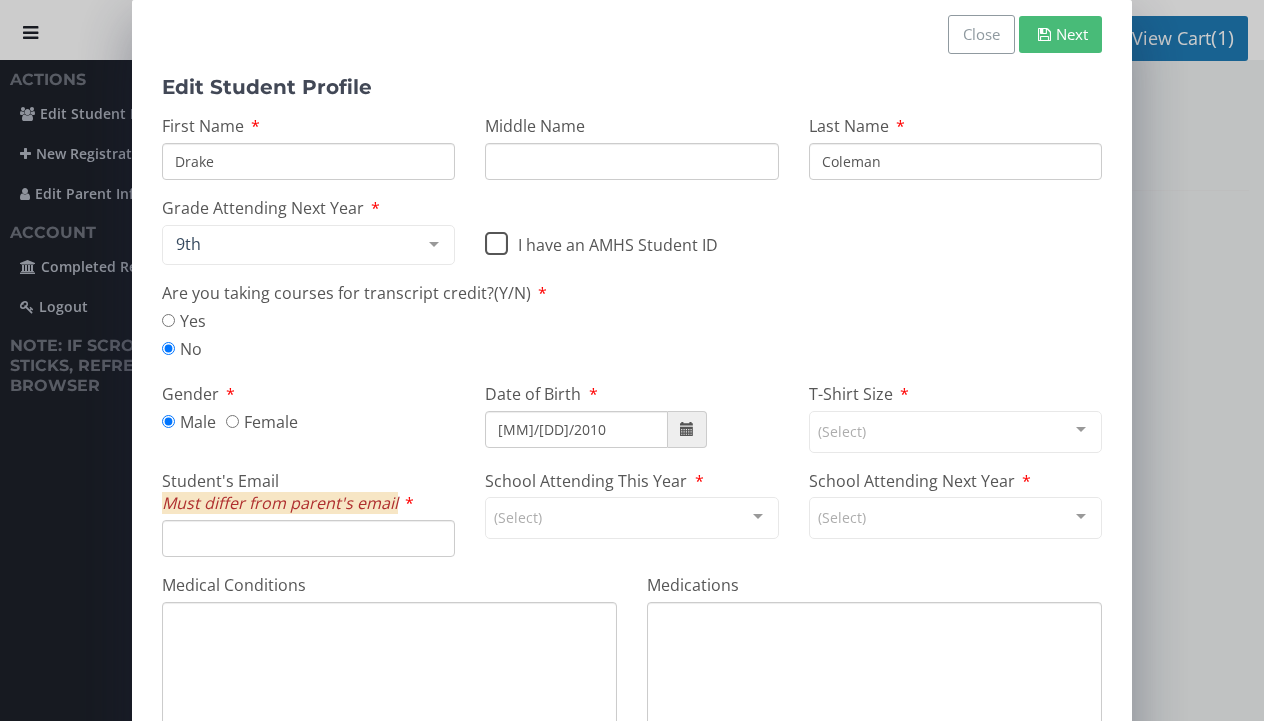 click on "Student's Email  Must differ from parent's email" at bounding box center (308, 538) 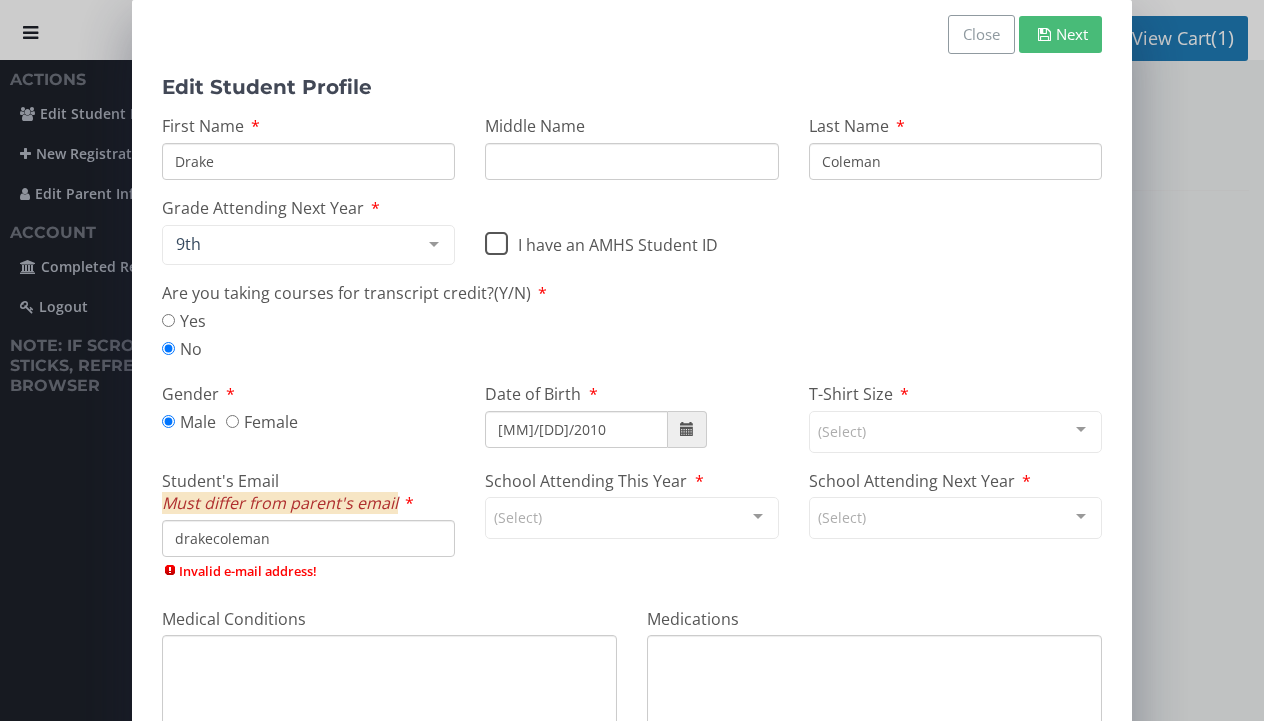 click on "drakecoleman" at bounding box center (308, 538) 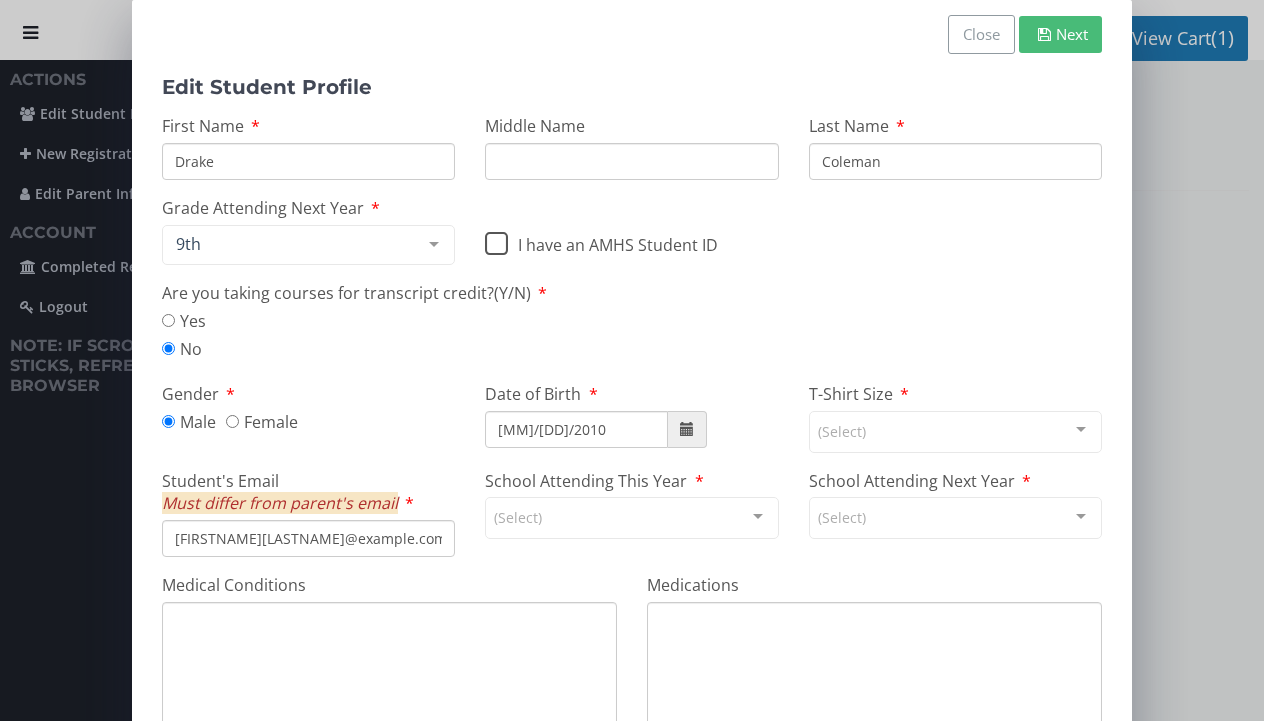 type on "[FIRSTNAME][LASTNAME]@example.com" 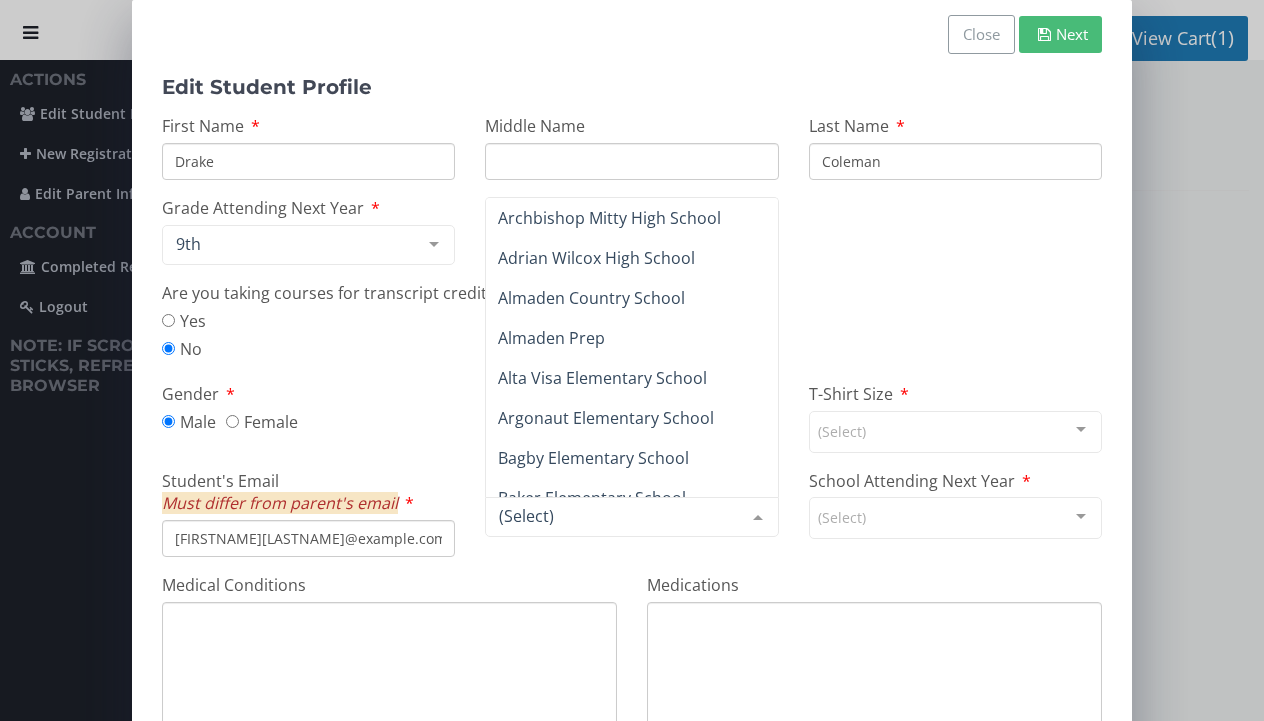 scroll, scrollTop: 0, scrollLeft: 0, axis: both 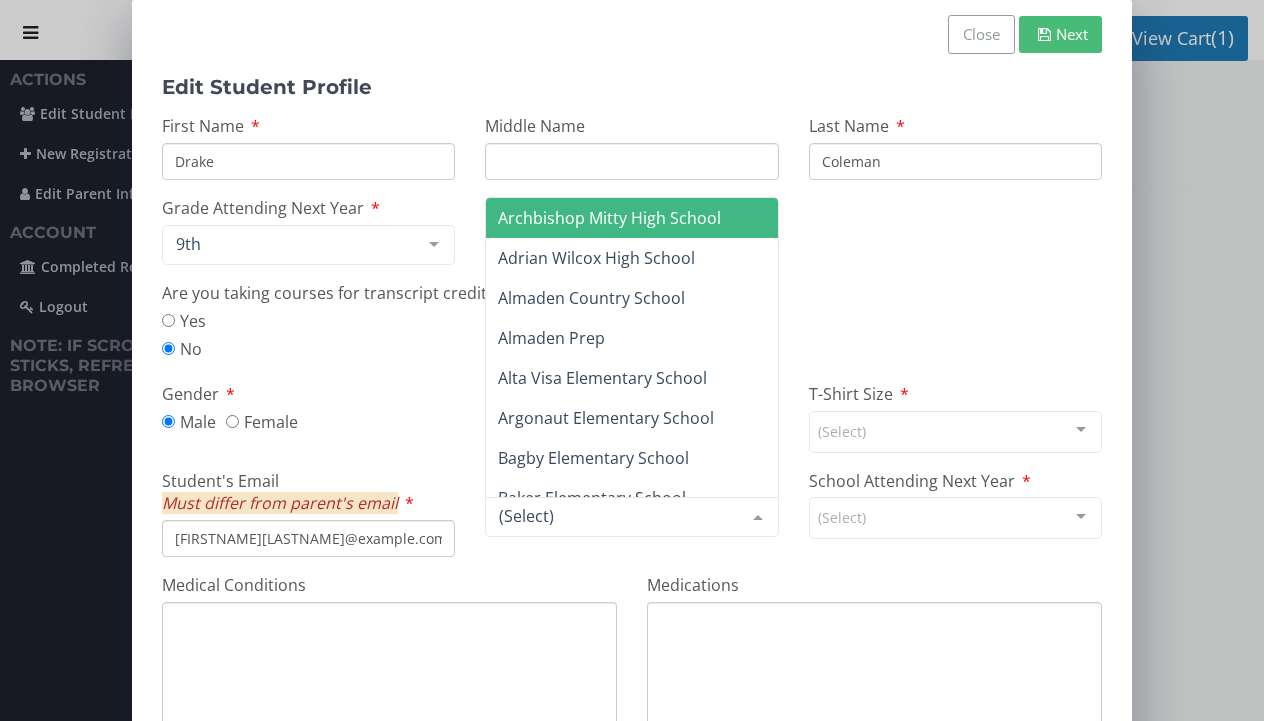 click on "Archbishop Mitty High School" at bounding box center [631, 218] 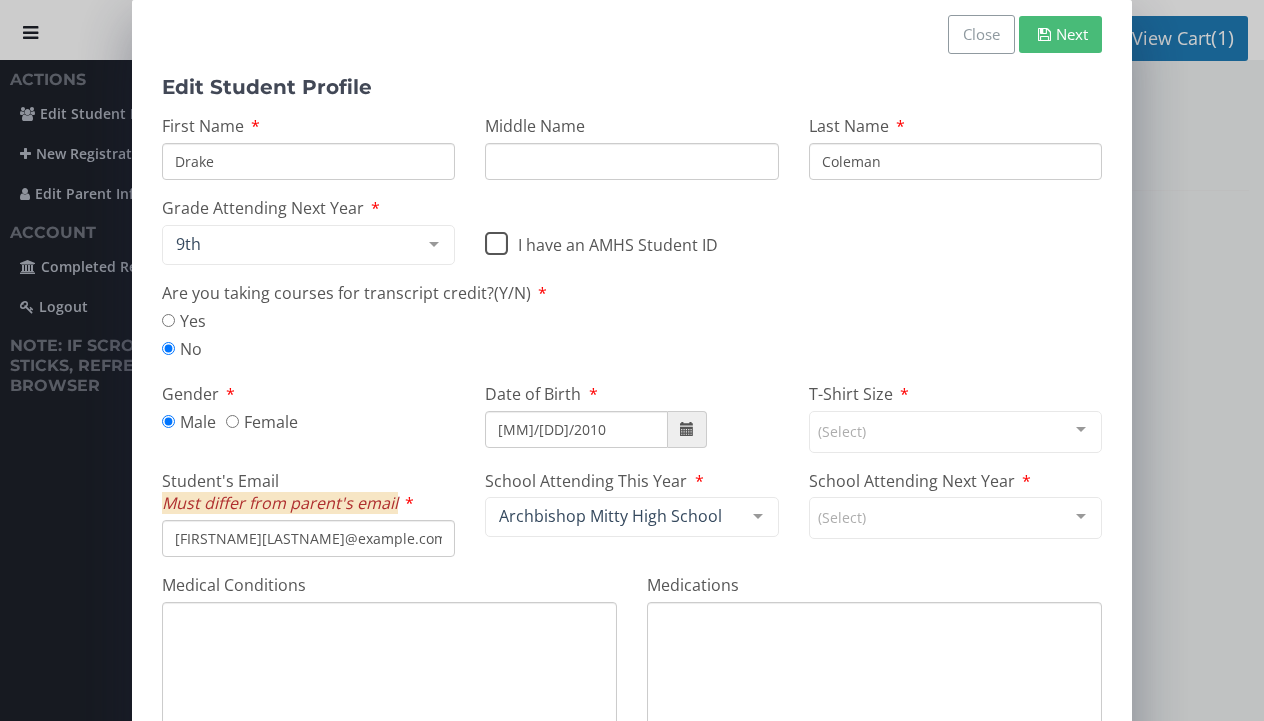 click on "I have an AMHS Student ID" at bounding box center (601, 240) 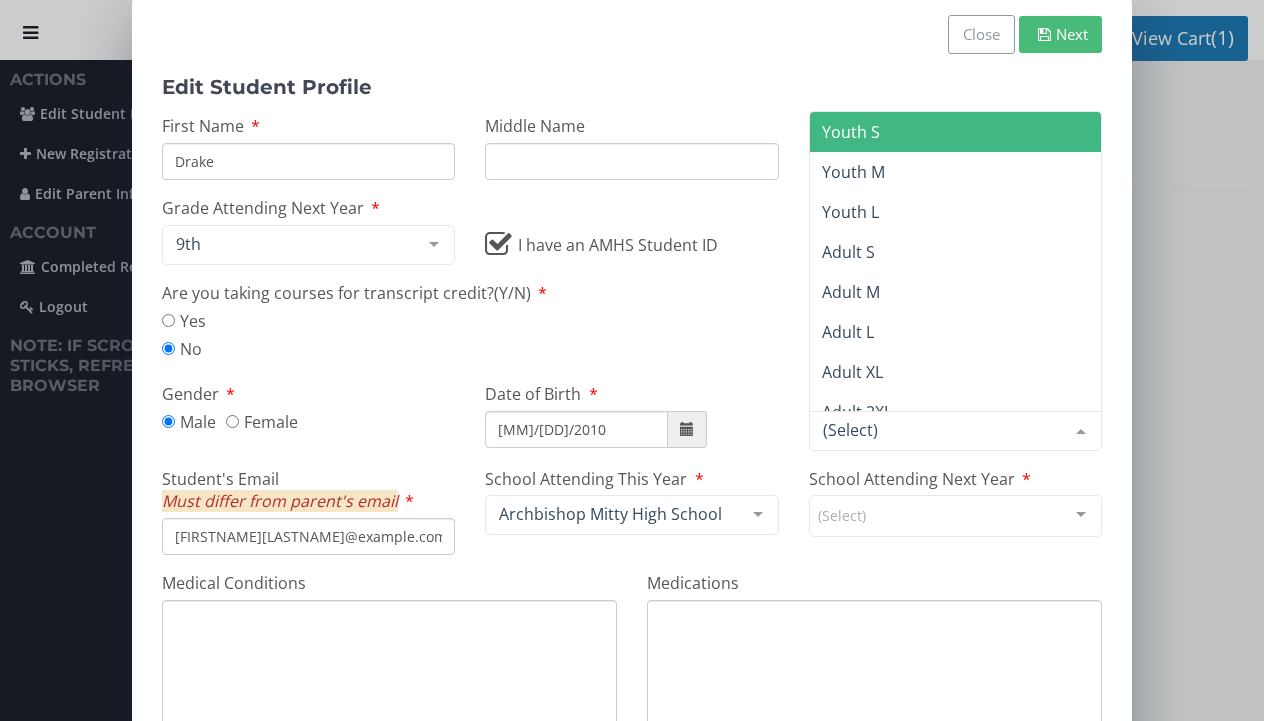 click at bounding box center (955, 431) 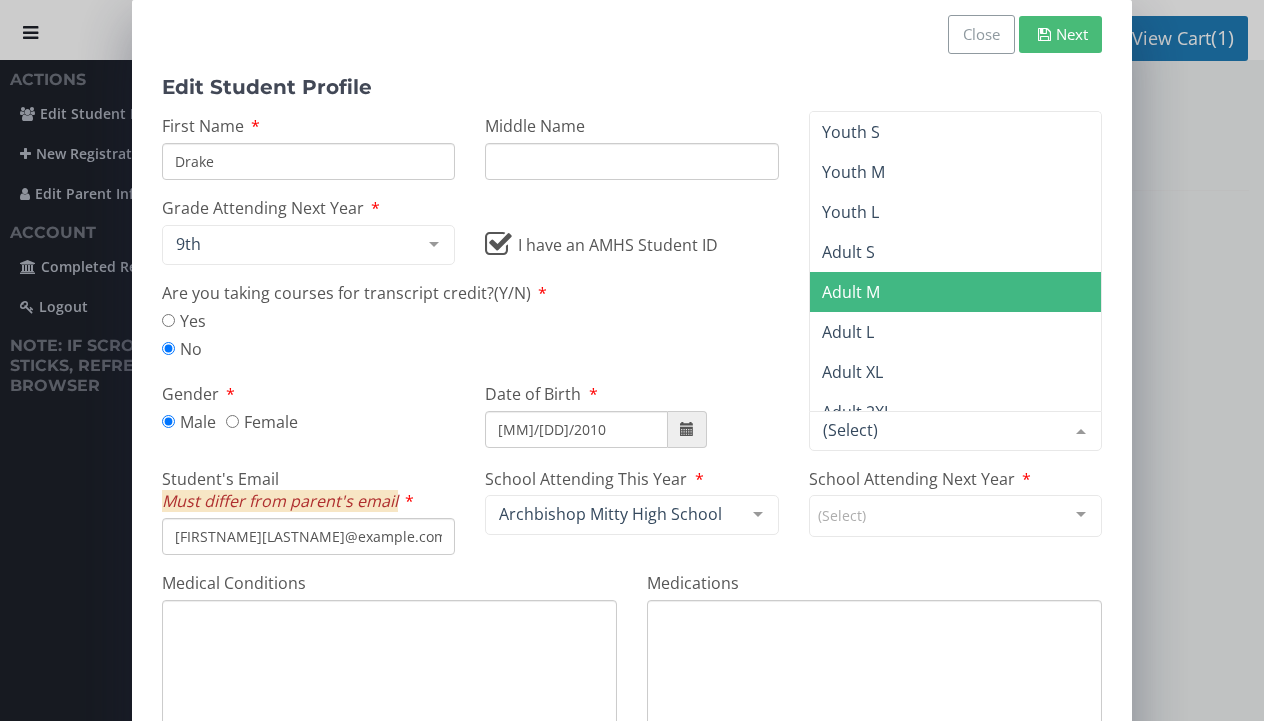 click on "Adult M" at bounding box center [955, 292] 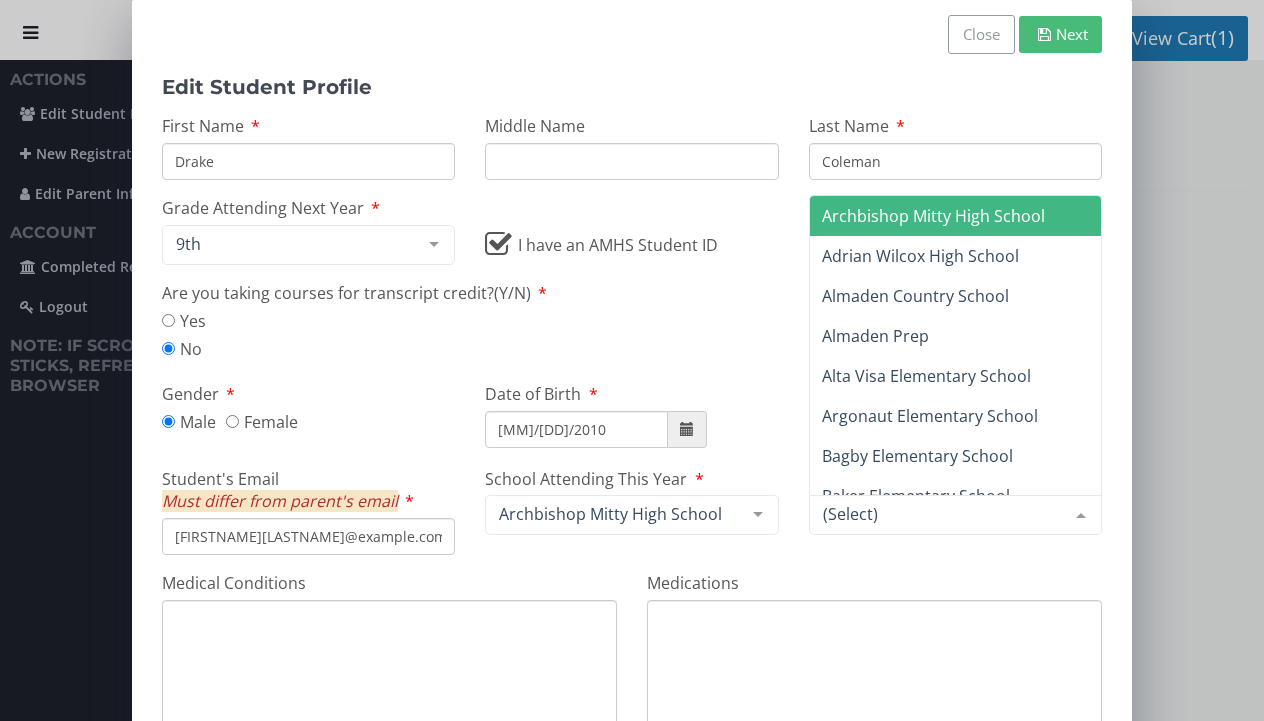 click at bounding box center [955, 515] 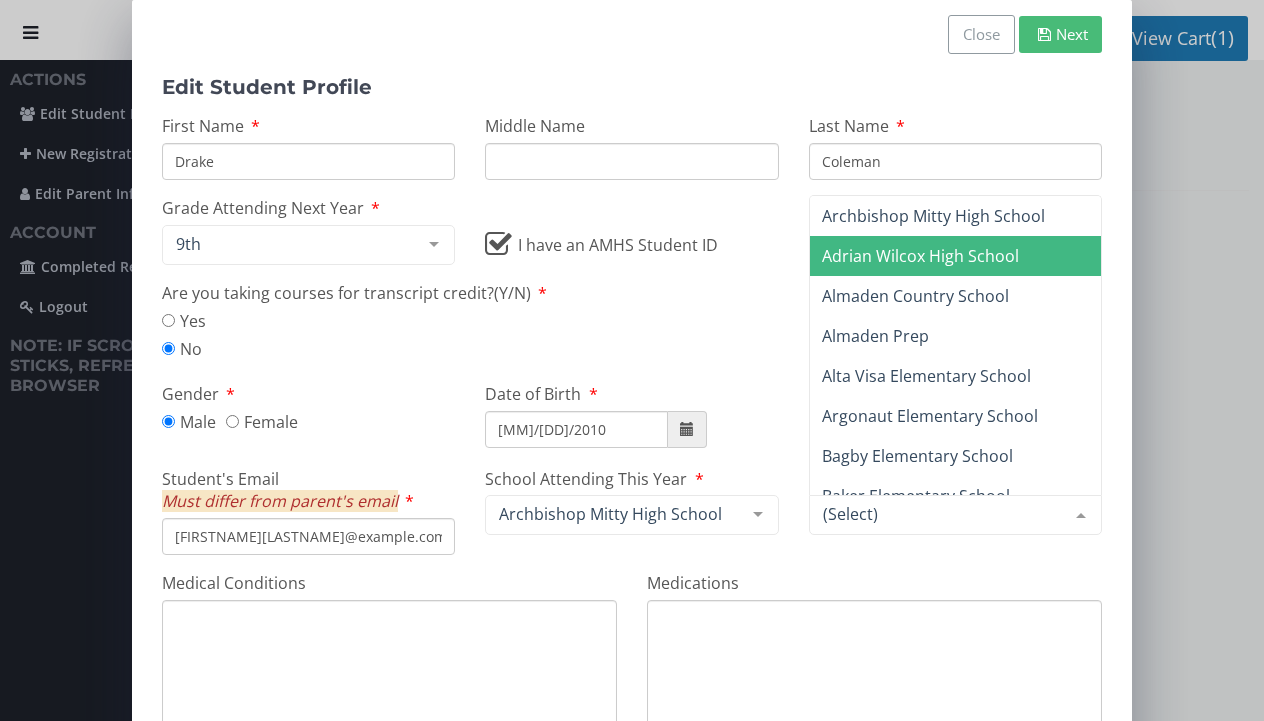click on "Adrian Wilcox High School" at bounding box center [955, 256] 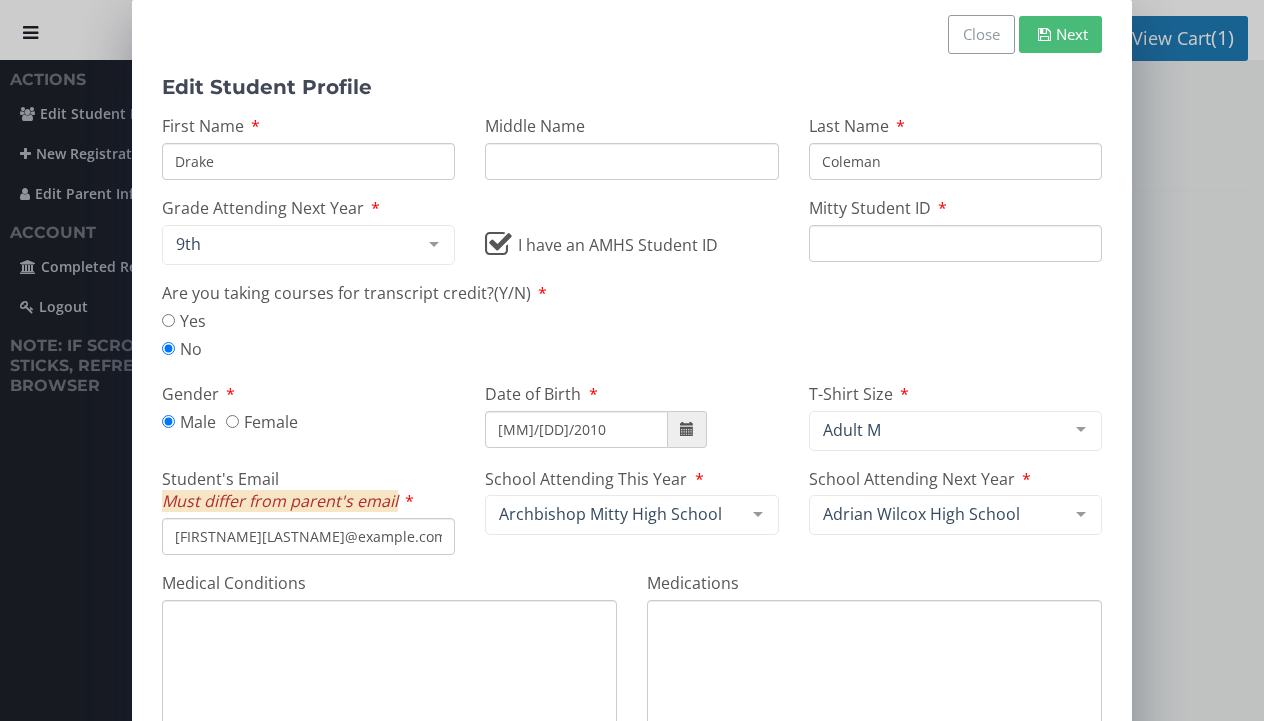 click on "Mitty Student ID" at bounding box center (955, 243) 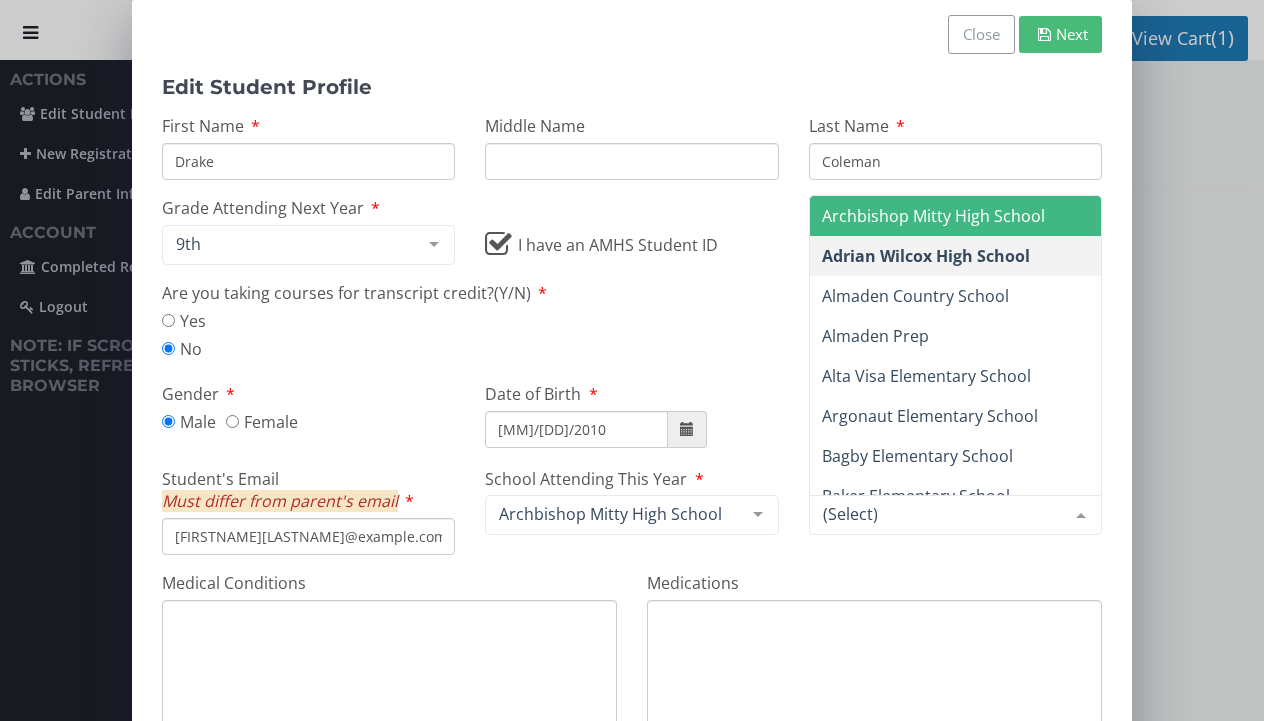 click on "Archbishop Mitty High School" at bounding box center [933, 216] 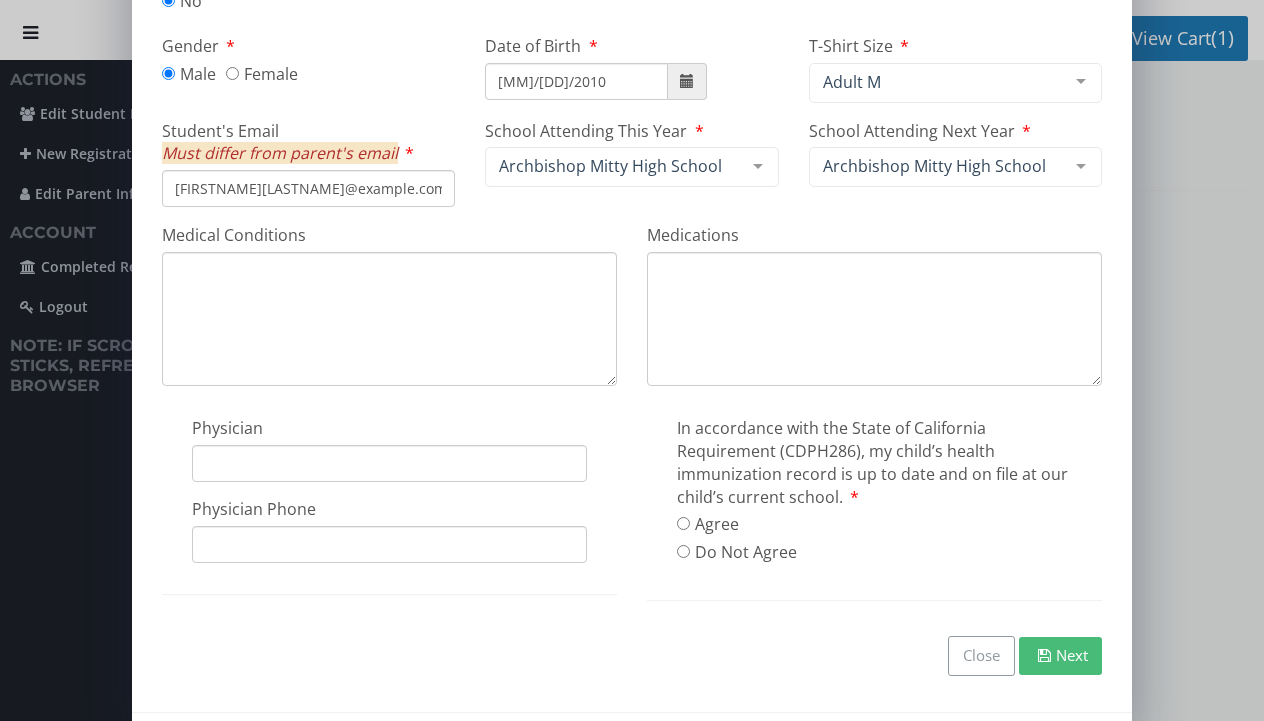 scroll, scrollTop: 347, scrollLeft: 0, axis: vertical 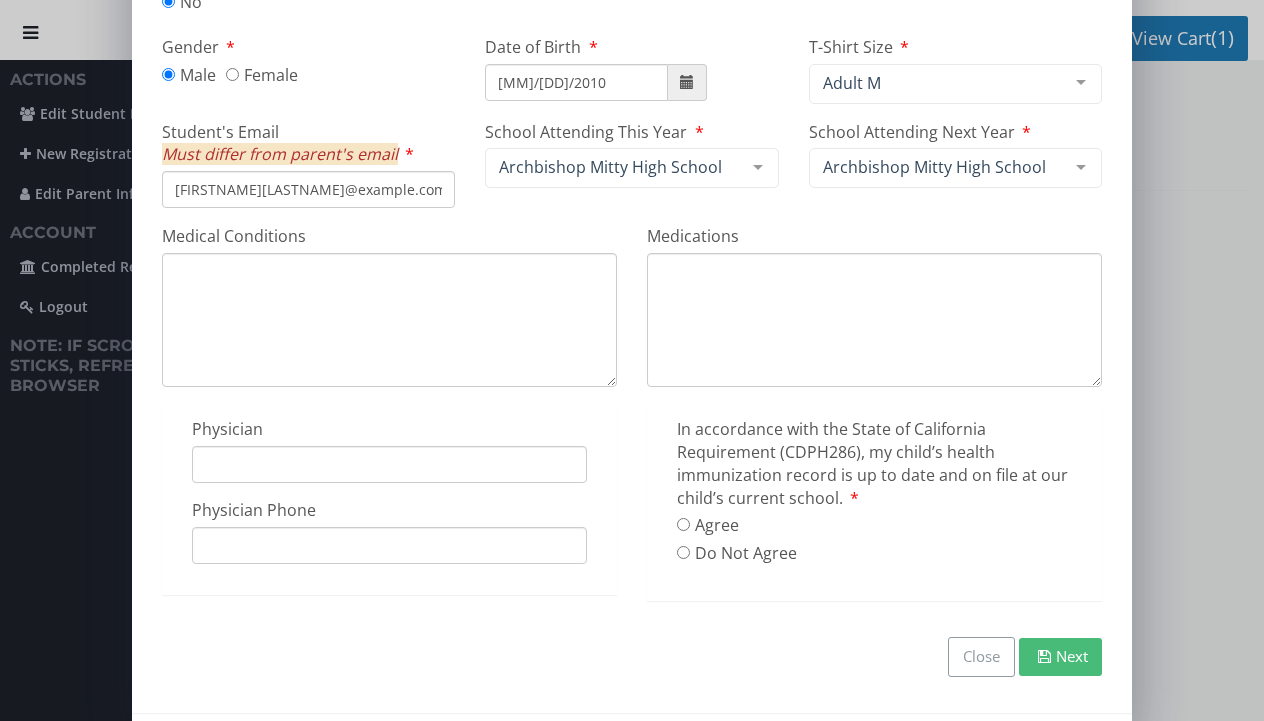 click on "Agree" at bounding box center [737, 525] 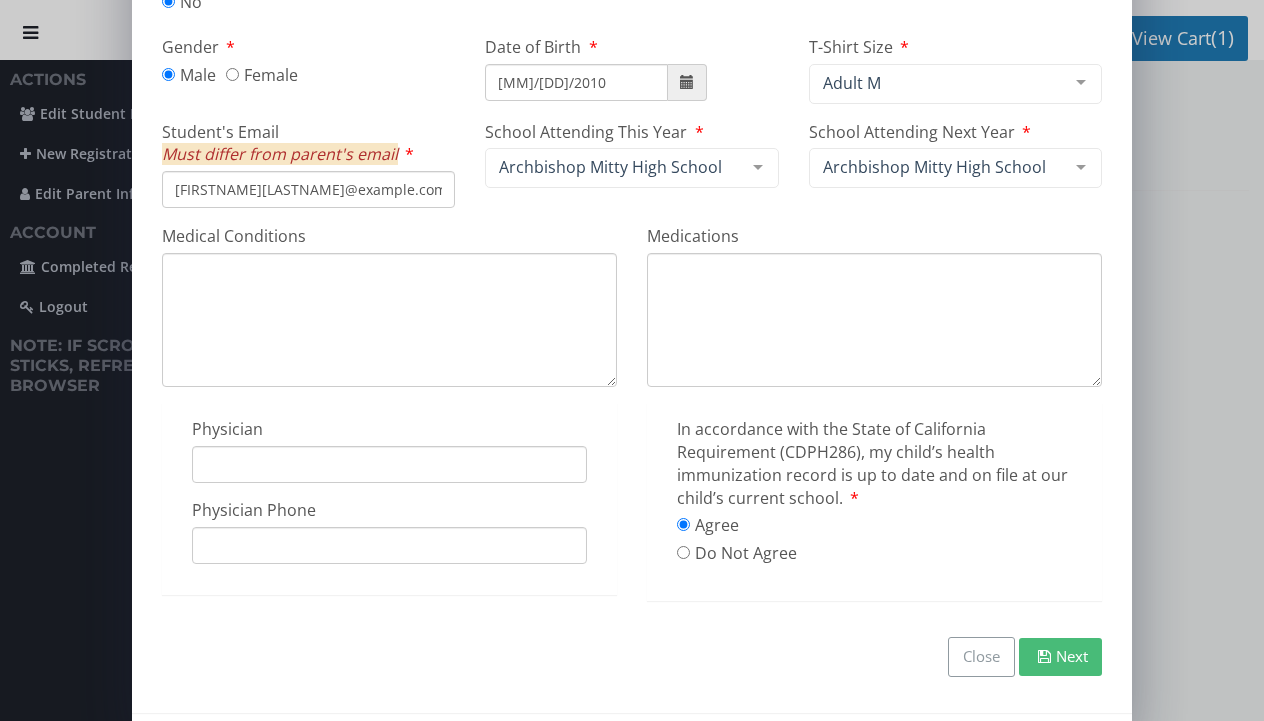 click on "Next" at bounding box center [1060, 656] 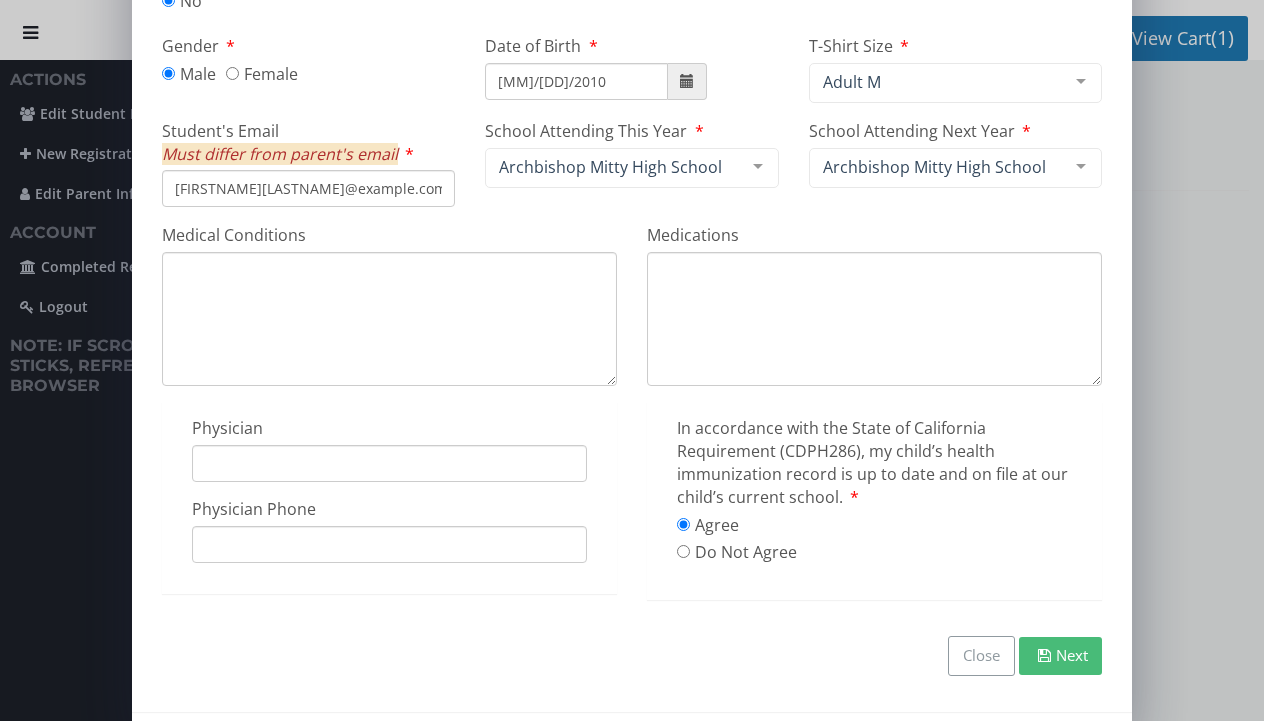 scroll, scrollTop: 376, scrollLeft: 0, axis: vertical 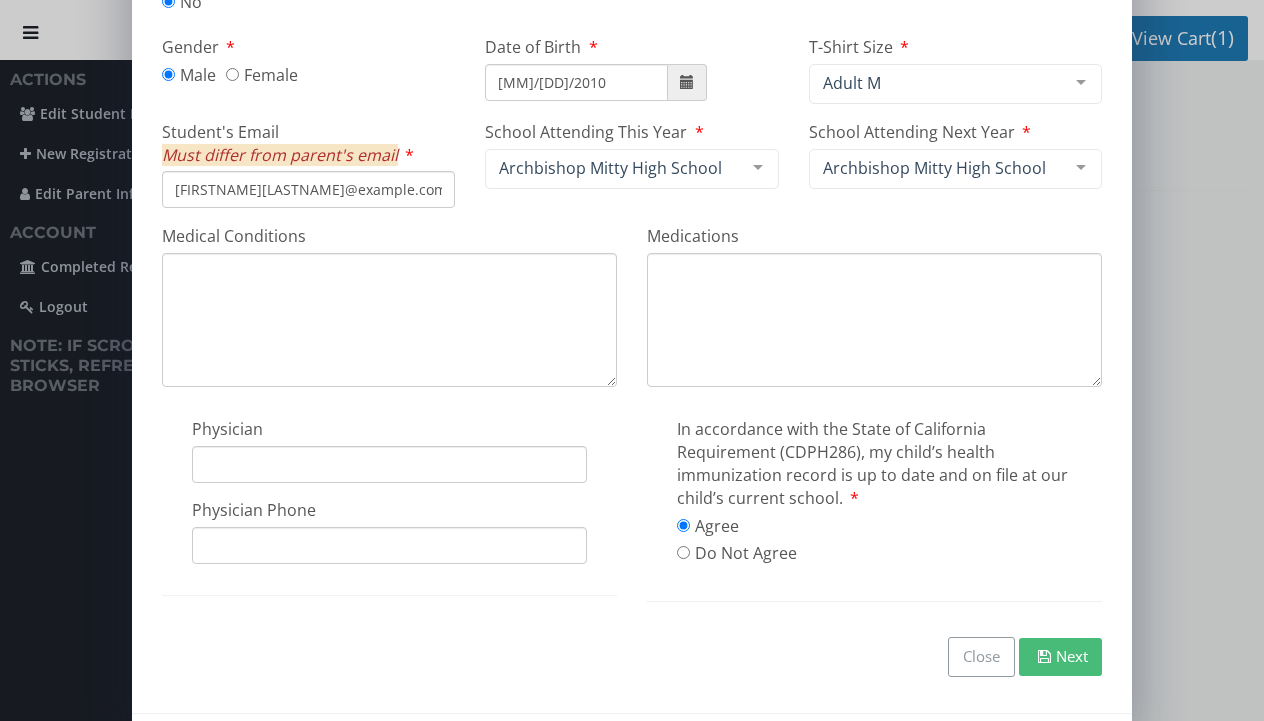 click on "Medical Conditions" at bounding box center [389, 320] 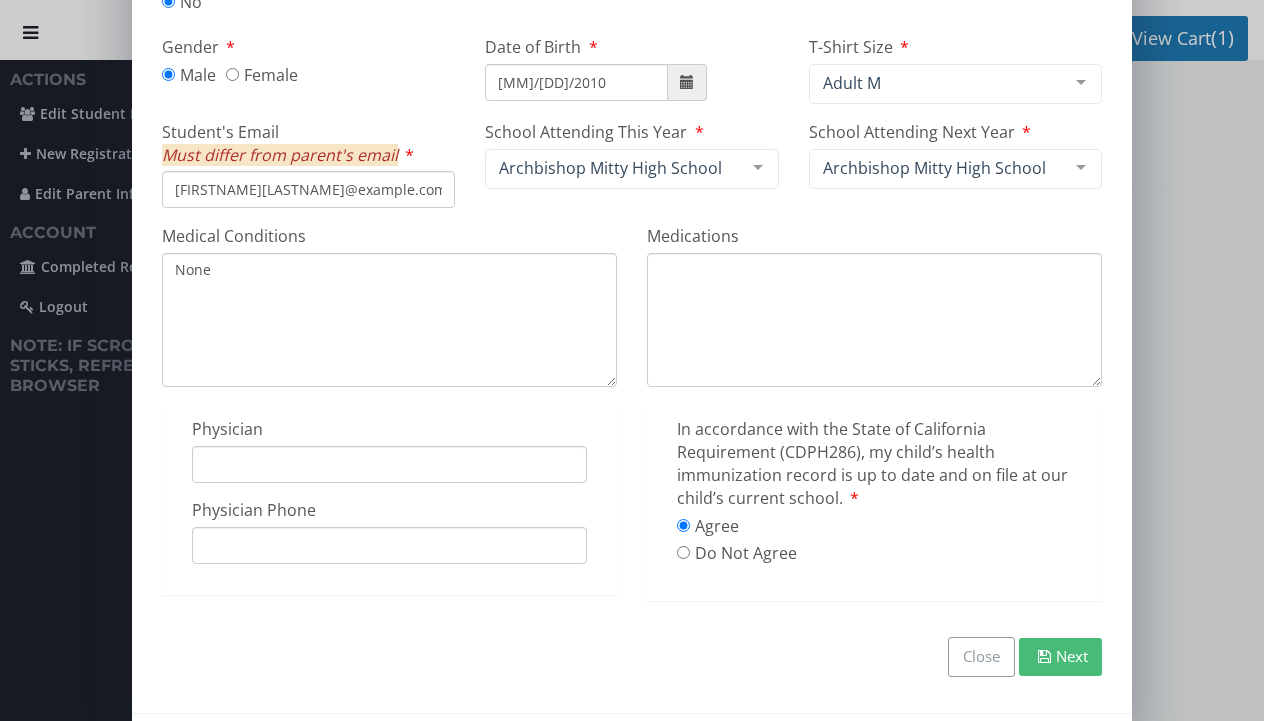 type on "None" 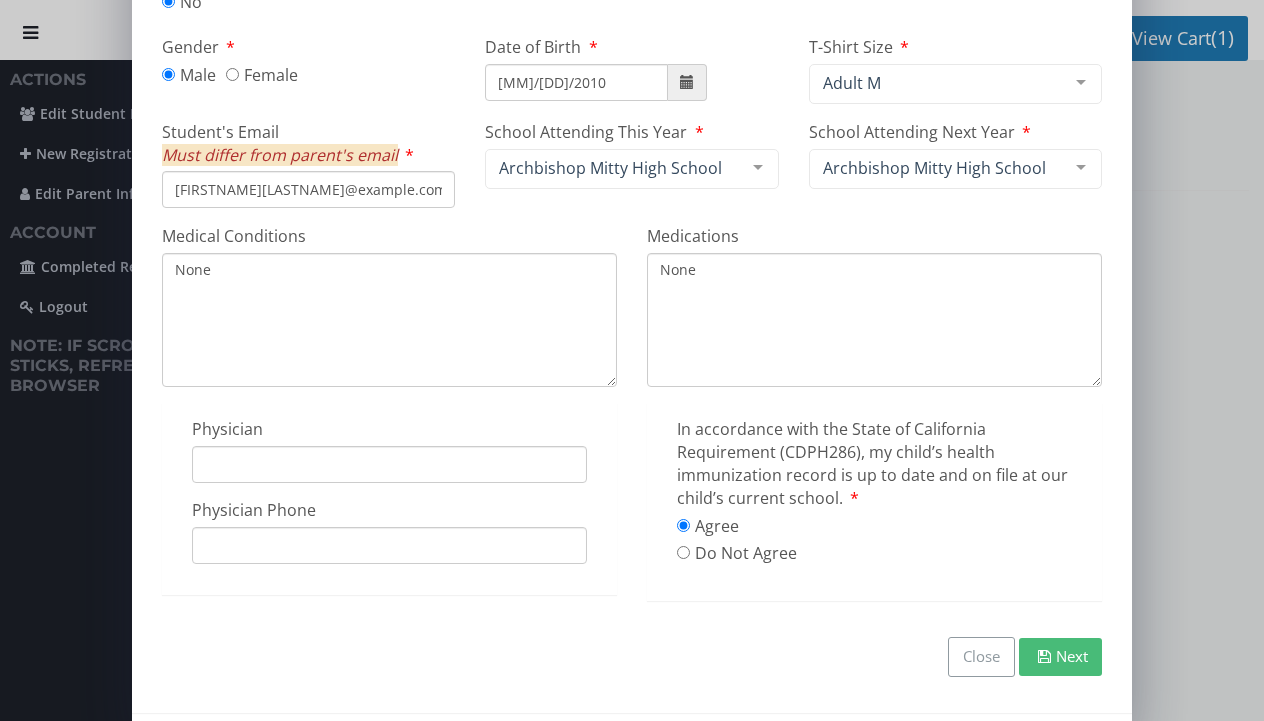 type on "None" 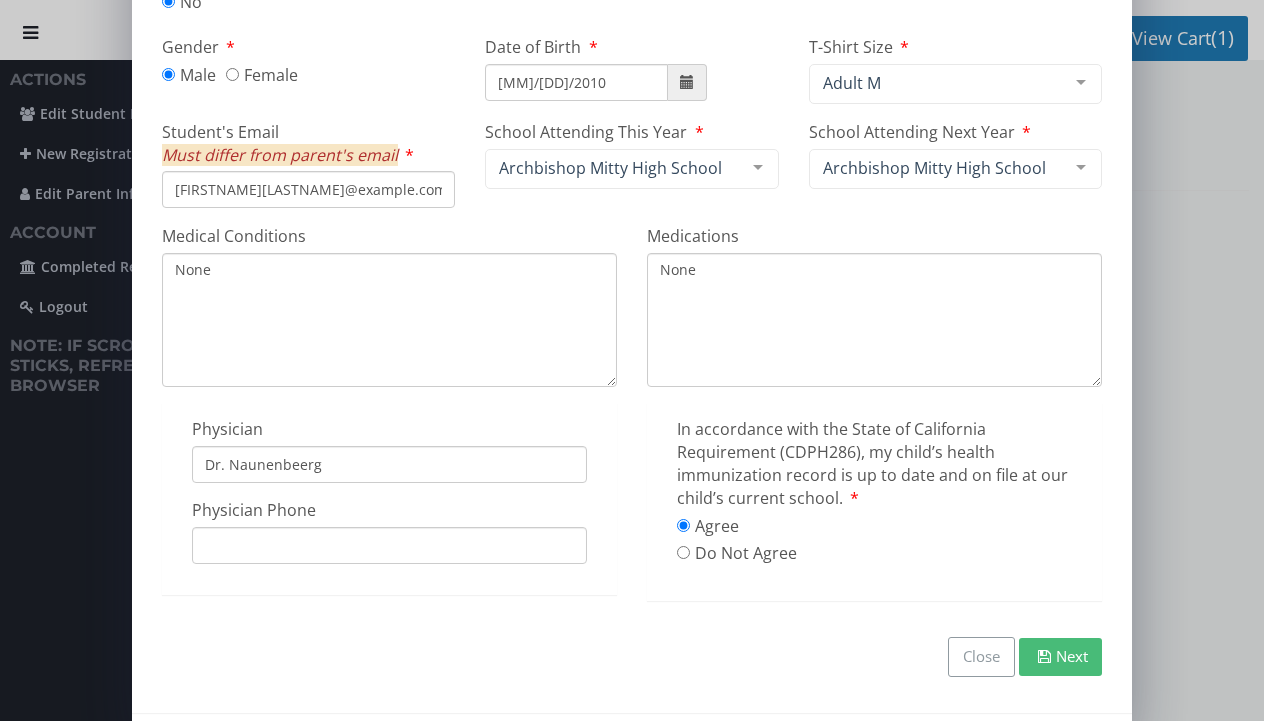 click on "Dr. Naunenbeerg" at bounding box center [389, 464] 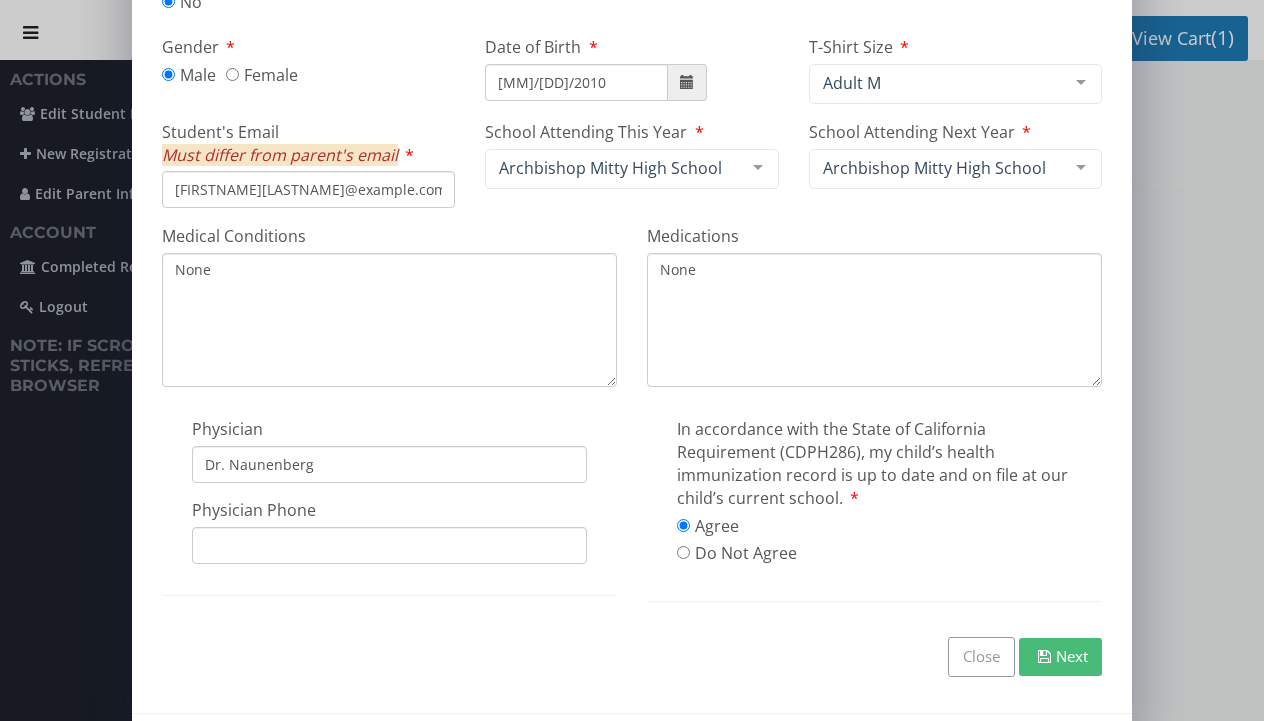 type on "Dr. Naunenberg" 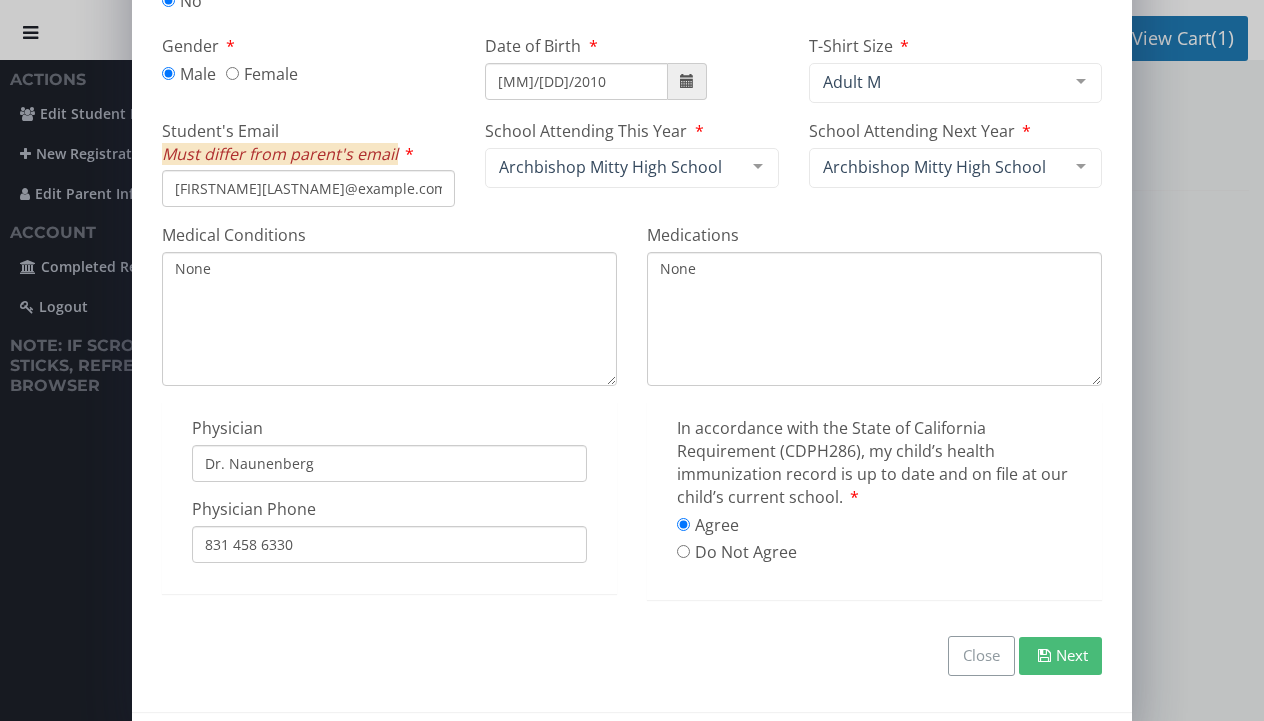 scroll, scrollTop: 376, scrollLeft: 0, axis: vertical 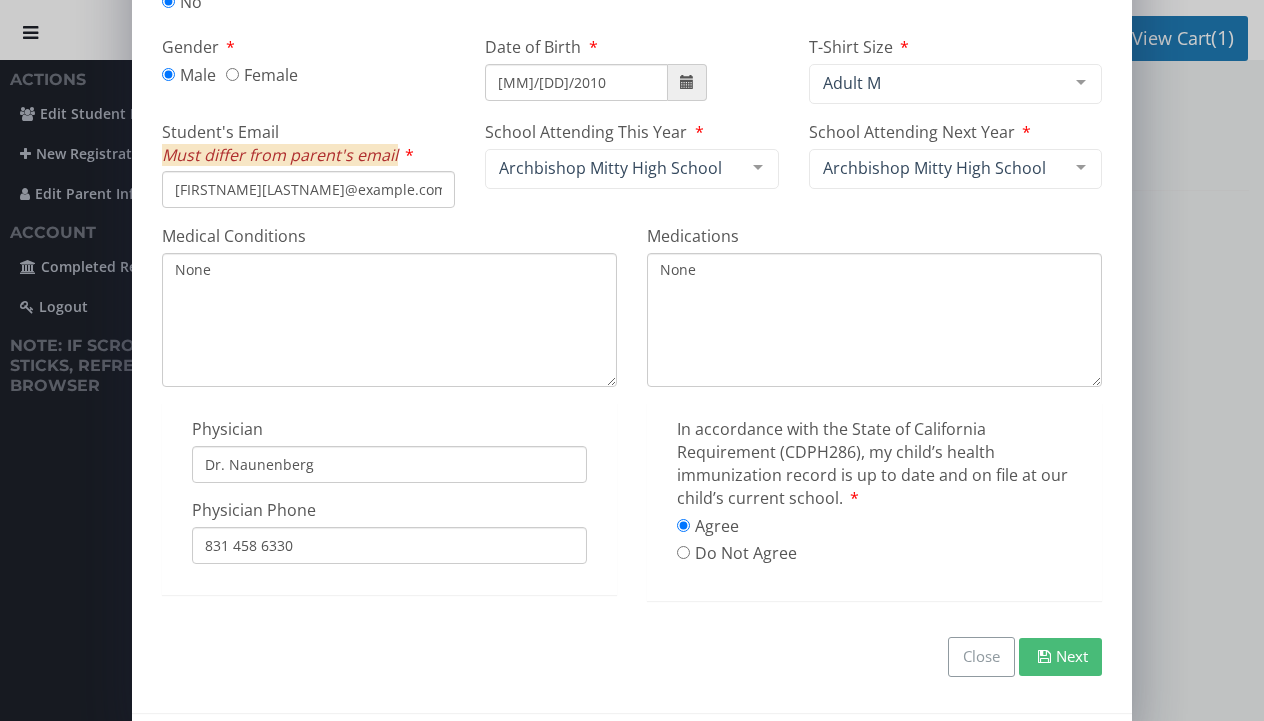 type on "831 458 6330" 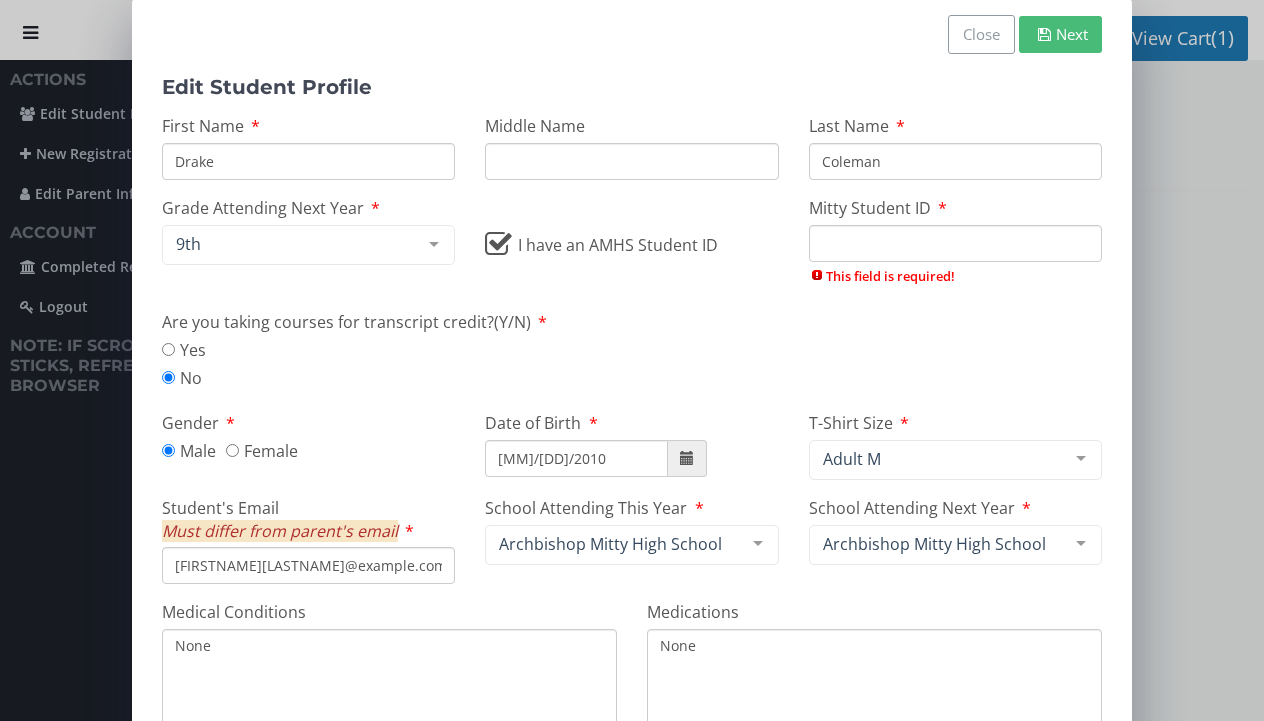 scroll, scrollTop: 0, scrollLeft: 0, axis: both 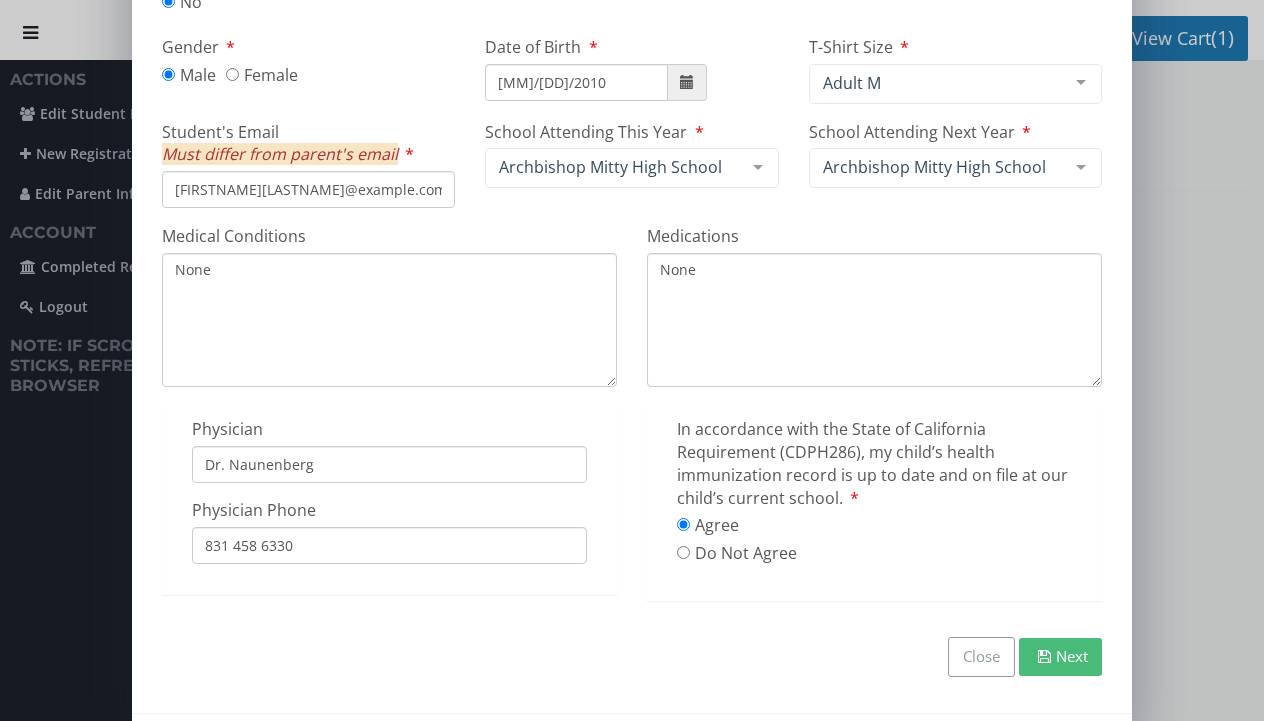 click on "Next" at bounding box center (1060, 656) 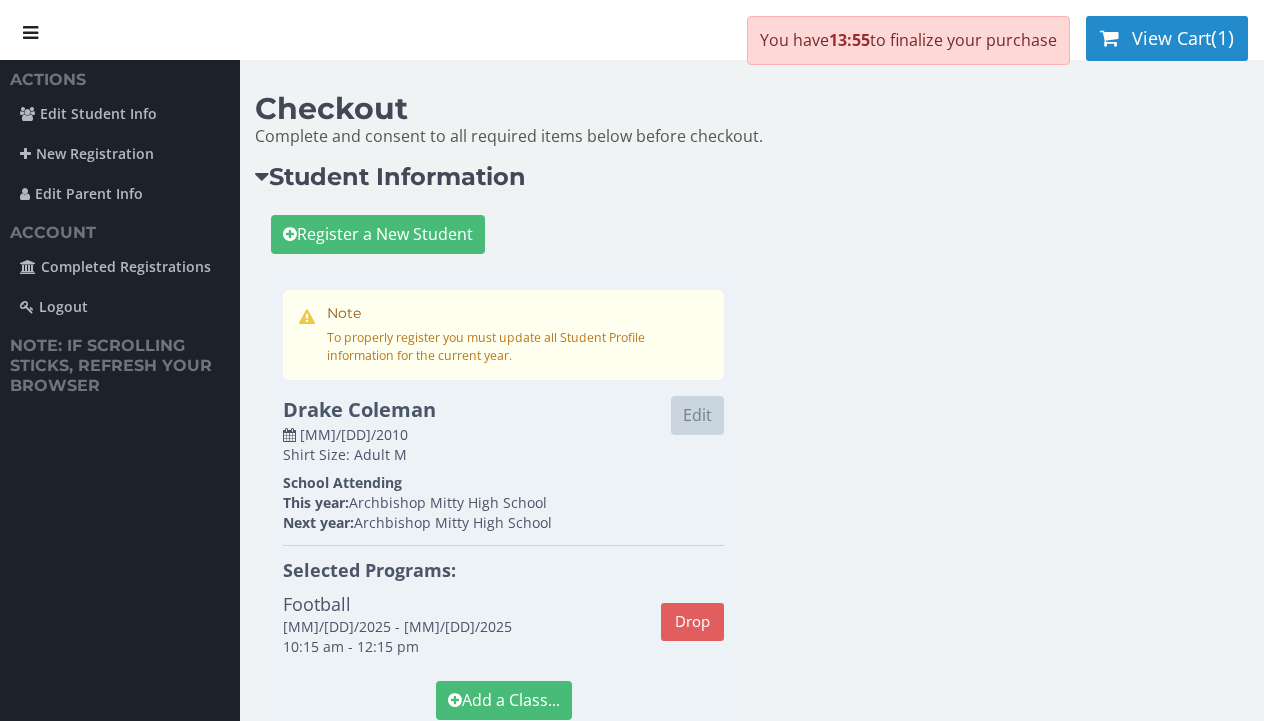 click on "View Cart" at bounding box center (1171, 38) 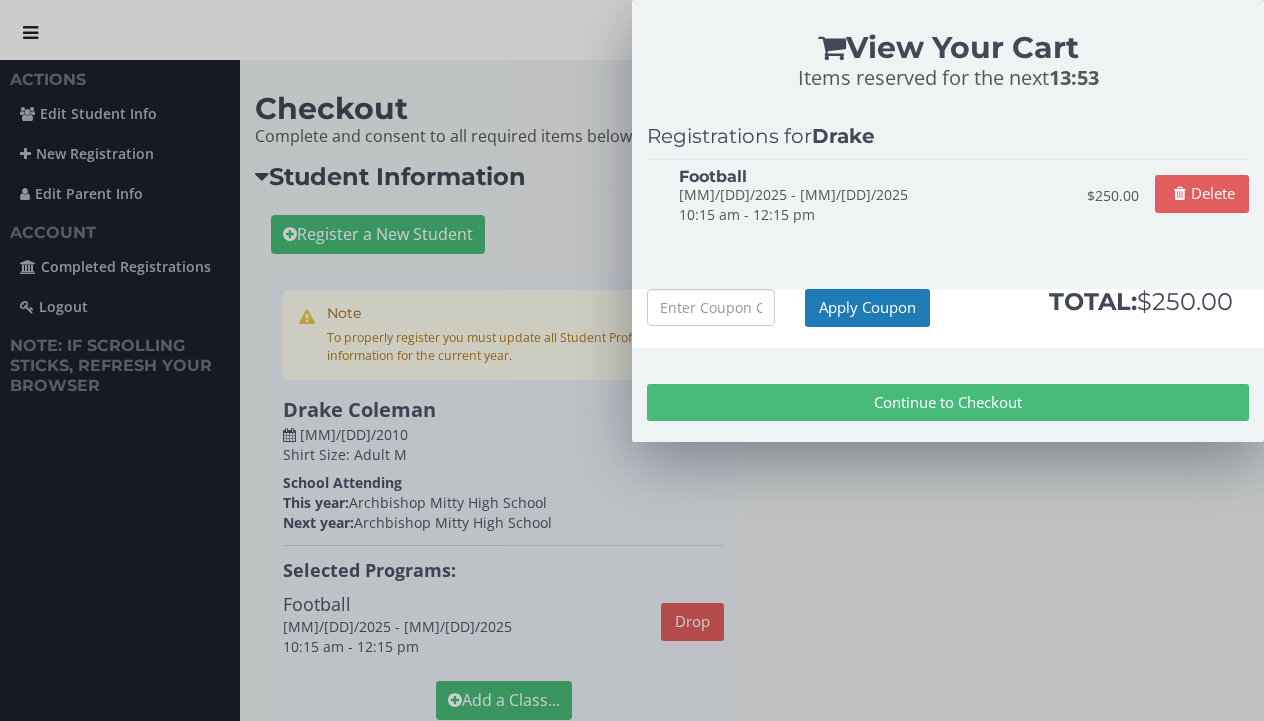 click on "Continue to Checkout" at bounding box center [948, 402] 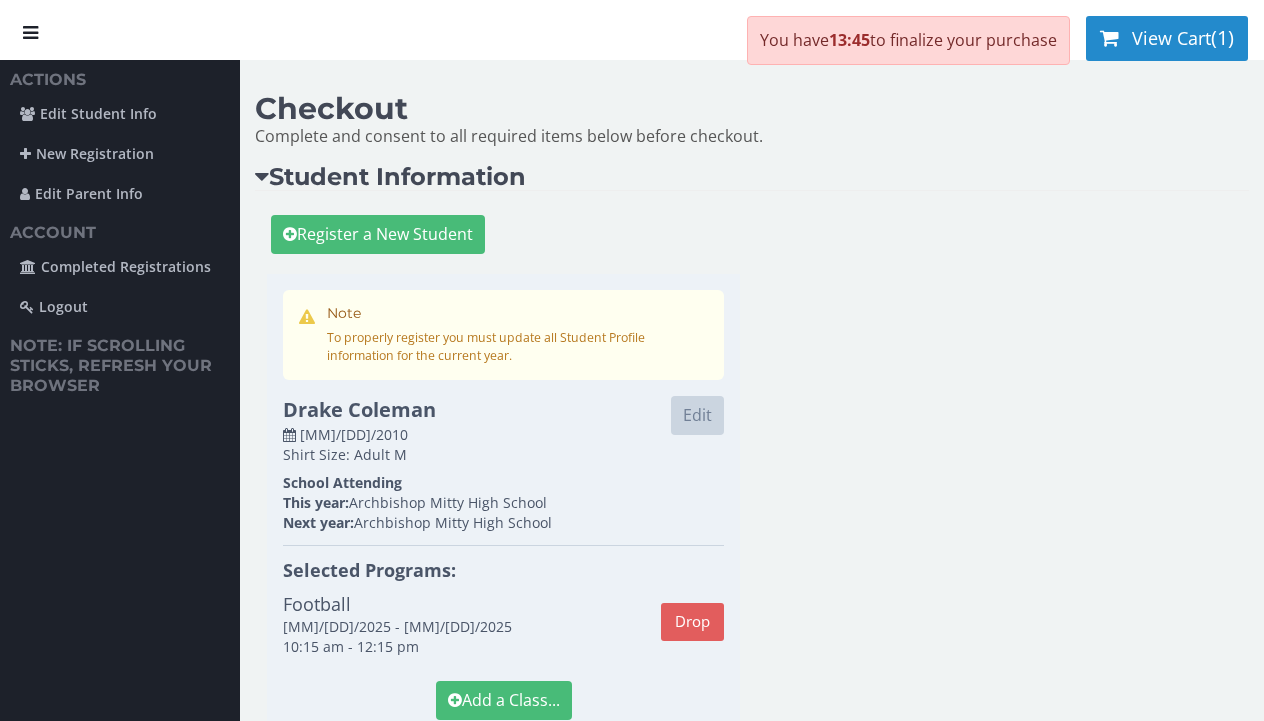 click on "View Cart  (1)" at bounding box center (1167, 38) 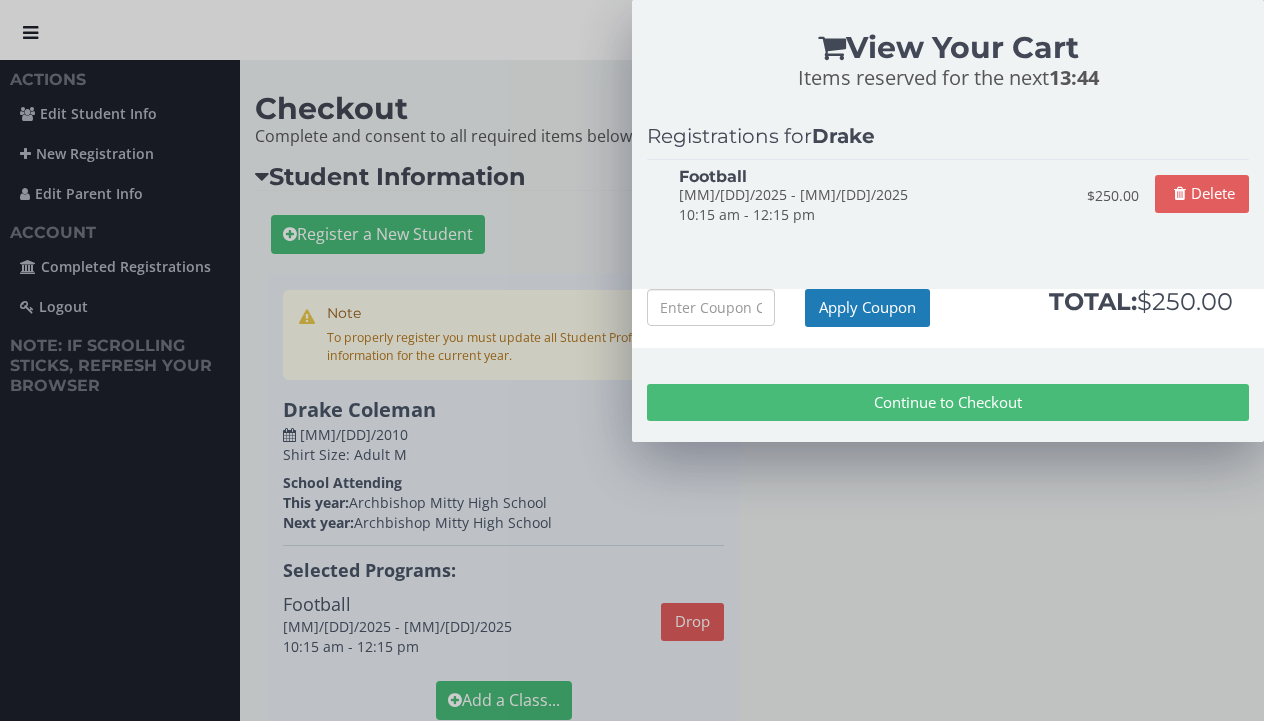click on "Continue to Checkout" at bounding box center [948, 402] 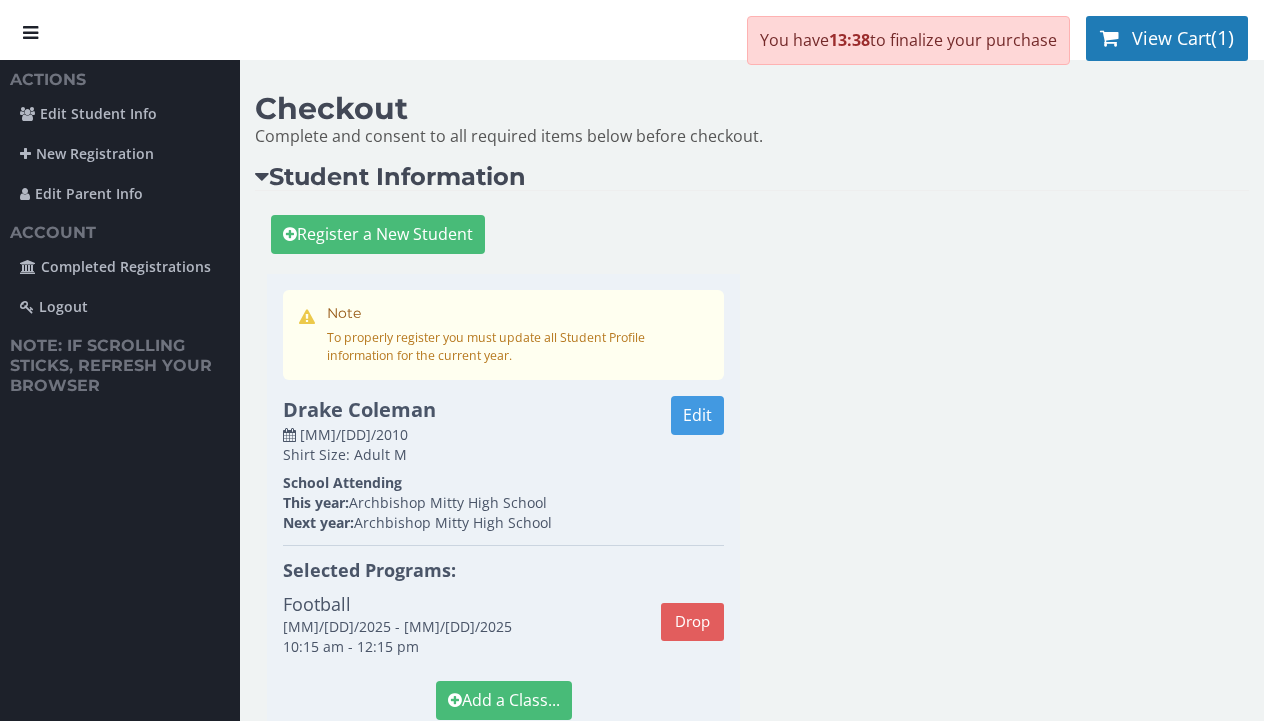 click on "Edit" at bounding box center [697, 415] 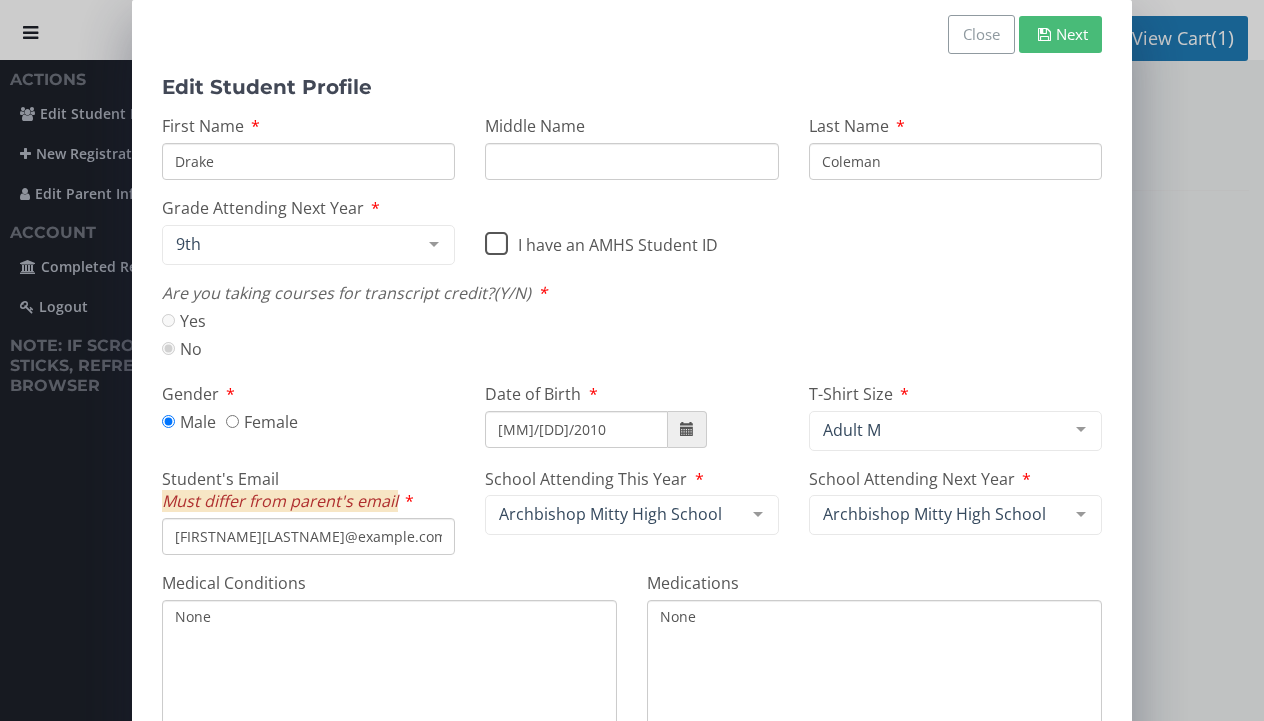 scroll, scrollTop: 0, scrollLeft: 0, axis: both 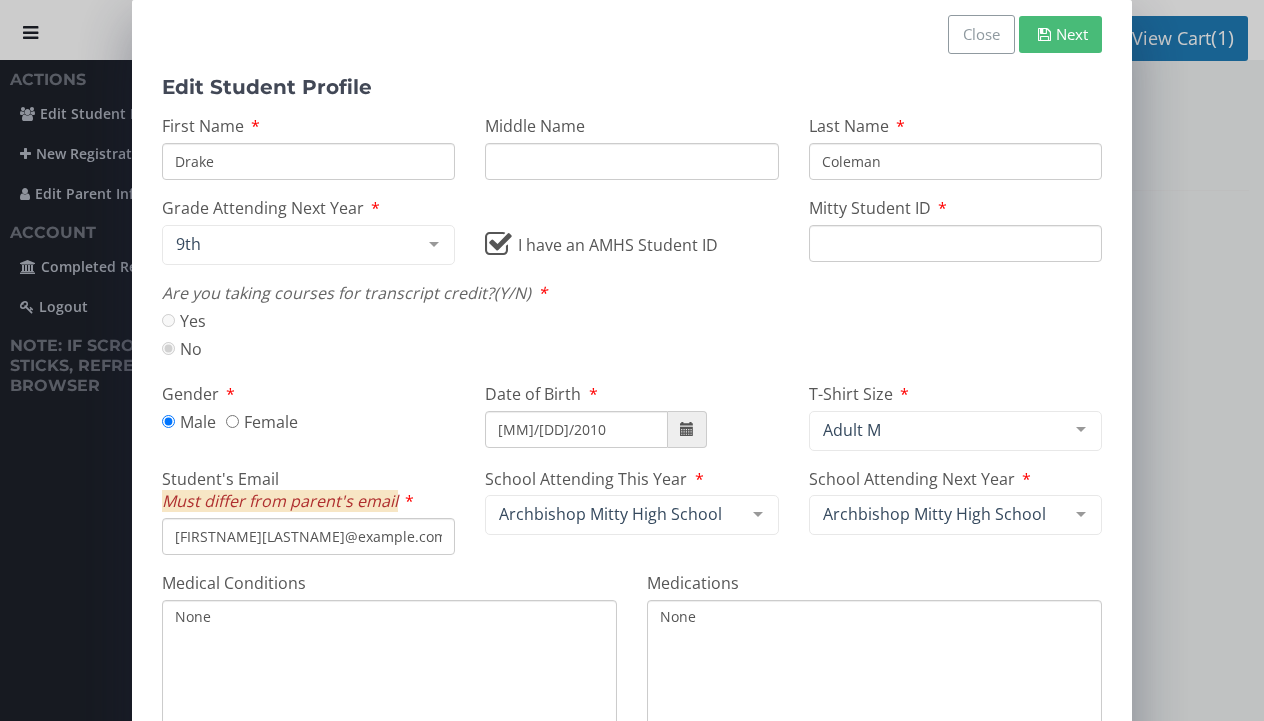 click on "Mitty Student ID" at bounding box center [955, 243] 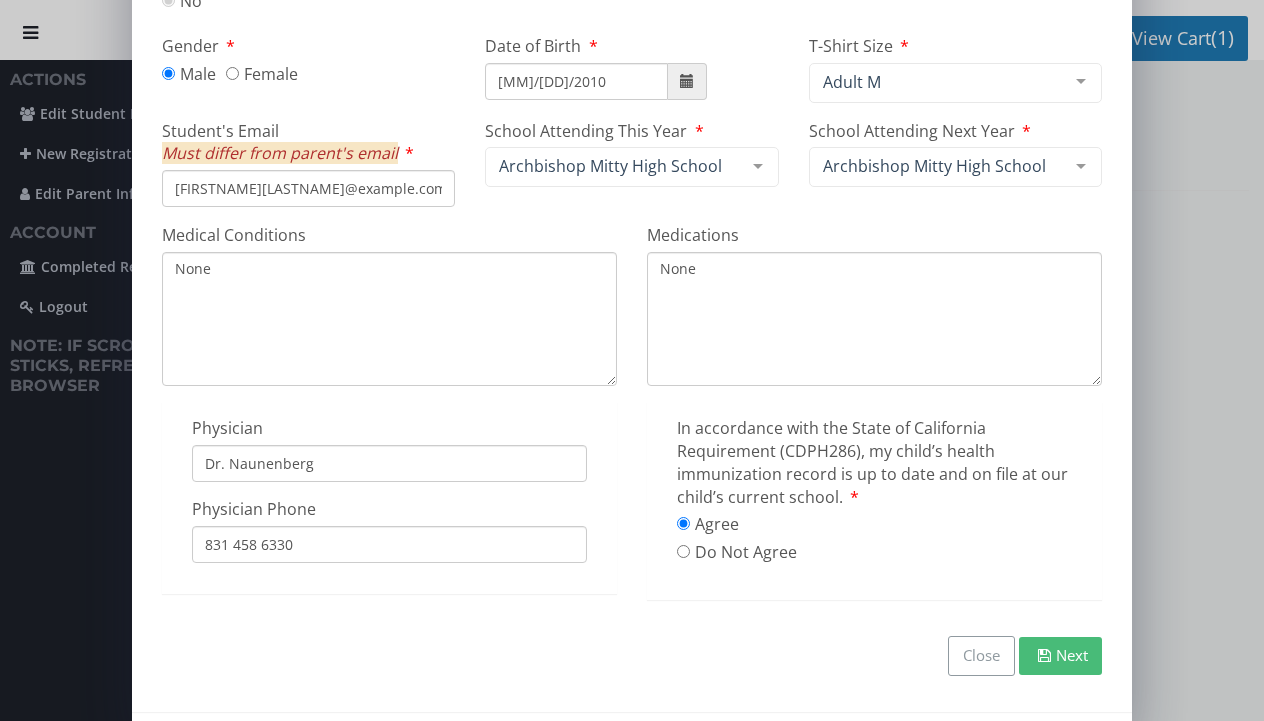 type on "29277" 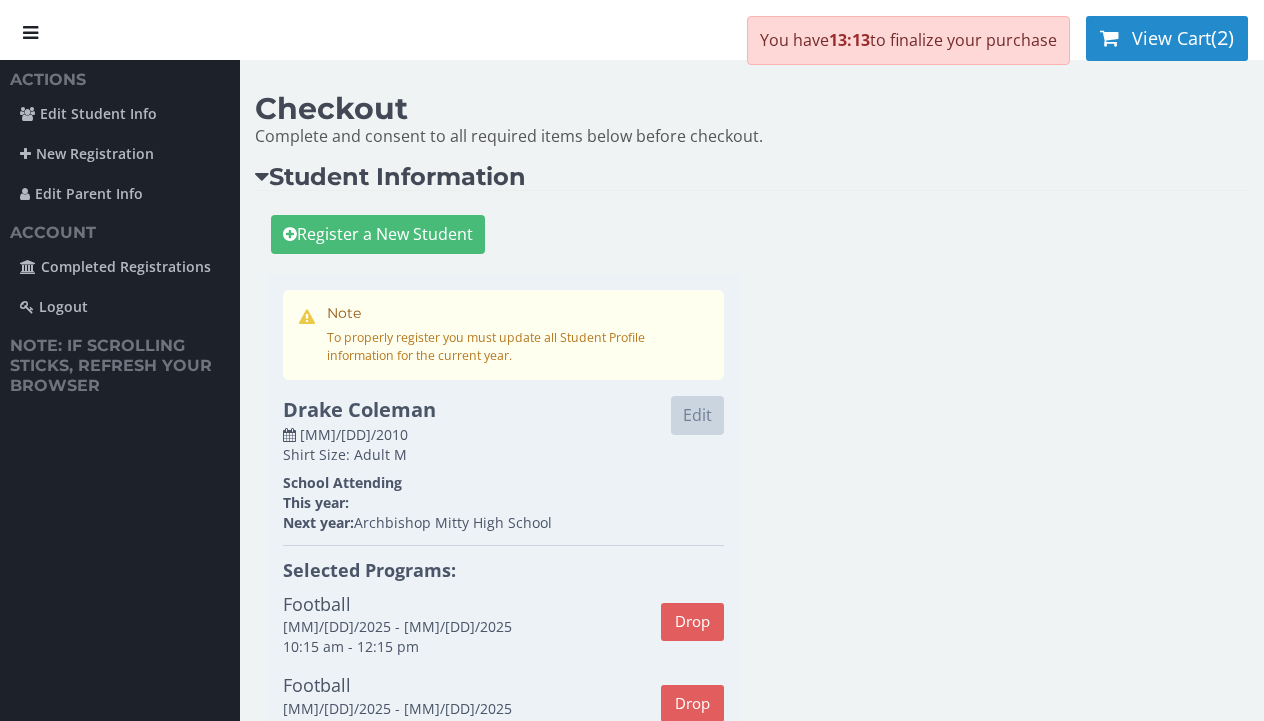click on "View Cart" at bounding box center [1171, 38] 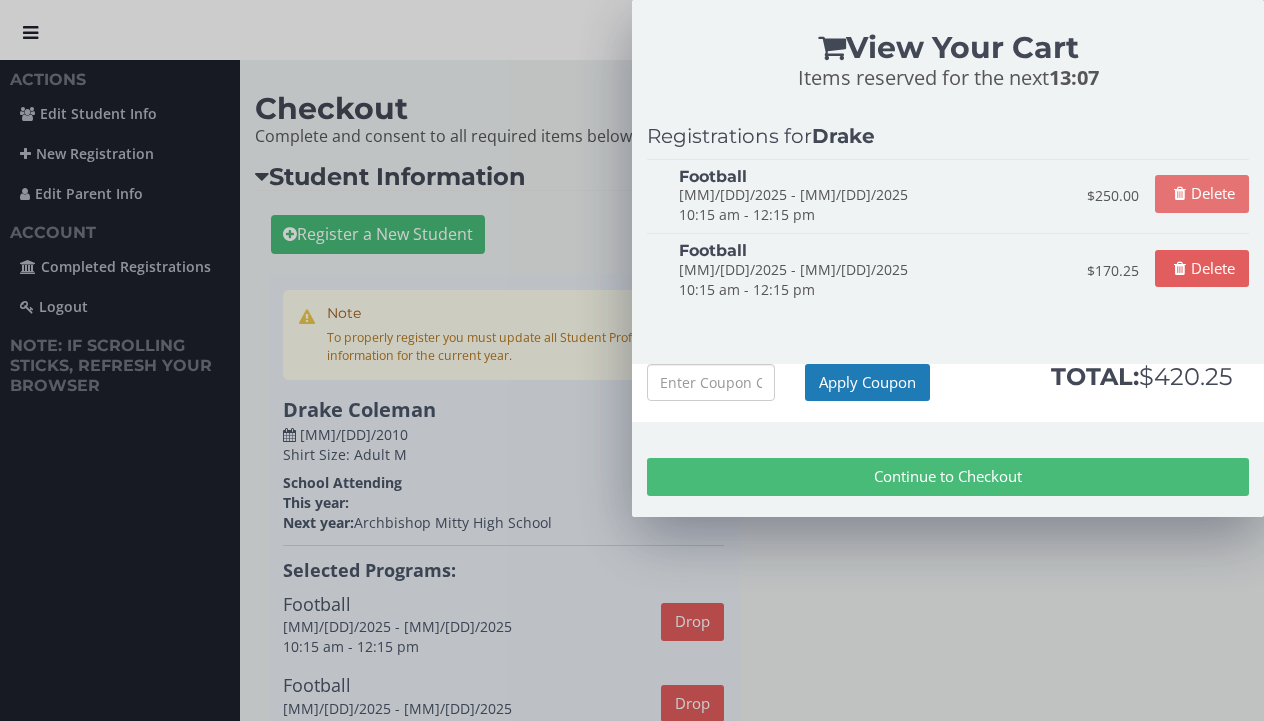 click on "Delete" at bounding box center (1202, 193) 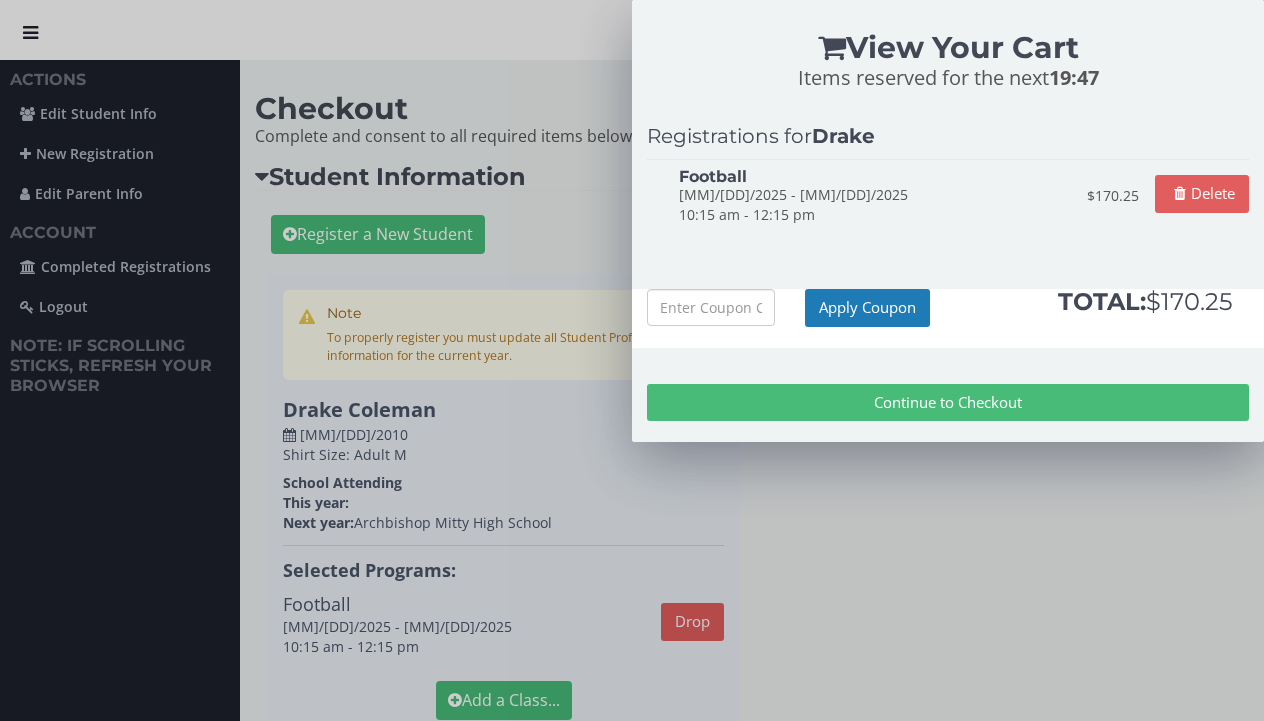 click on "Continue to Checkout" at bounding box center (948, 402) 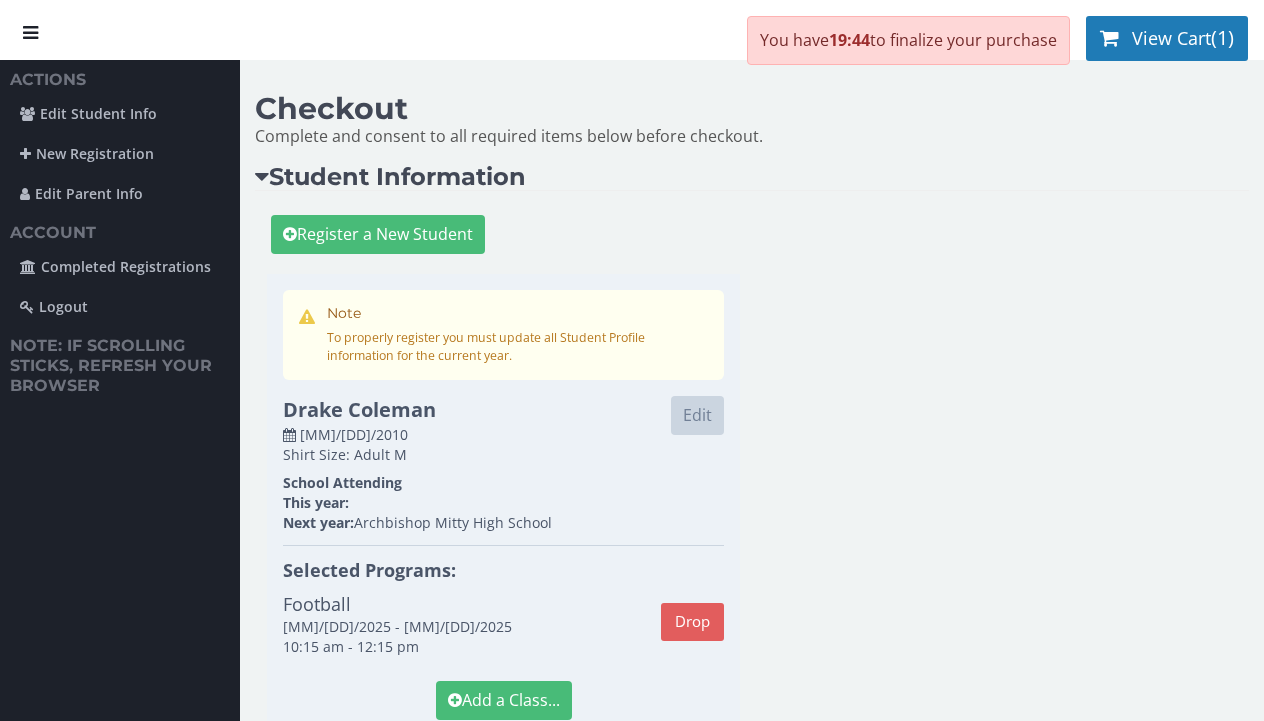 click on "Note
To properly register you must update all Student Profile information for the current year.
[FIRSTNAME] [LASTNAME]
Edit
[MM]/[DD]/2010   Shirt Size: Adult M   School Attending   This year:     Next year:  Archbishop Mitty High School       Selected Programs:   Football     [MM]/[DD]/2025 - [MM]/[DD]/2025   10:15 am - 12:15 pm   Drop    Add a Class..." at bounding box center [503, 505] 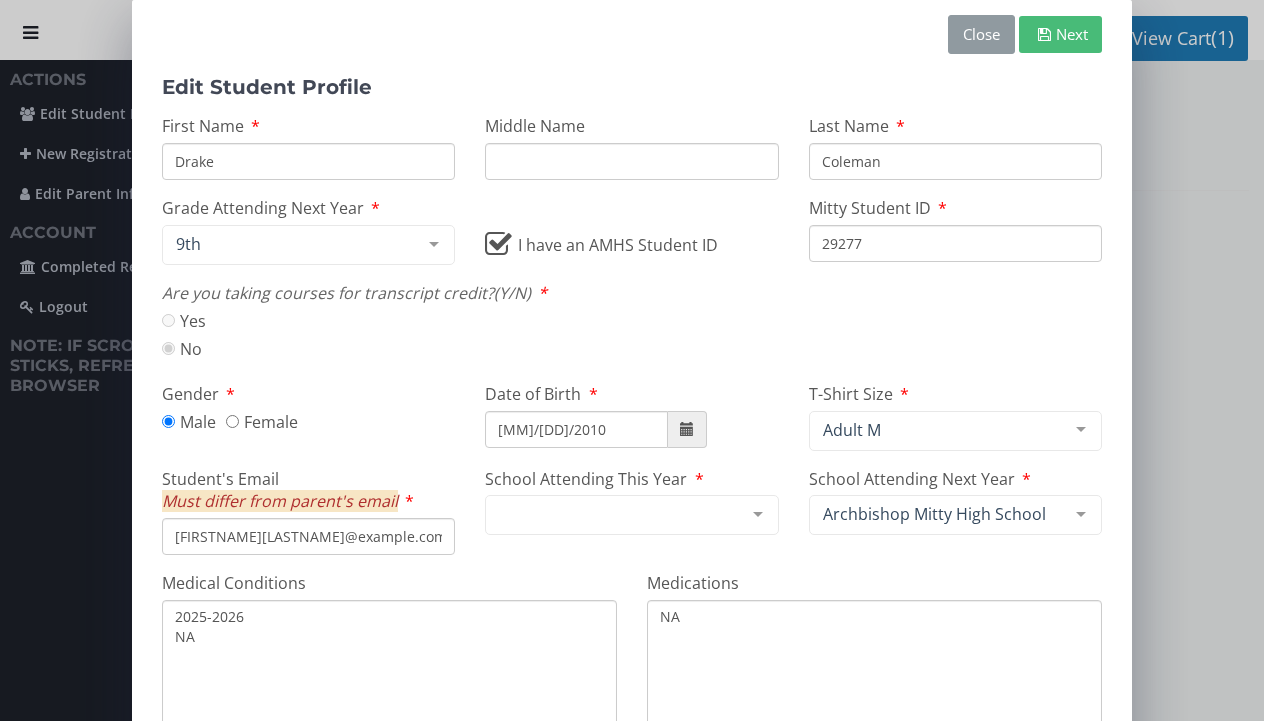click on "Close" at bounding box center [981, 34] 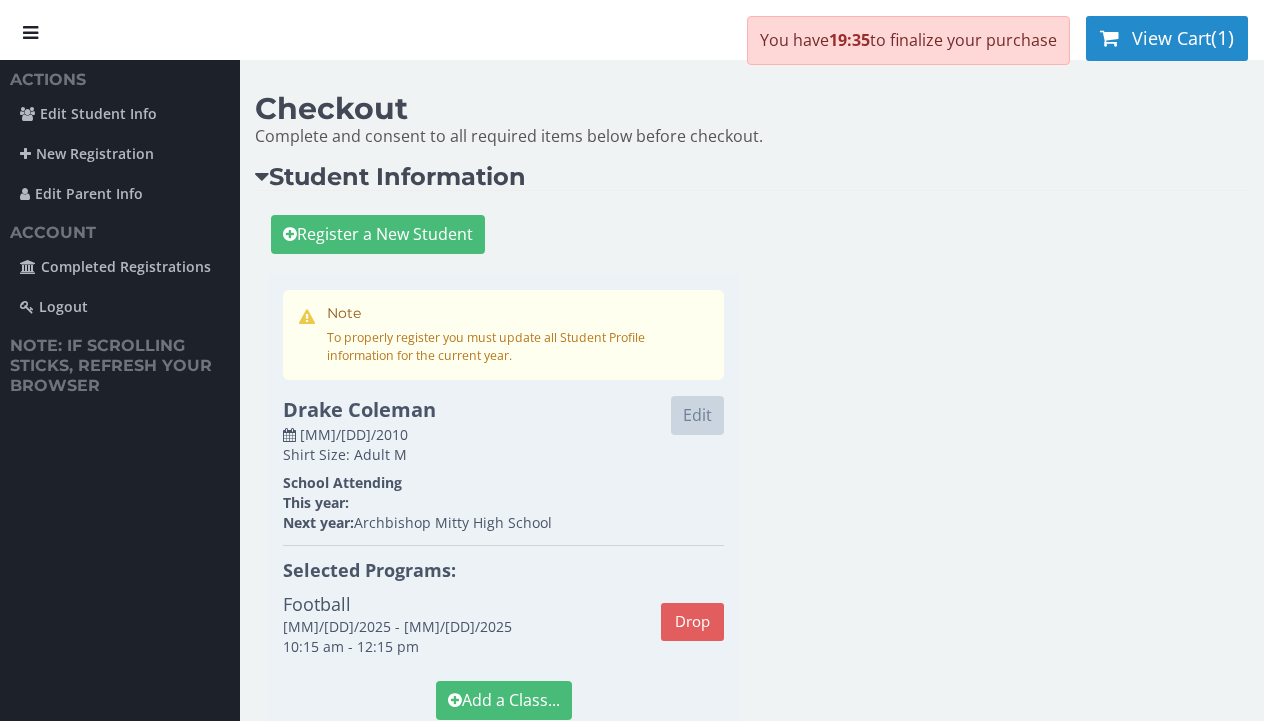 click on "View Cart" at bounding box center (1171, 38) 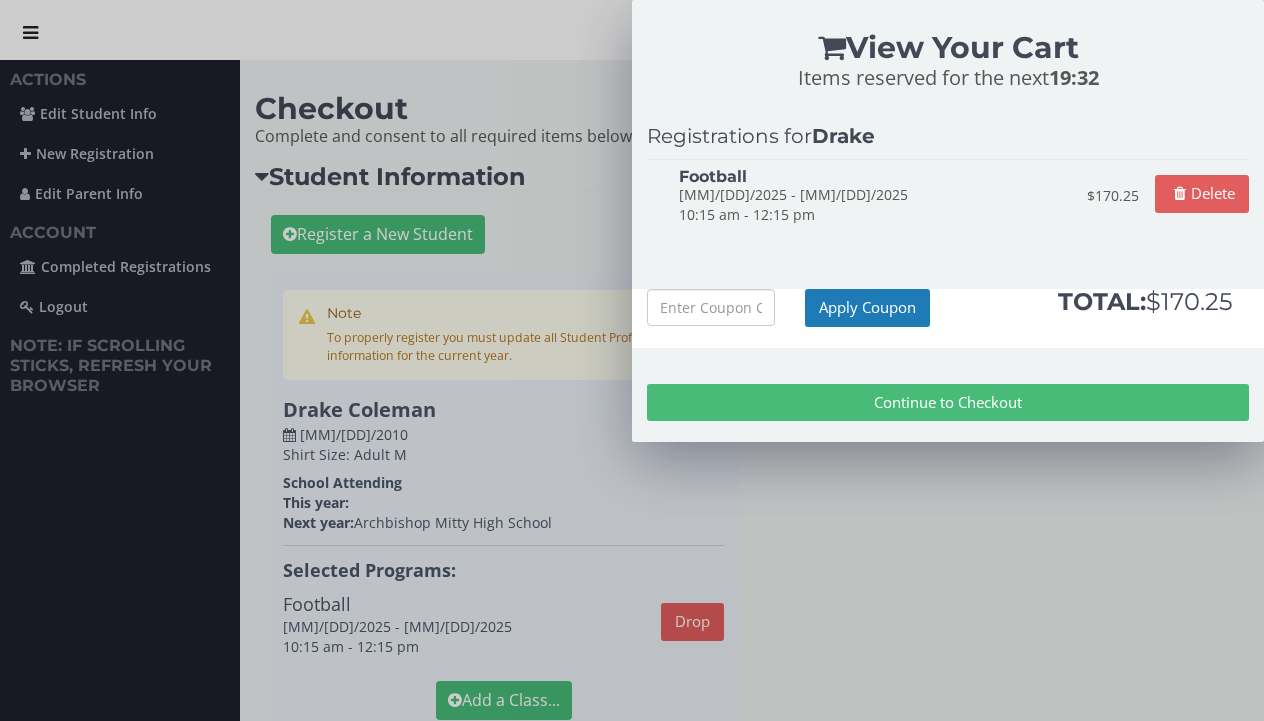 click on "Continue to Checkout" at bounding box center [948, 402] 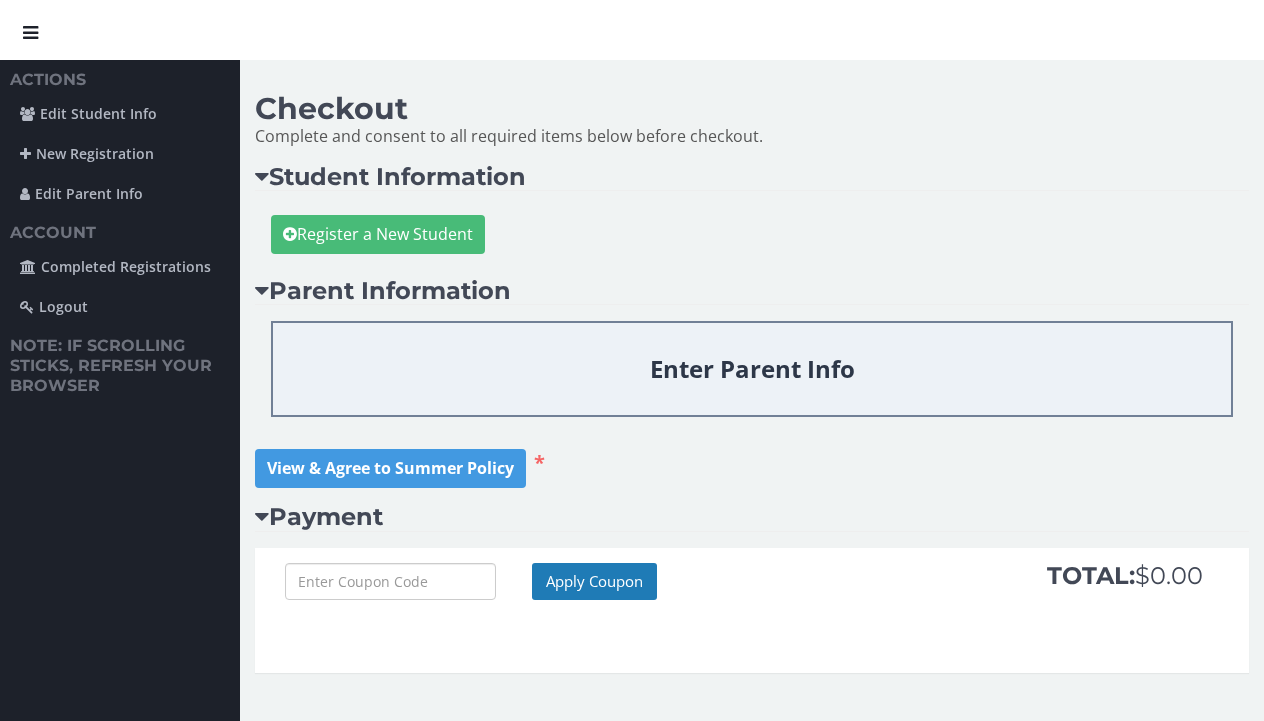 scroll, scrollTop: 0, scrollLeft: 0, axis: both 